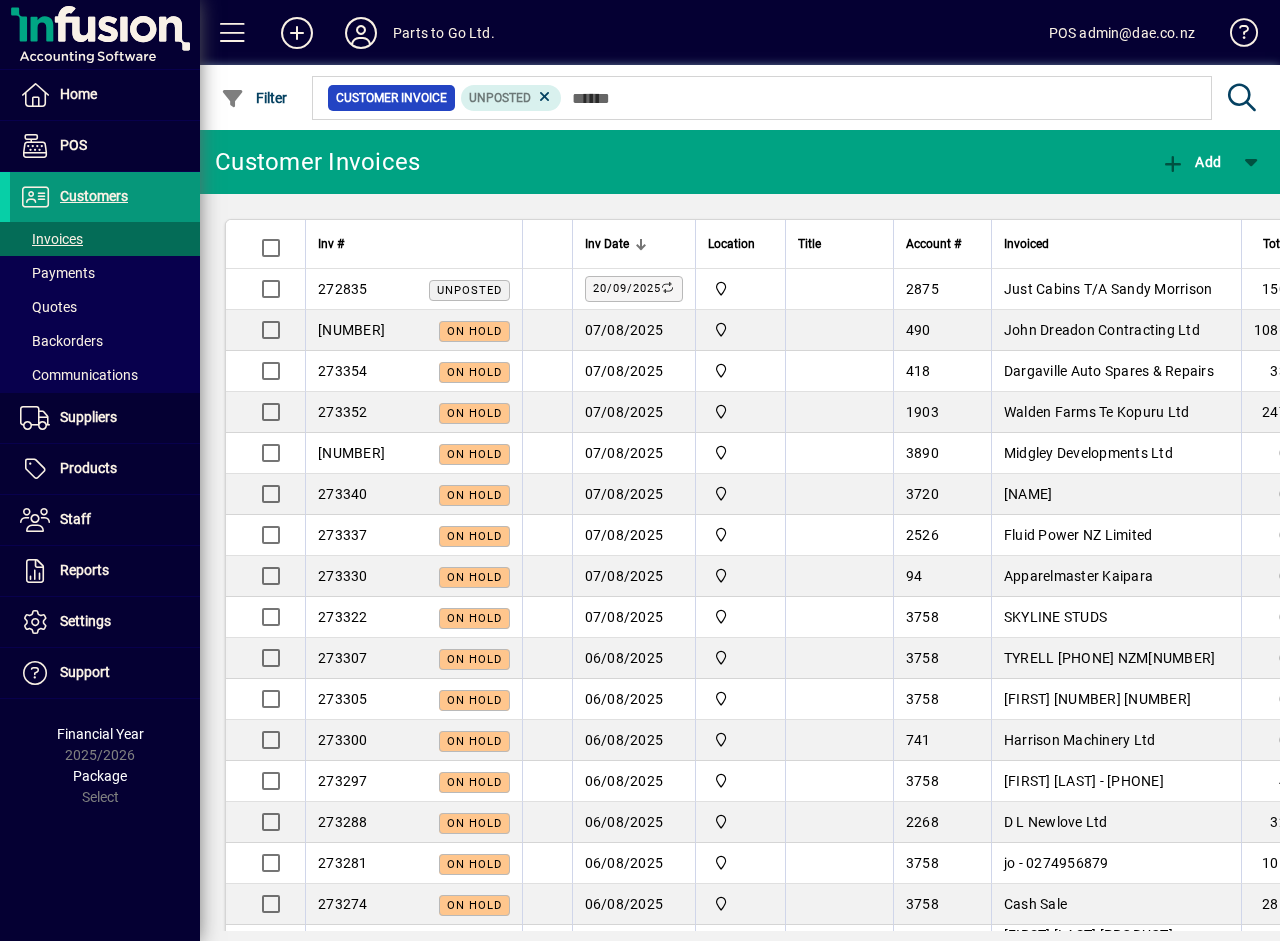 scroll, scrollTop: 0, scrollLeft: 0, axis: both 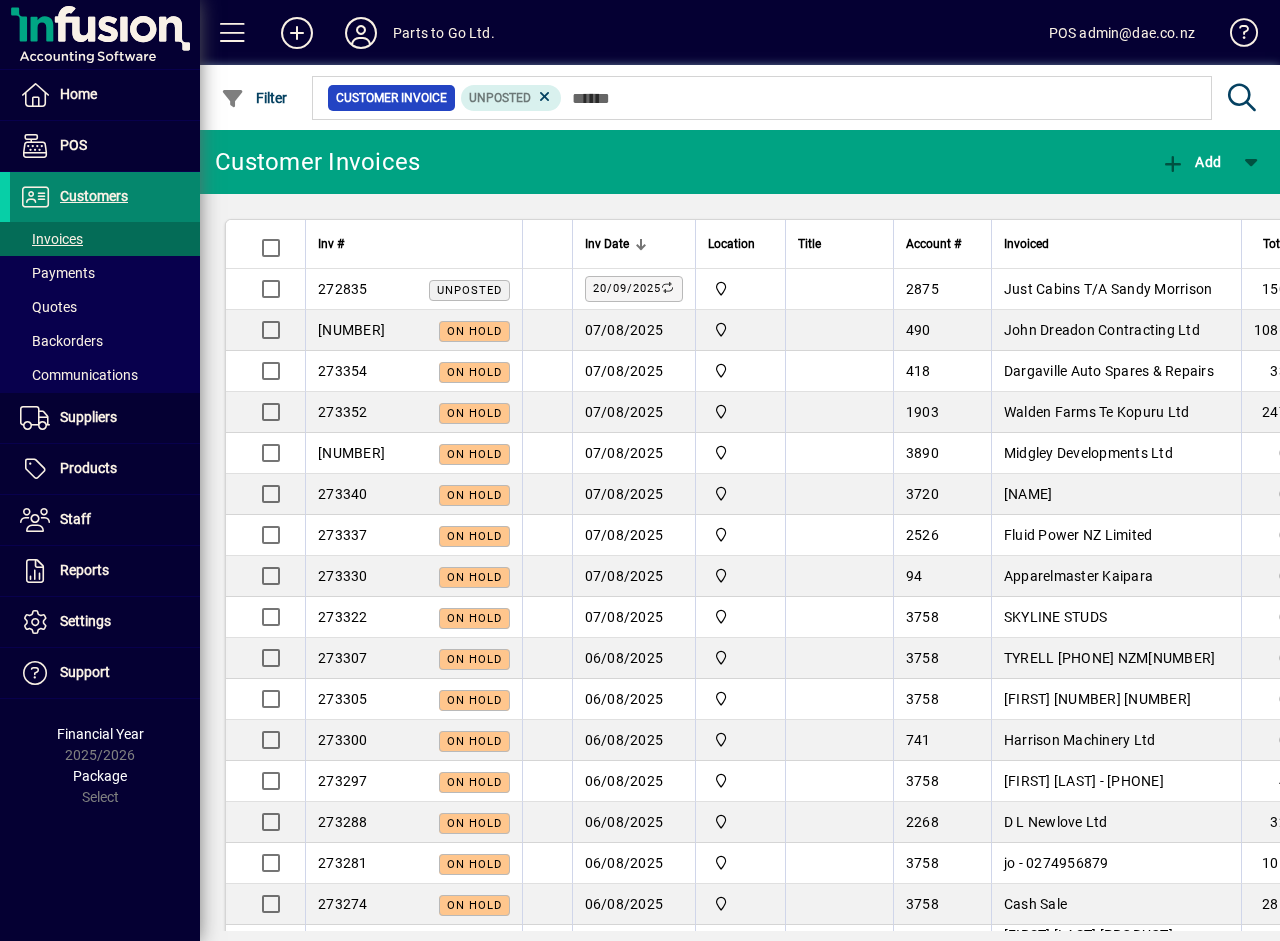 click on "Customers" at bounding box center (94, 196) 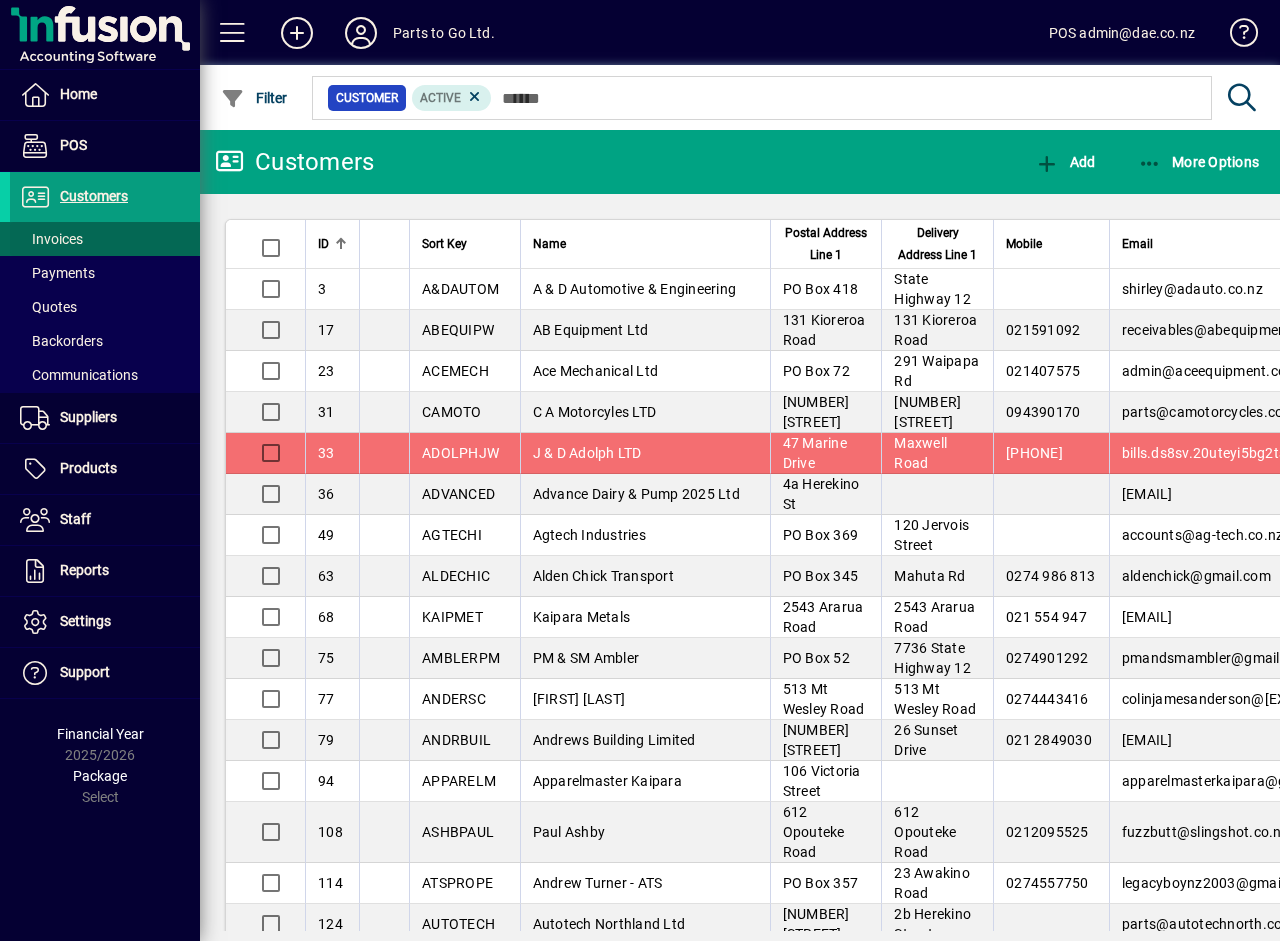click on "Invoices" at bounding box center [51, 239] 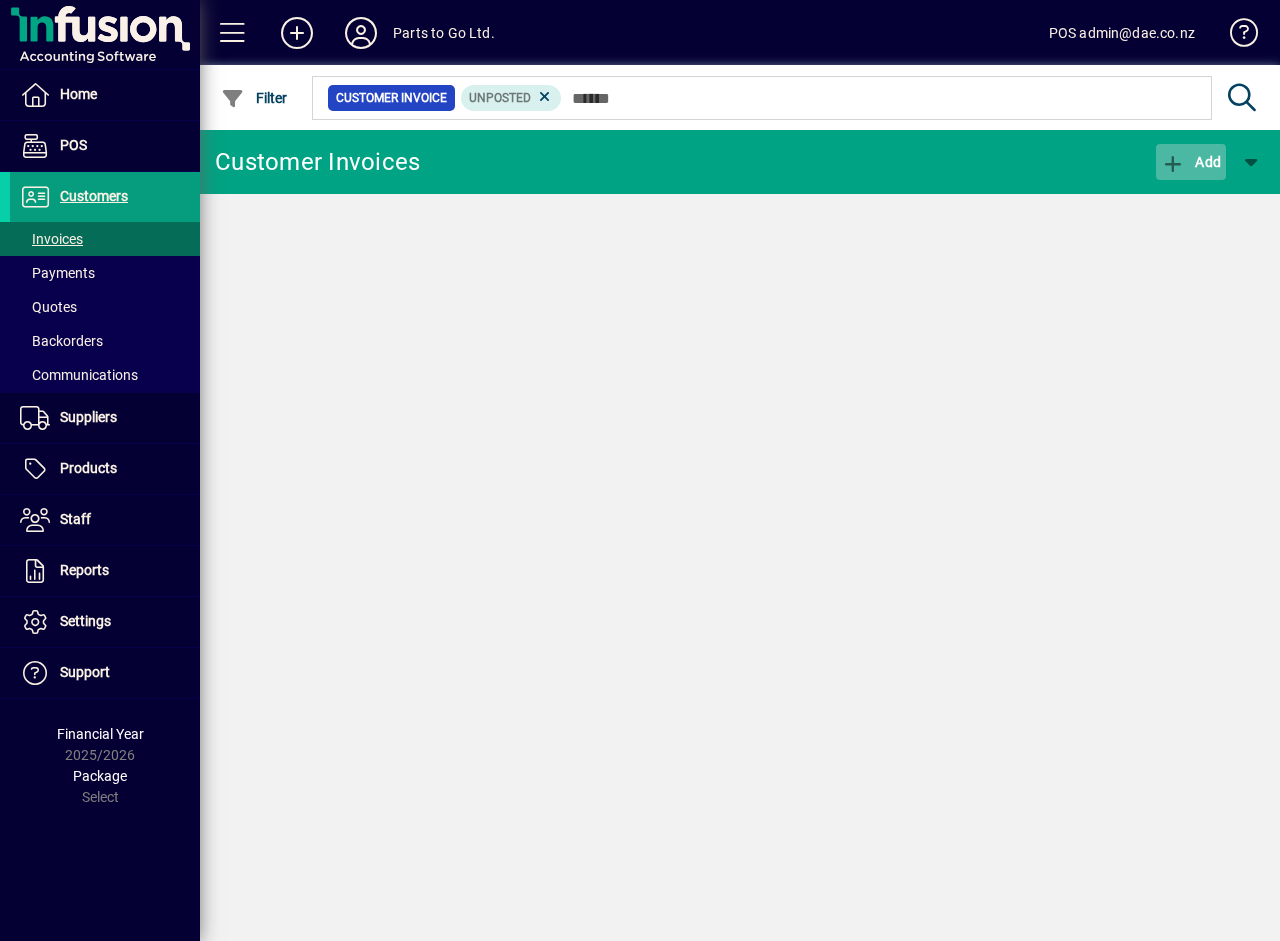 click on "Add" 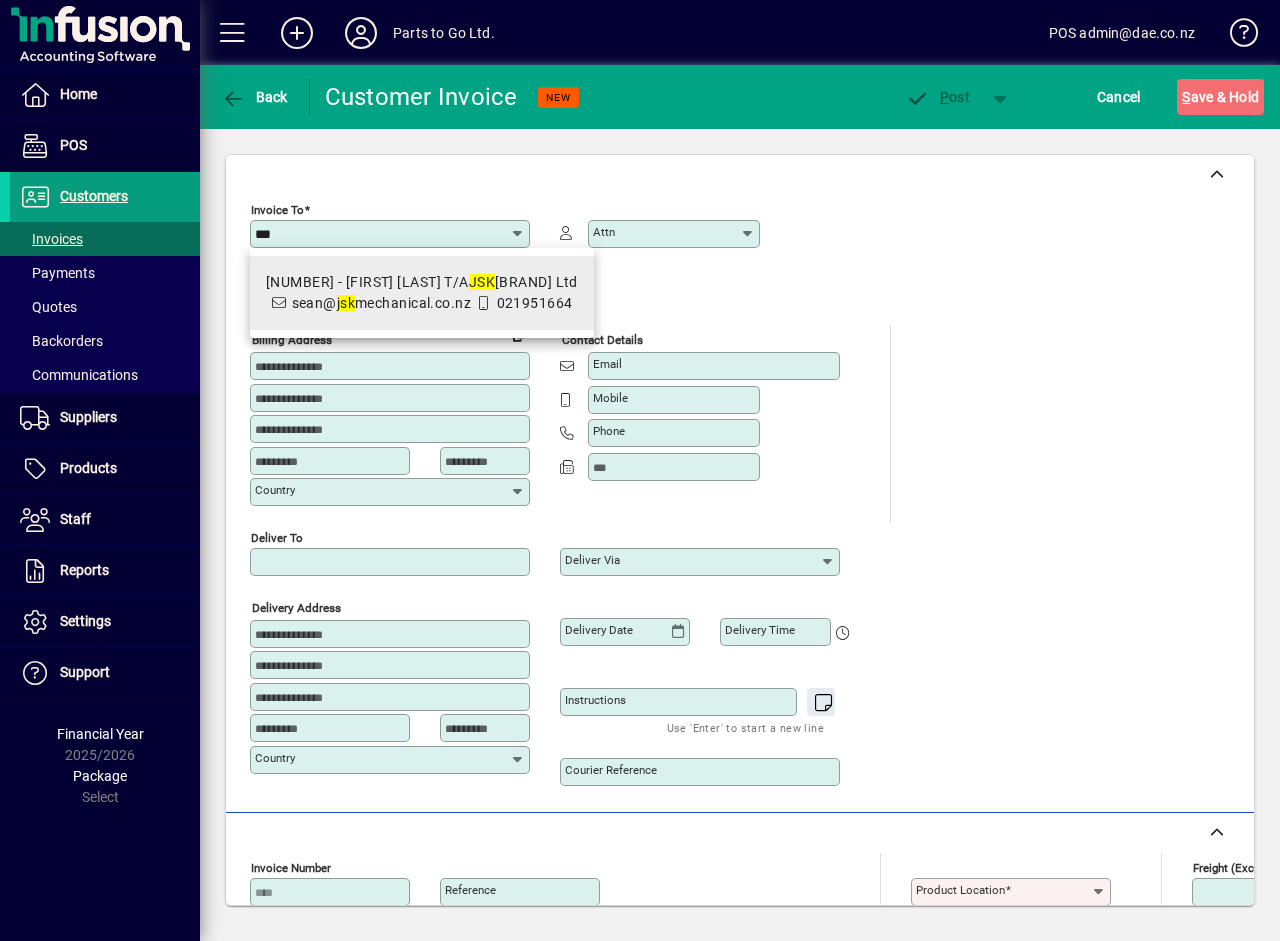 click on "3877 - Sean Jaunay T/A  JSK  Mechanical Ltd sean@ jsk mechanical.co.nz 021951664" at bounding box center (422, 293) 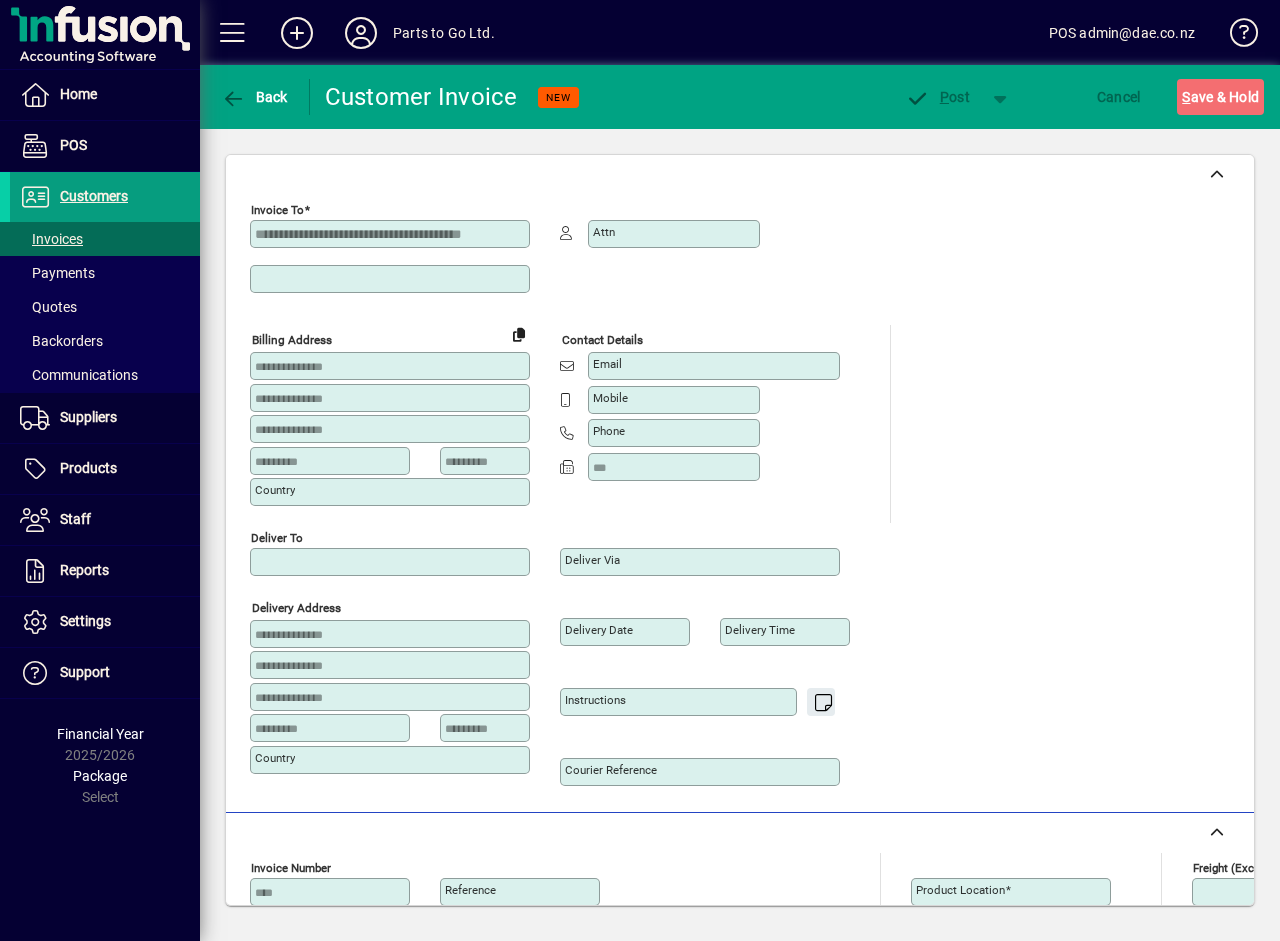 scroll, scrollTop: 0, scrollLeft: 0, axis: both 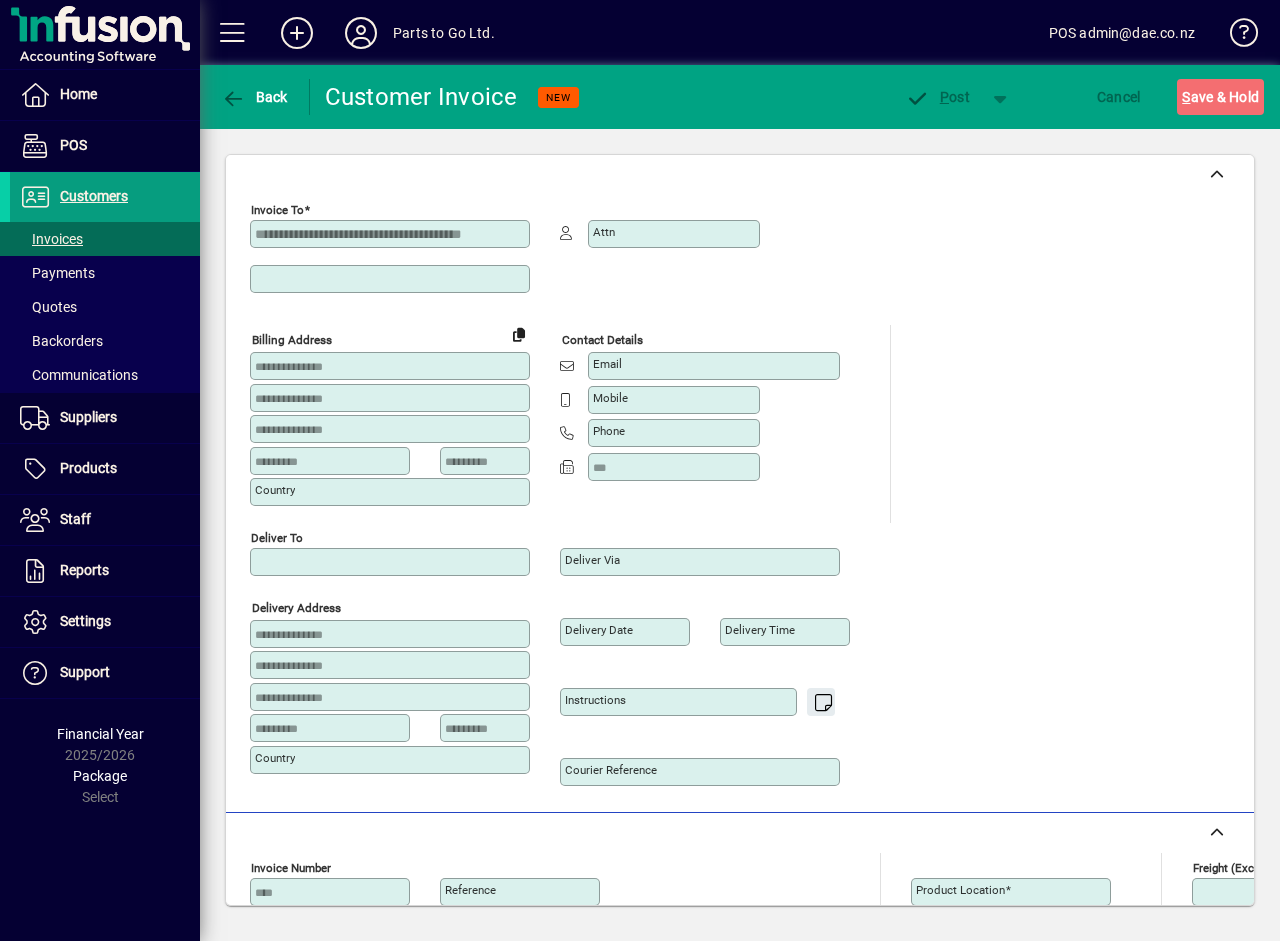 type on "*********" 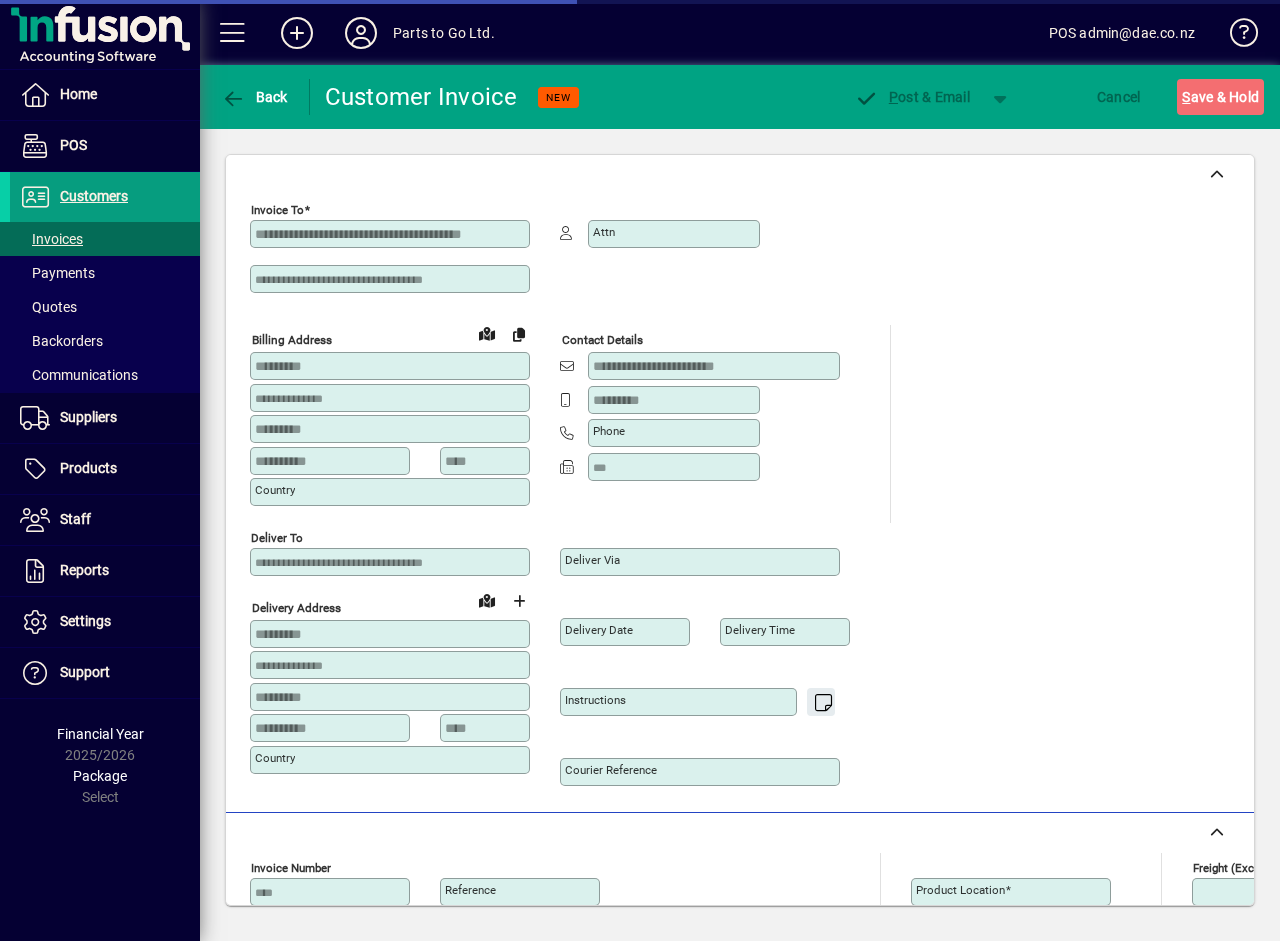 type on "**********" 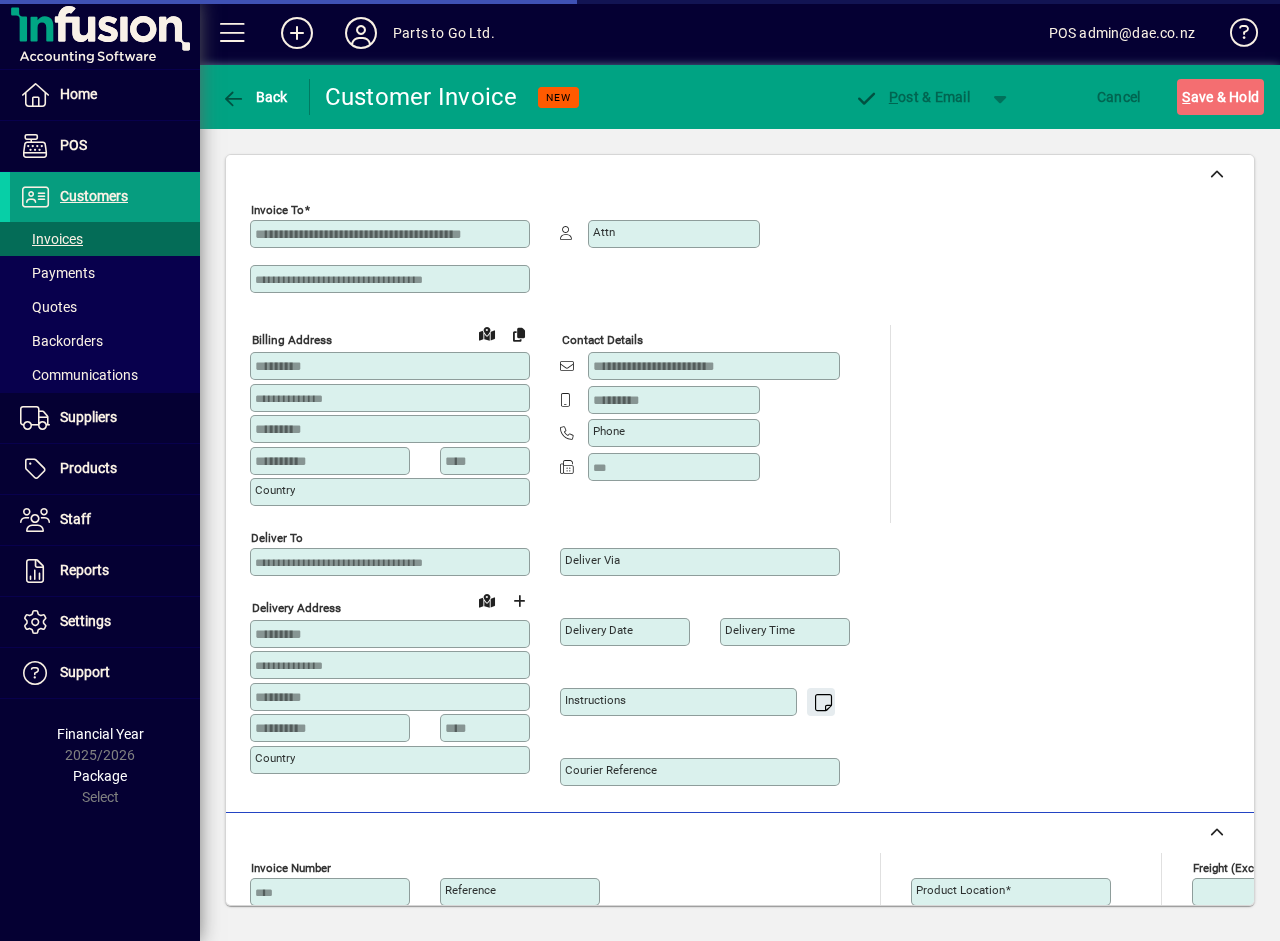 type on "**********" 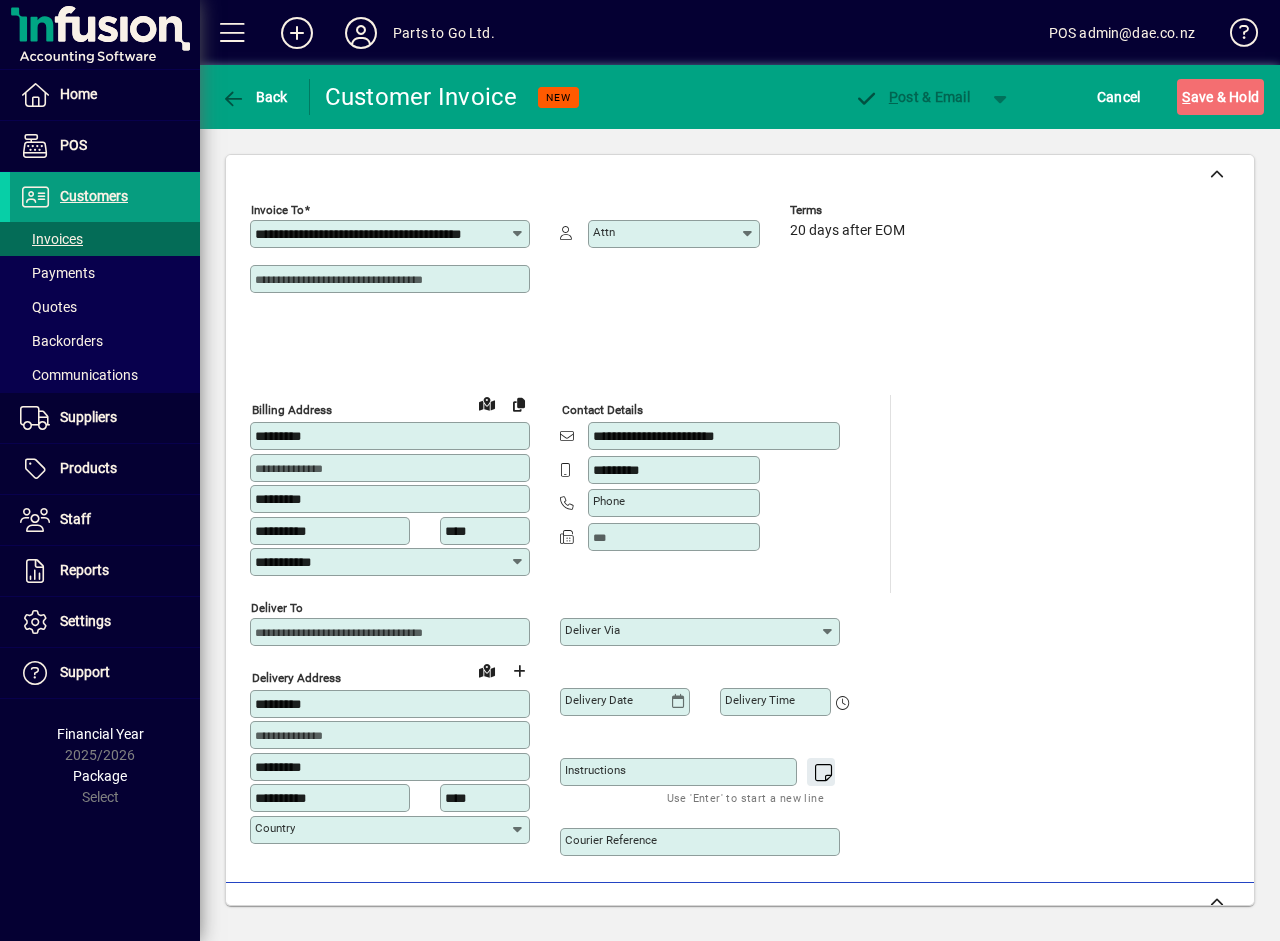 scroll, scrollTop: 607, scrollLeft: 0, axis: vertical 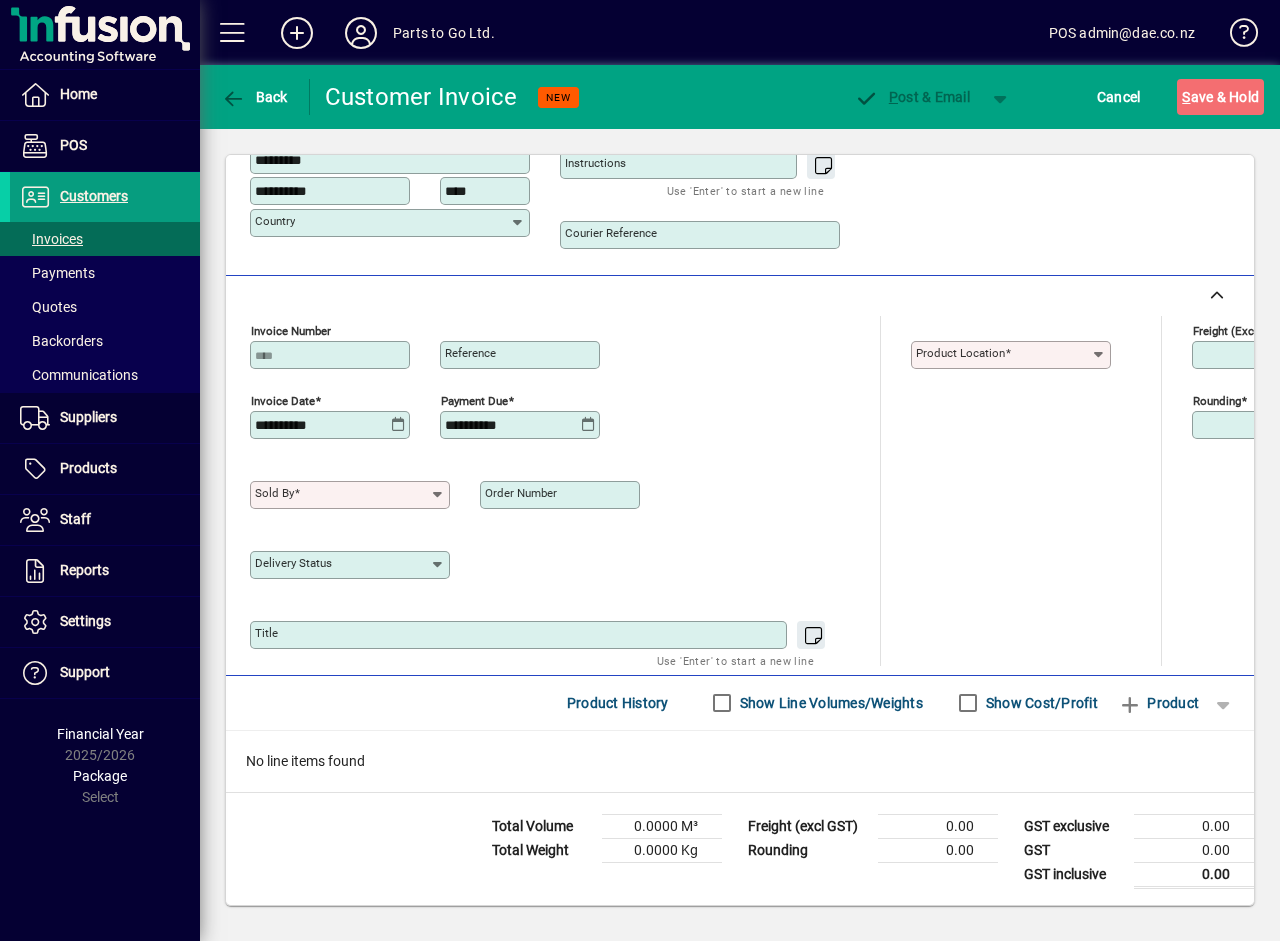 click on "Product location" at bounding box center [1003, 355] 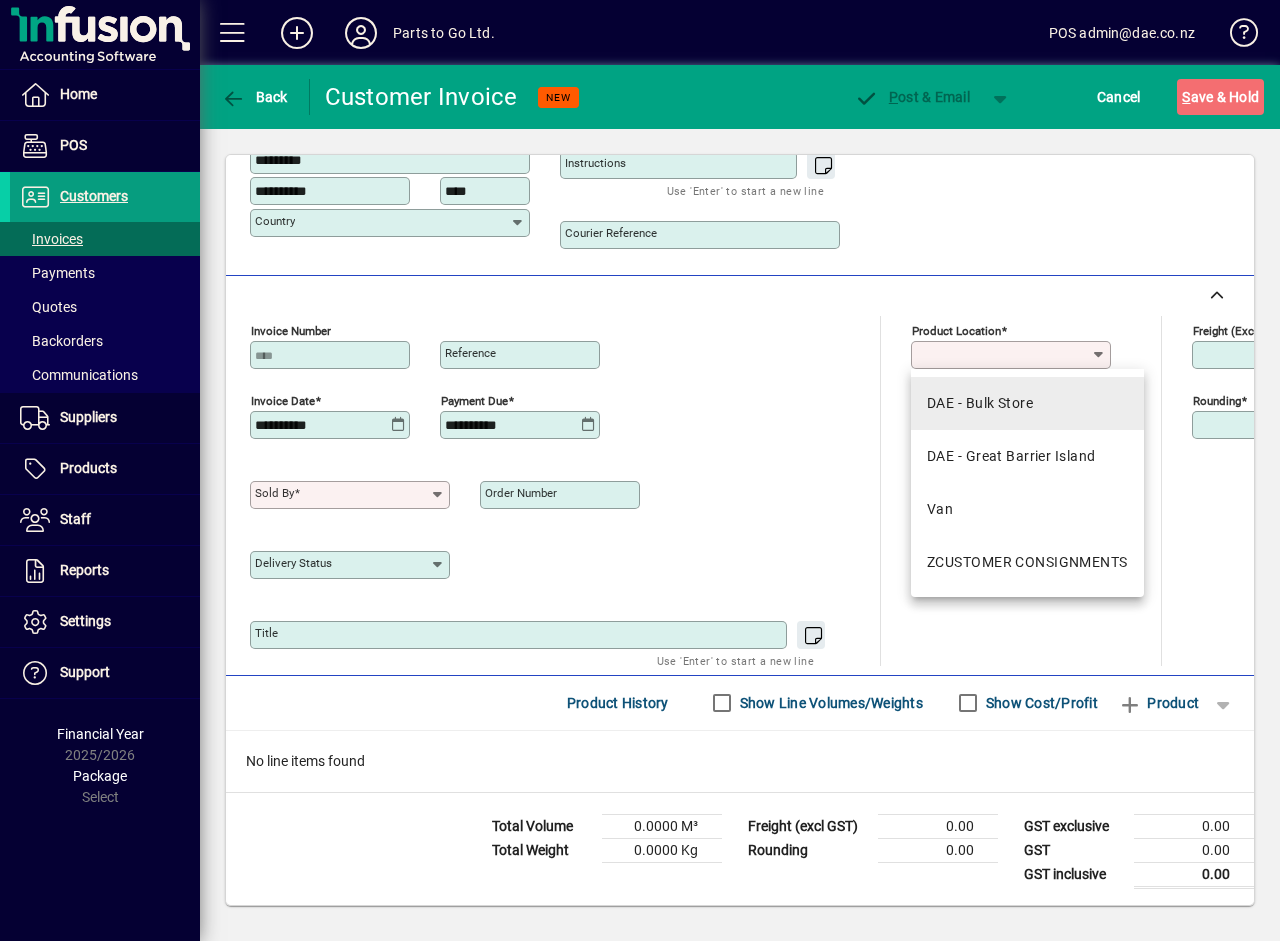 click on "DAE - Bulk Store" at bounding box center [980, 403] 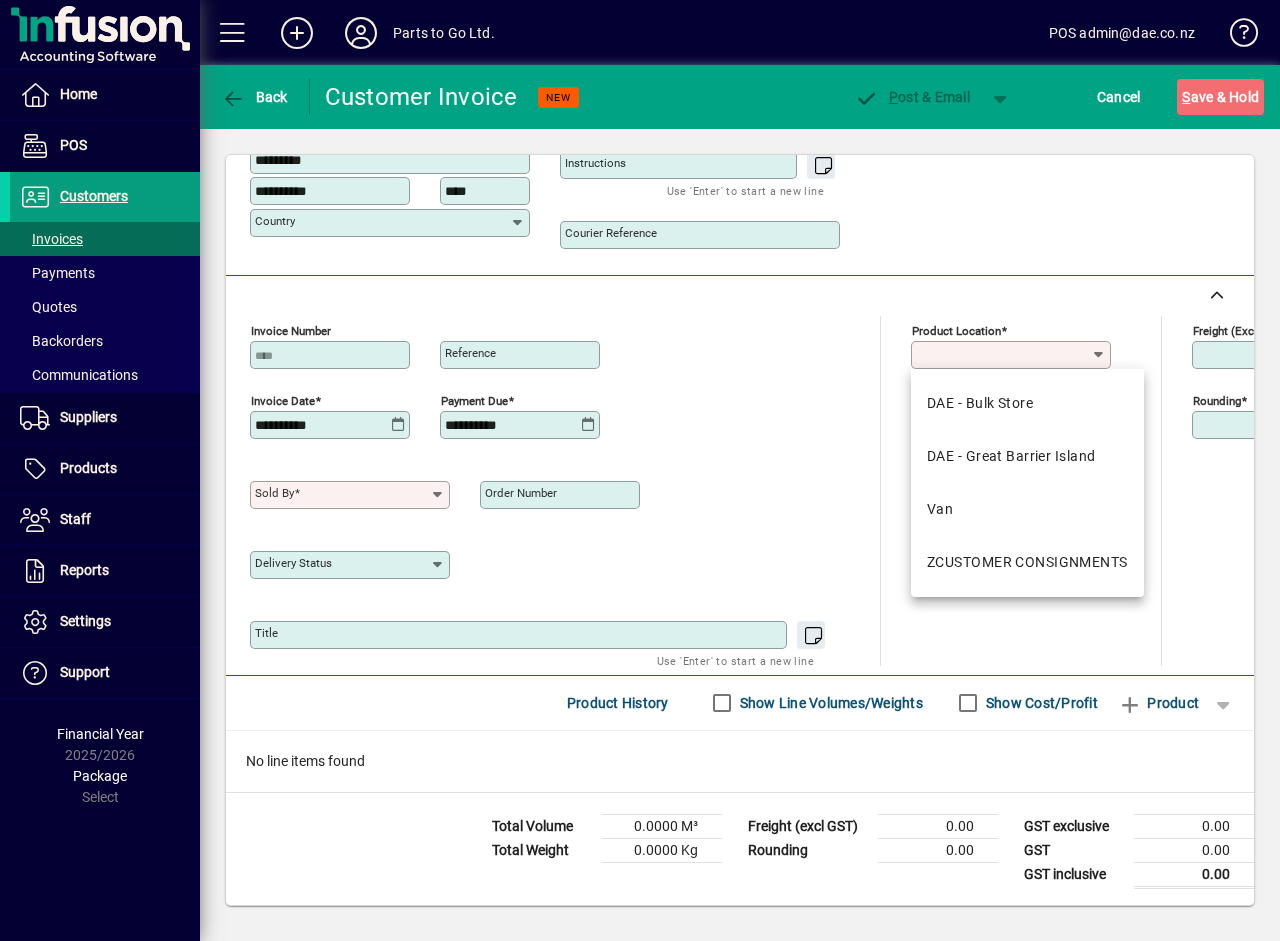 type on "**********" 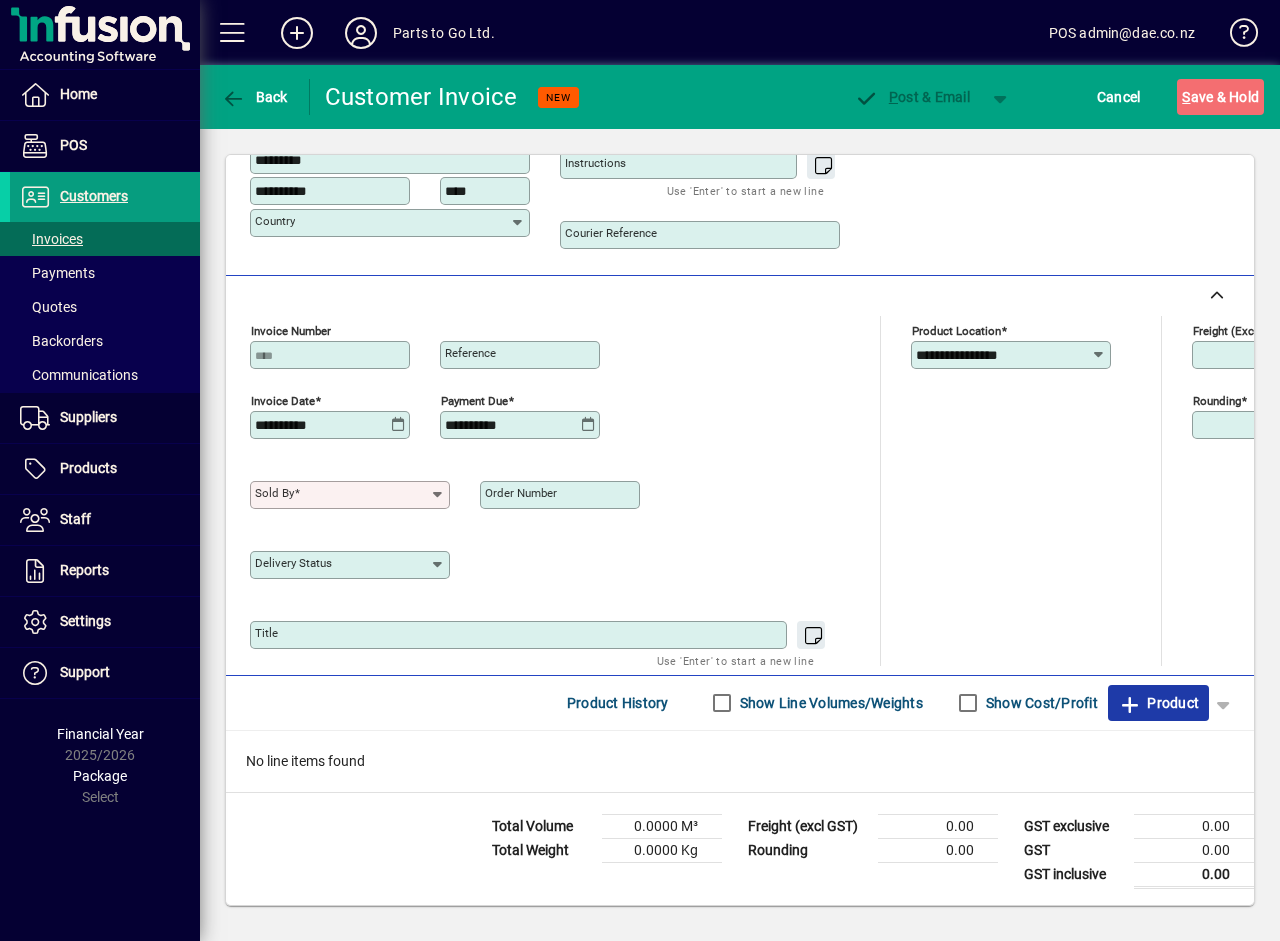 click on "Product" 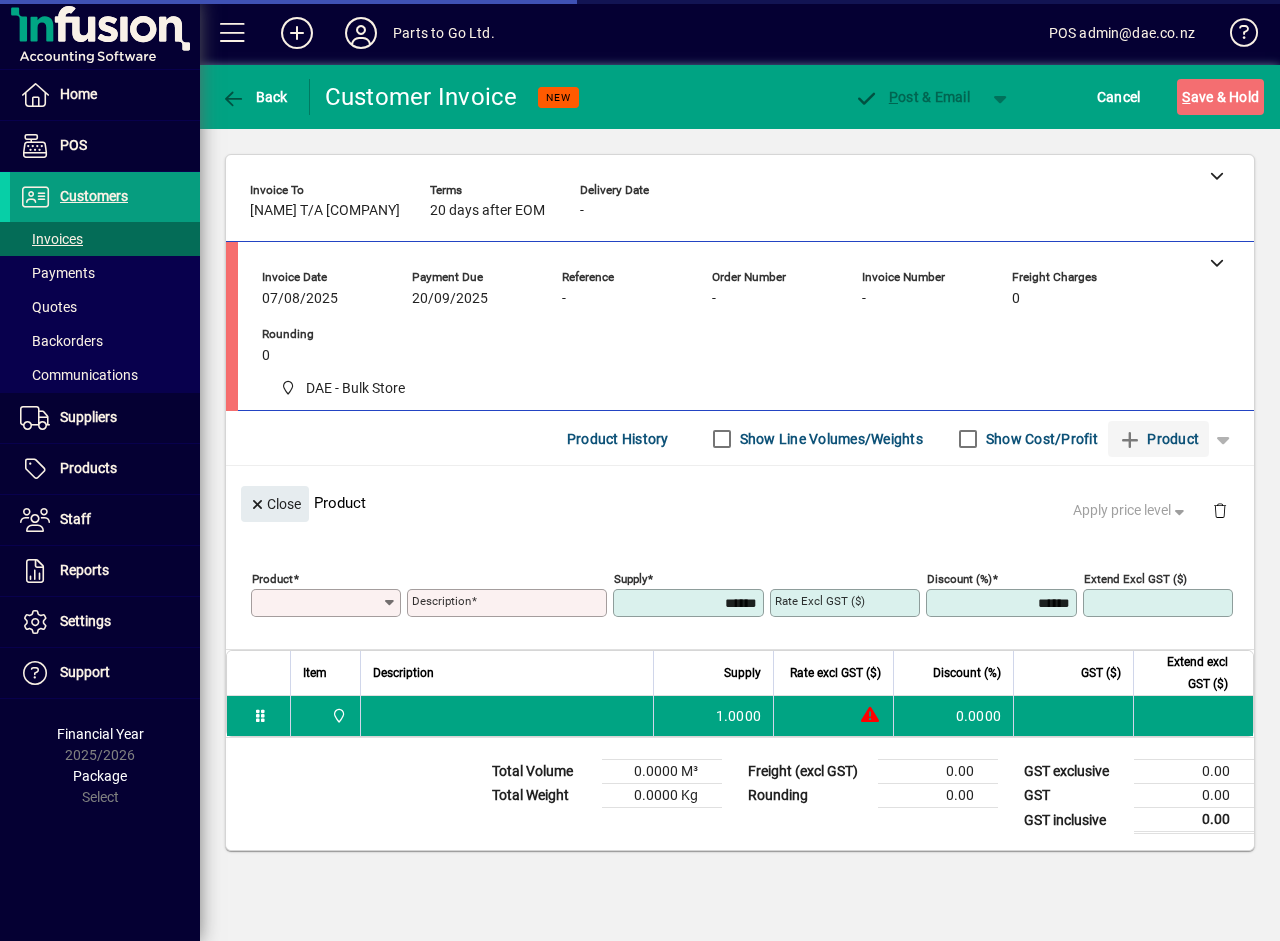 scroll, scrollTop: 0, scrollLeft: 0, axis: both 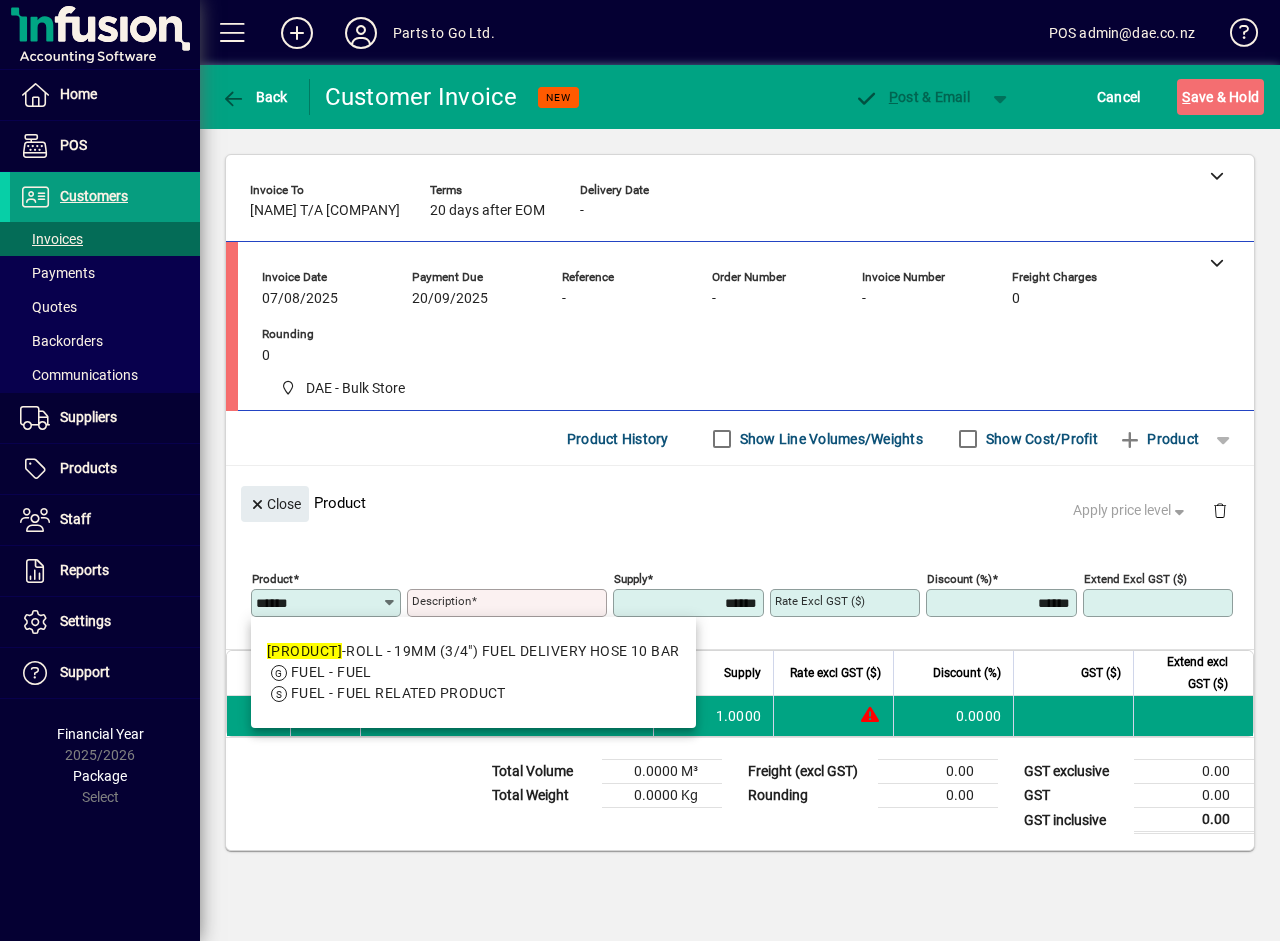click on "FUEL - FUEL" at bounding box center [473, 672] 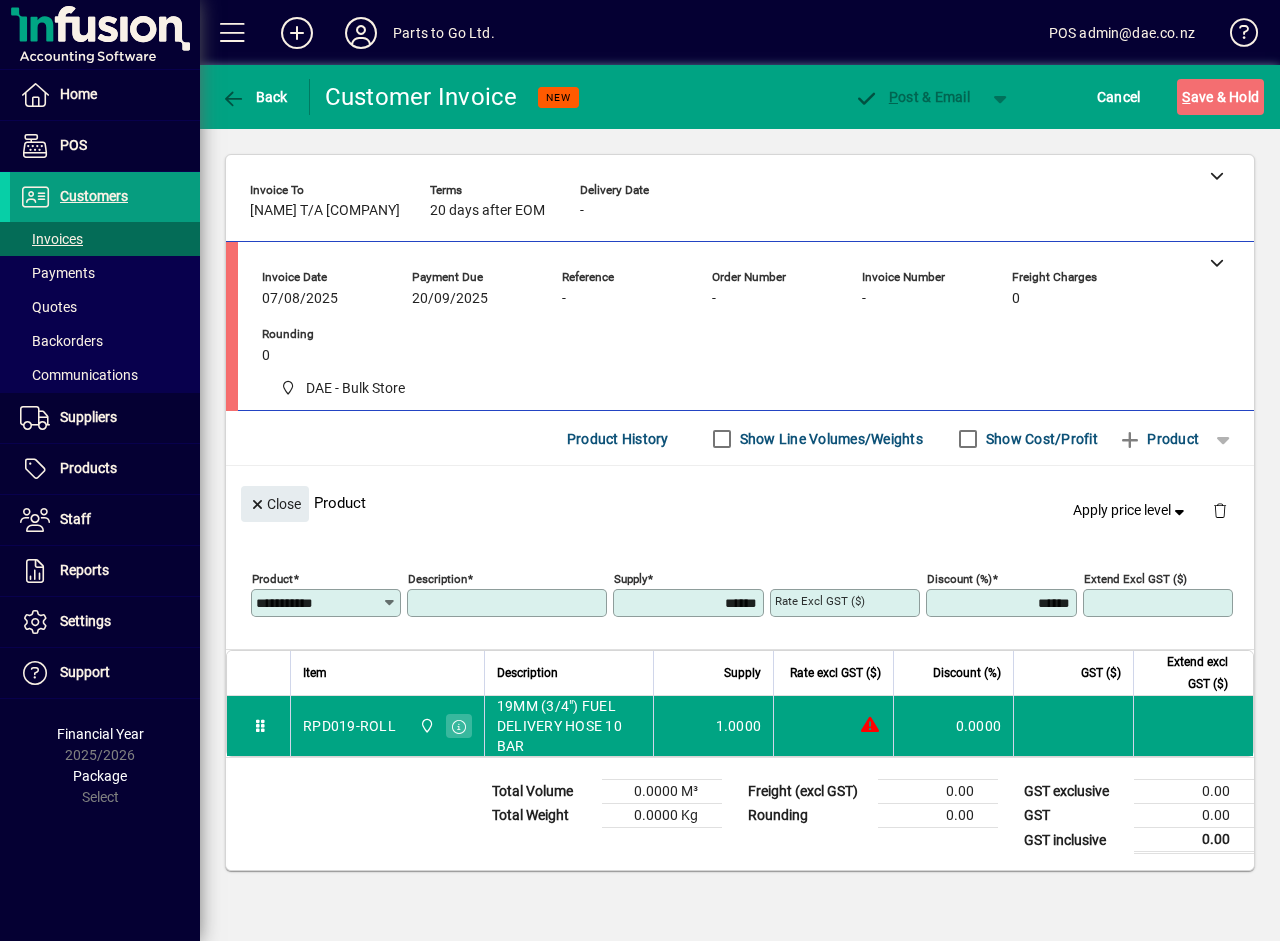 type on "**********" 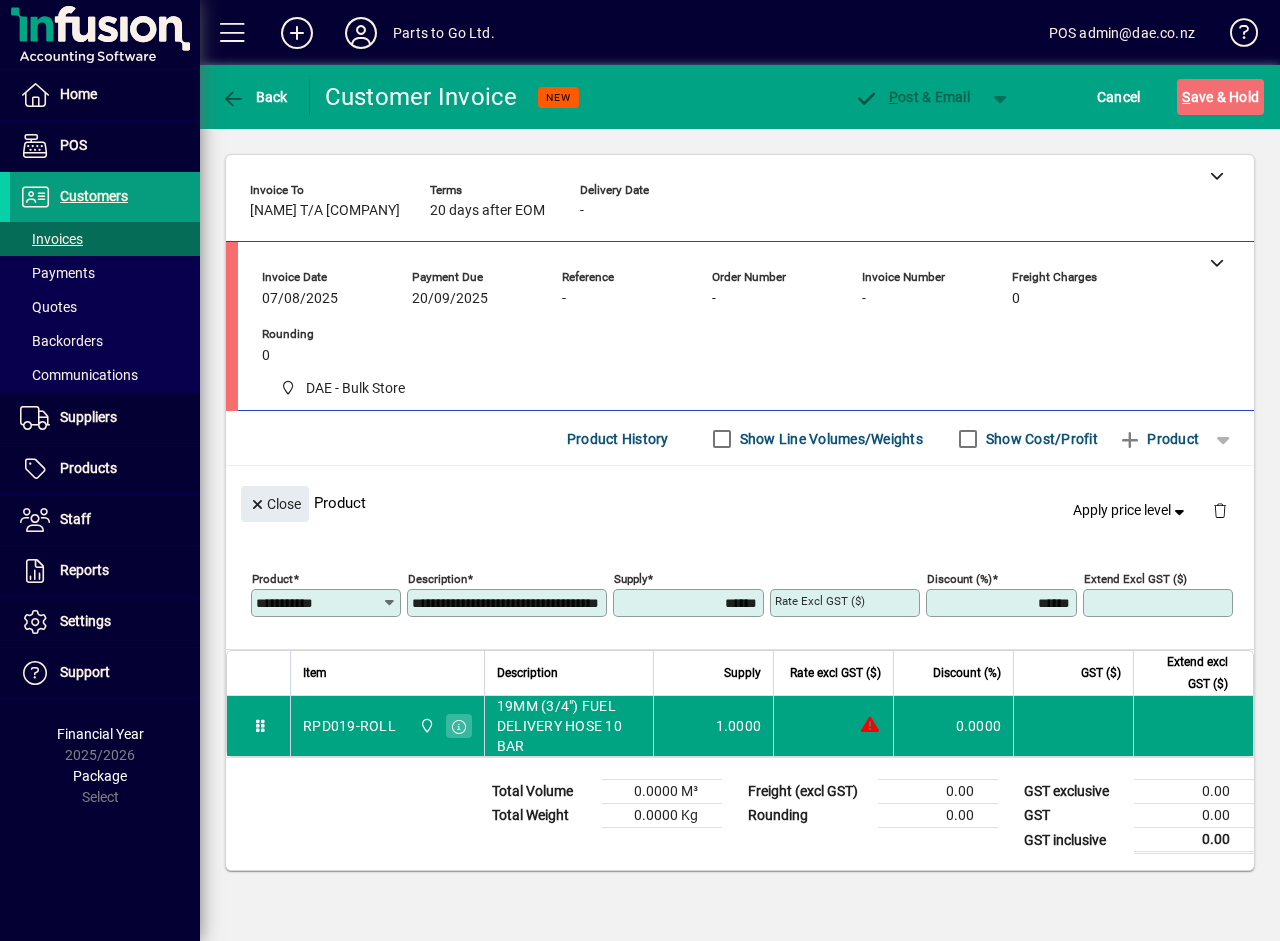 type on "*******" 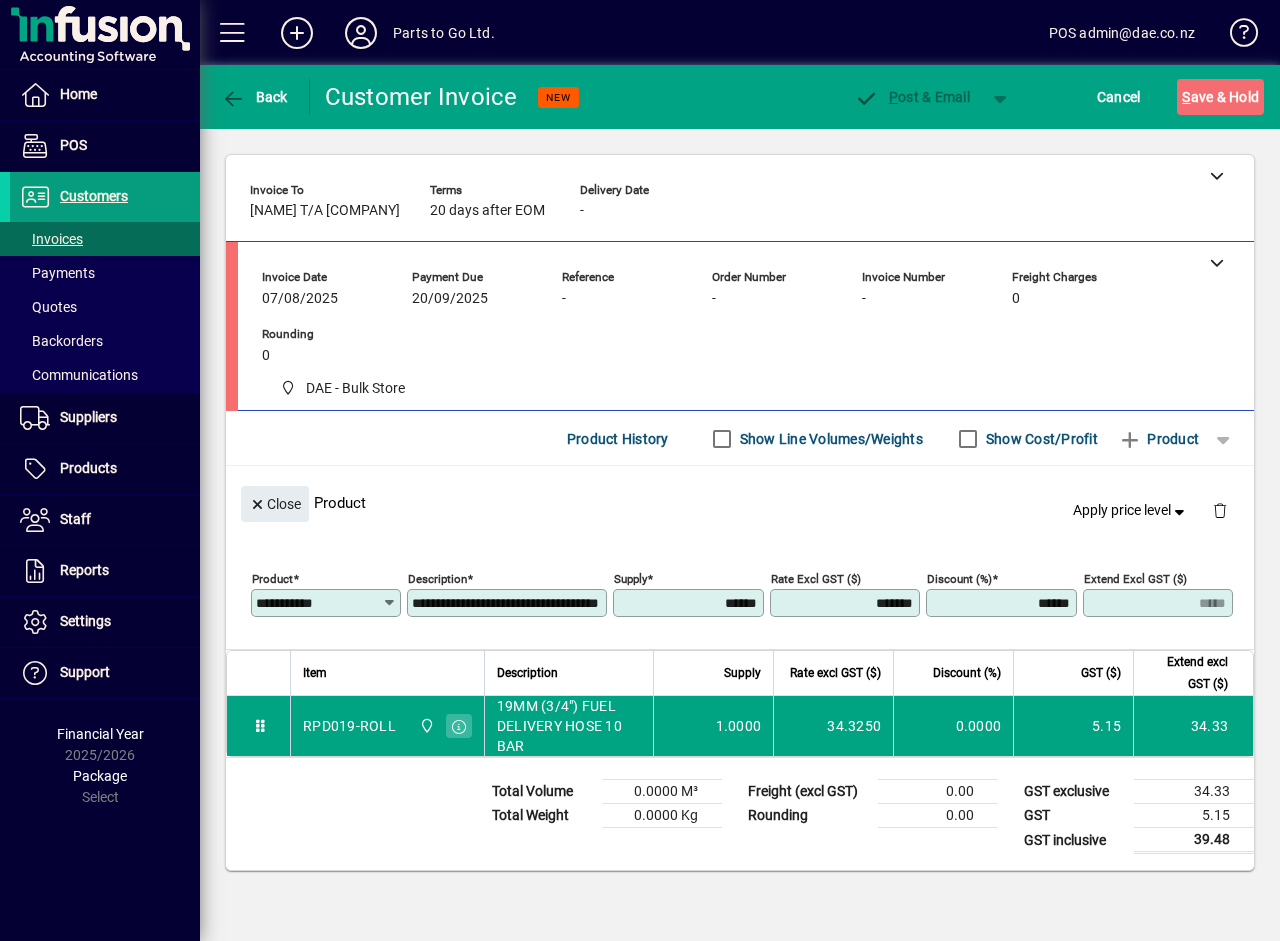 click on "******" at bounding box center (690, 603) 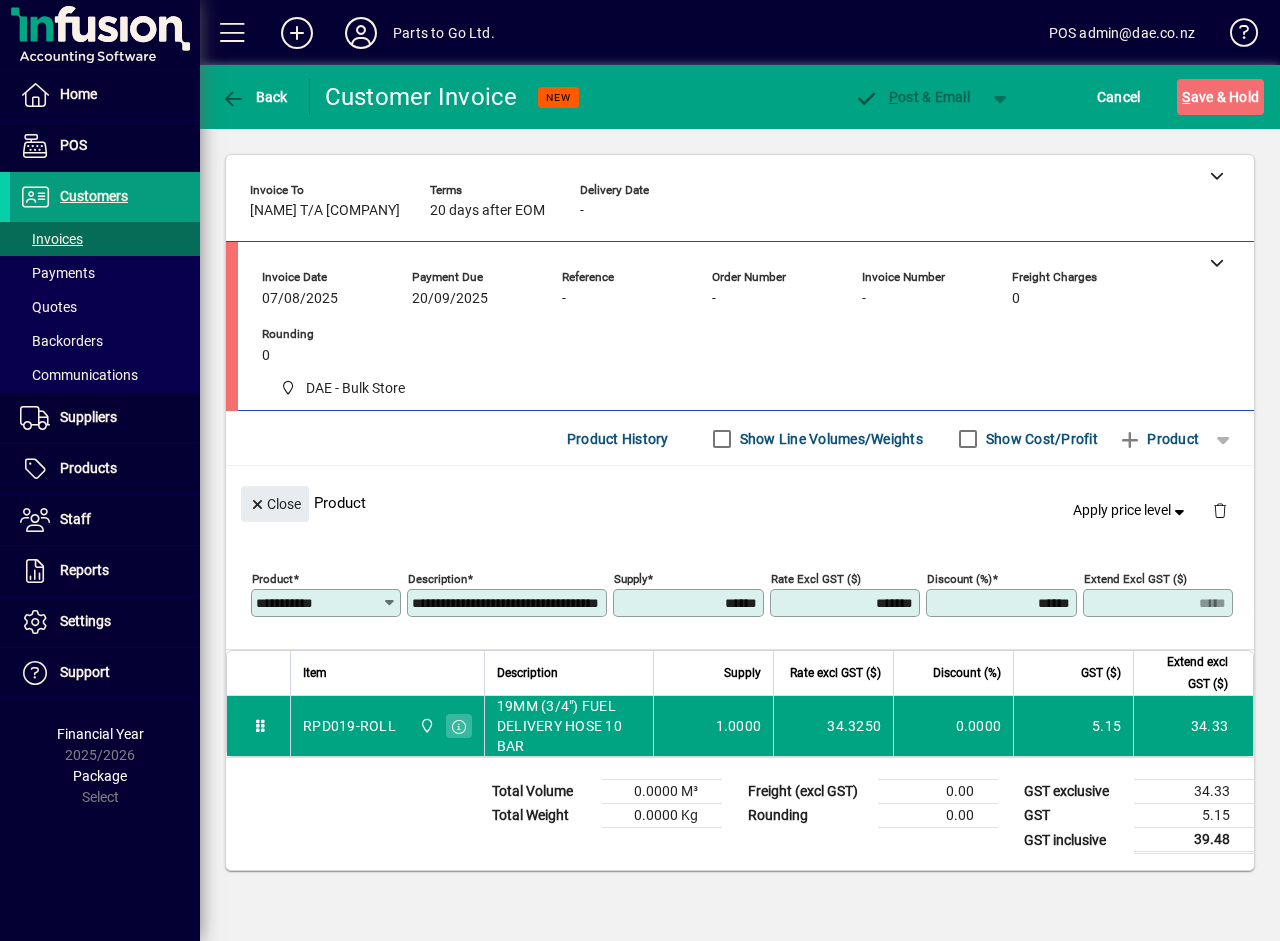 click on "******" at bounding box center (690, 603) 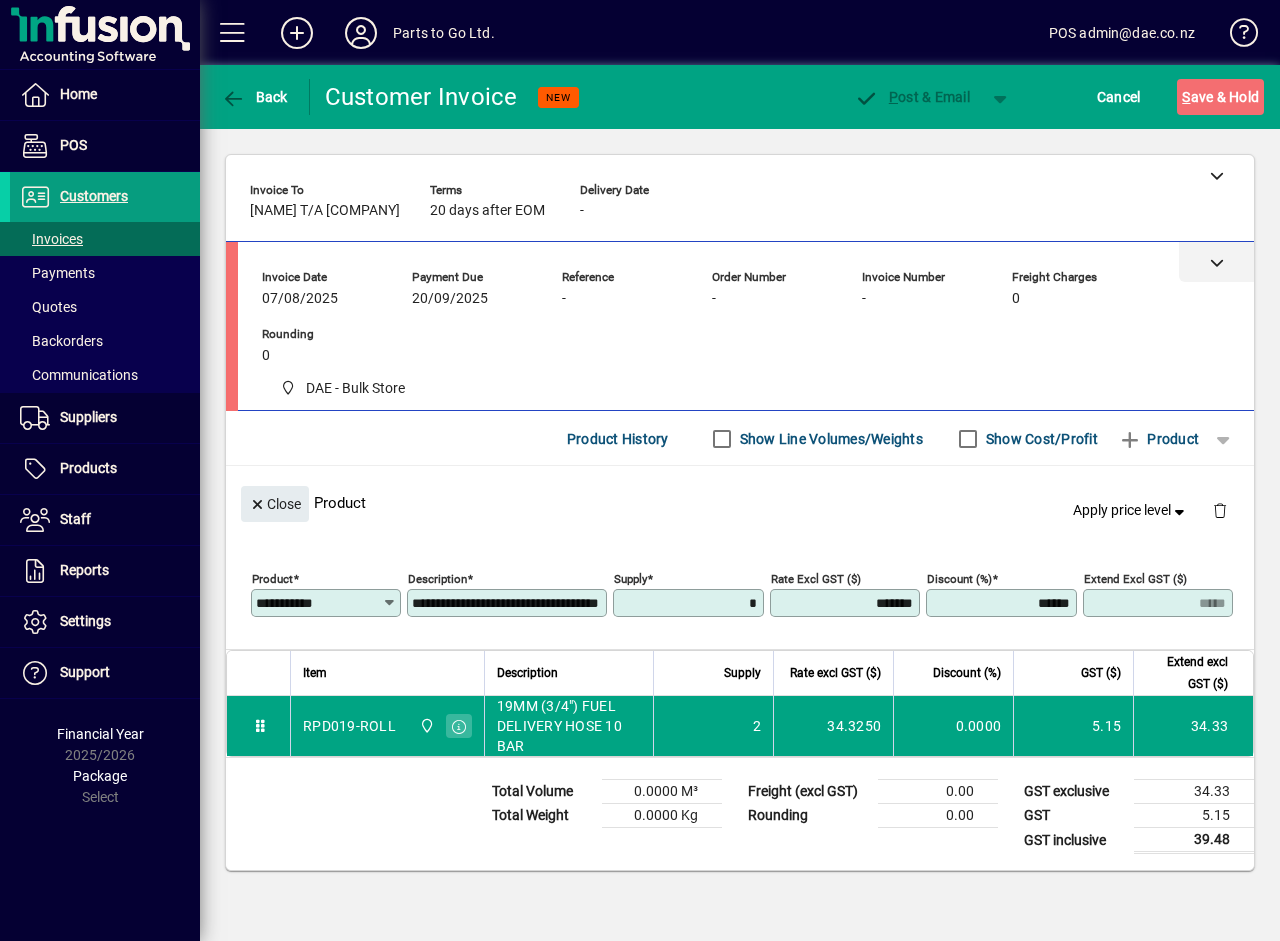 type on "******" 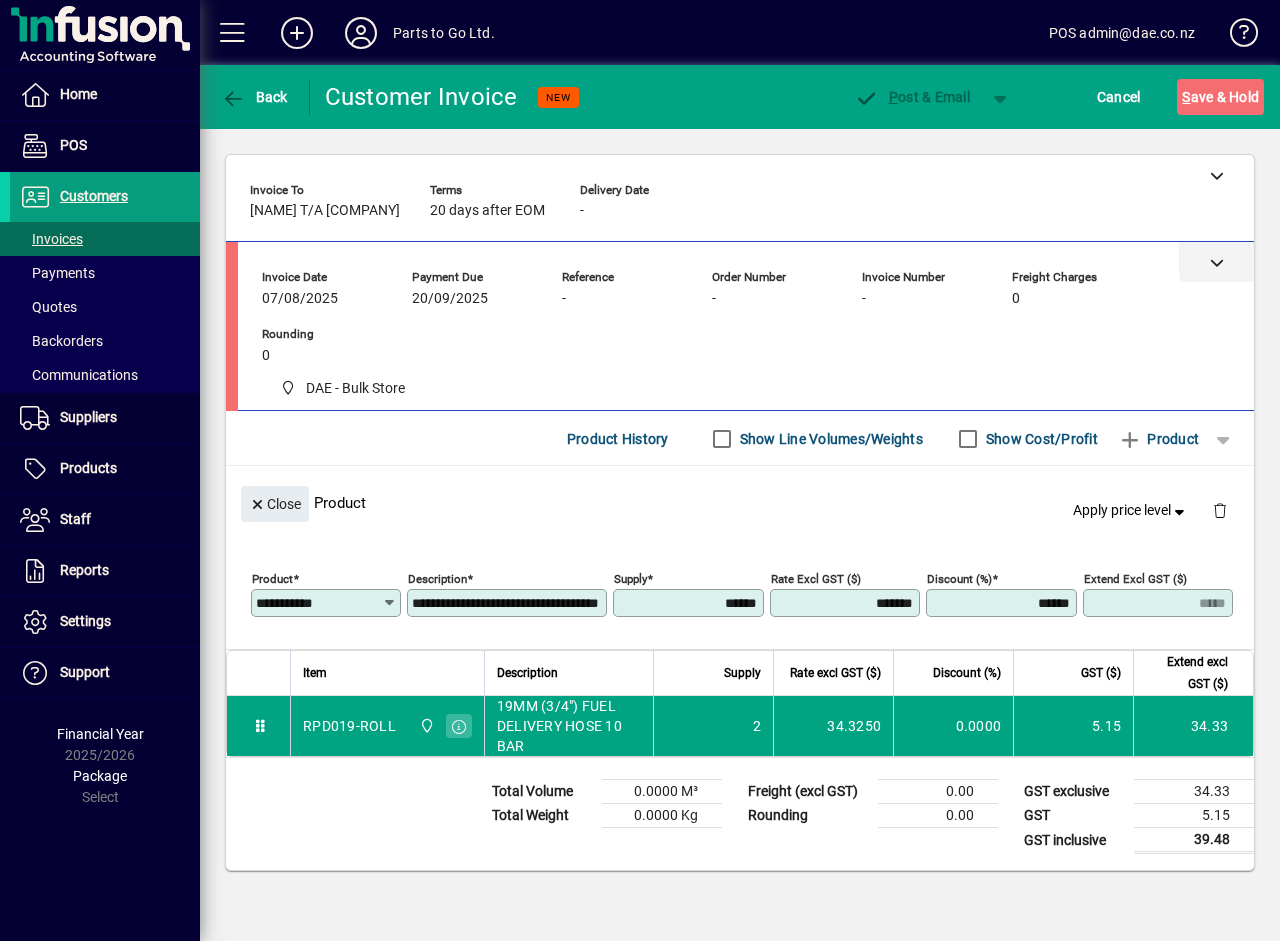click 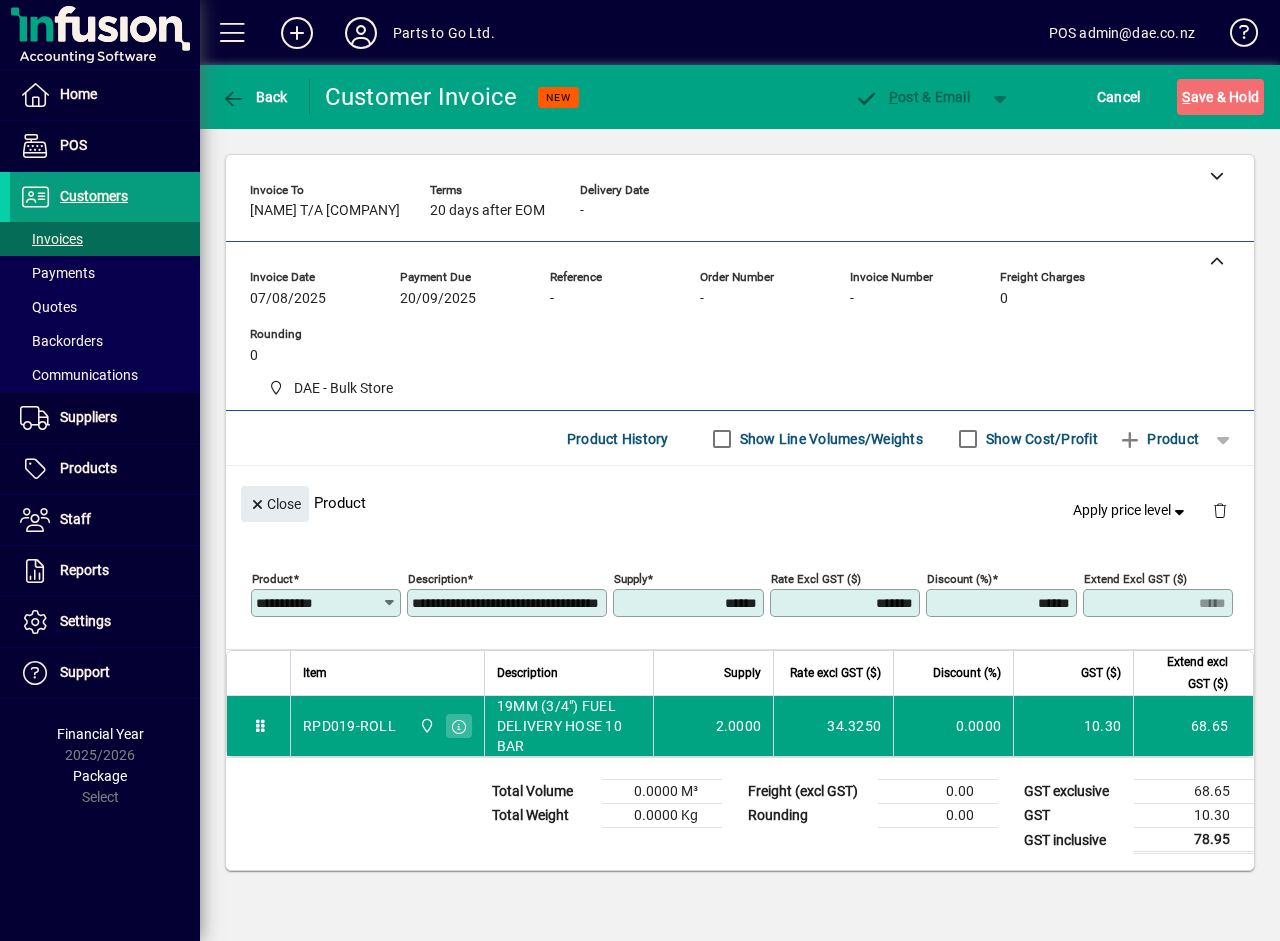 type on "*****" 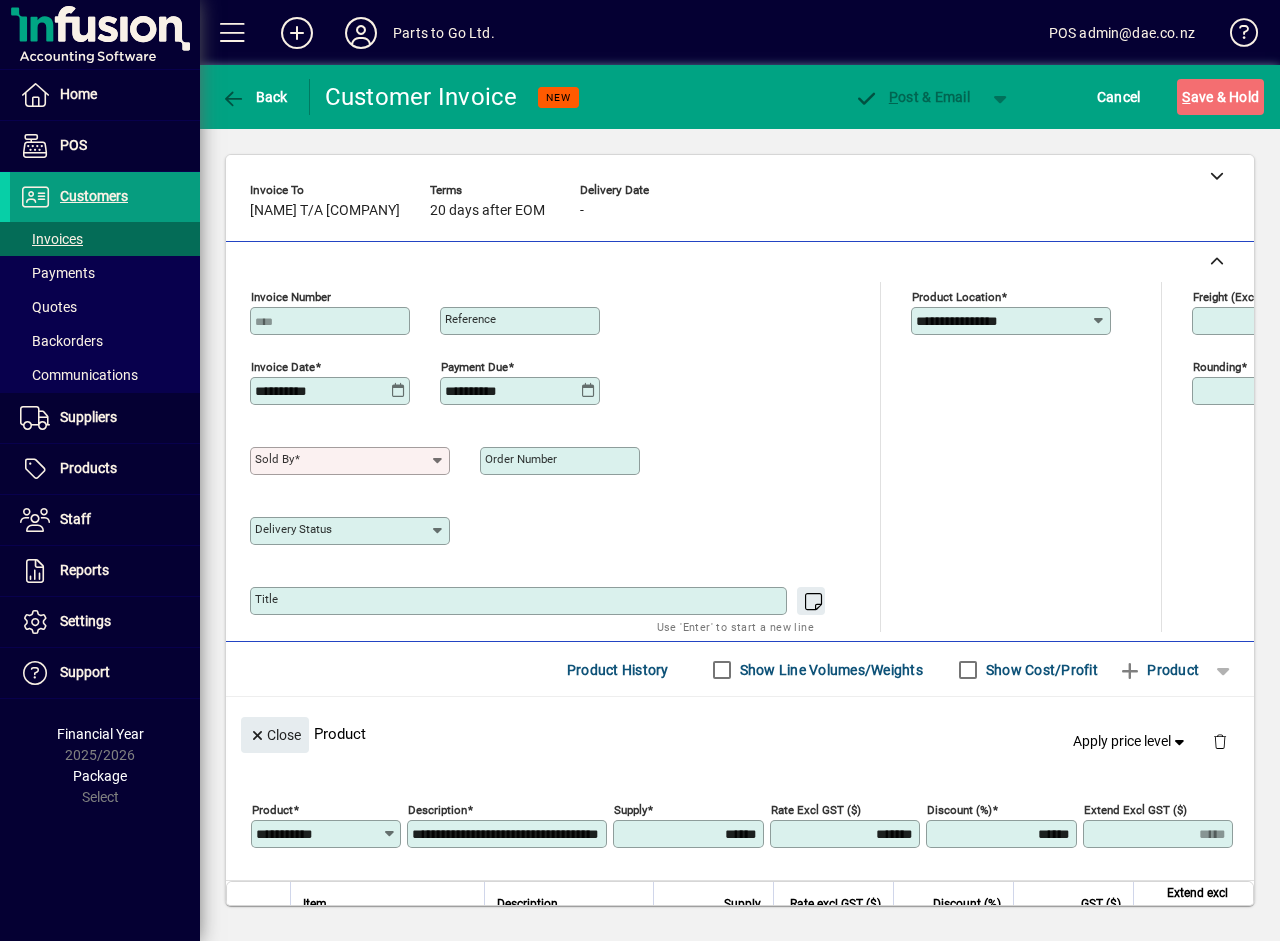 click at bounding box center (297, 459) 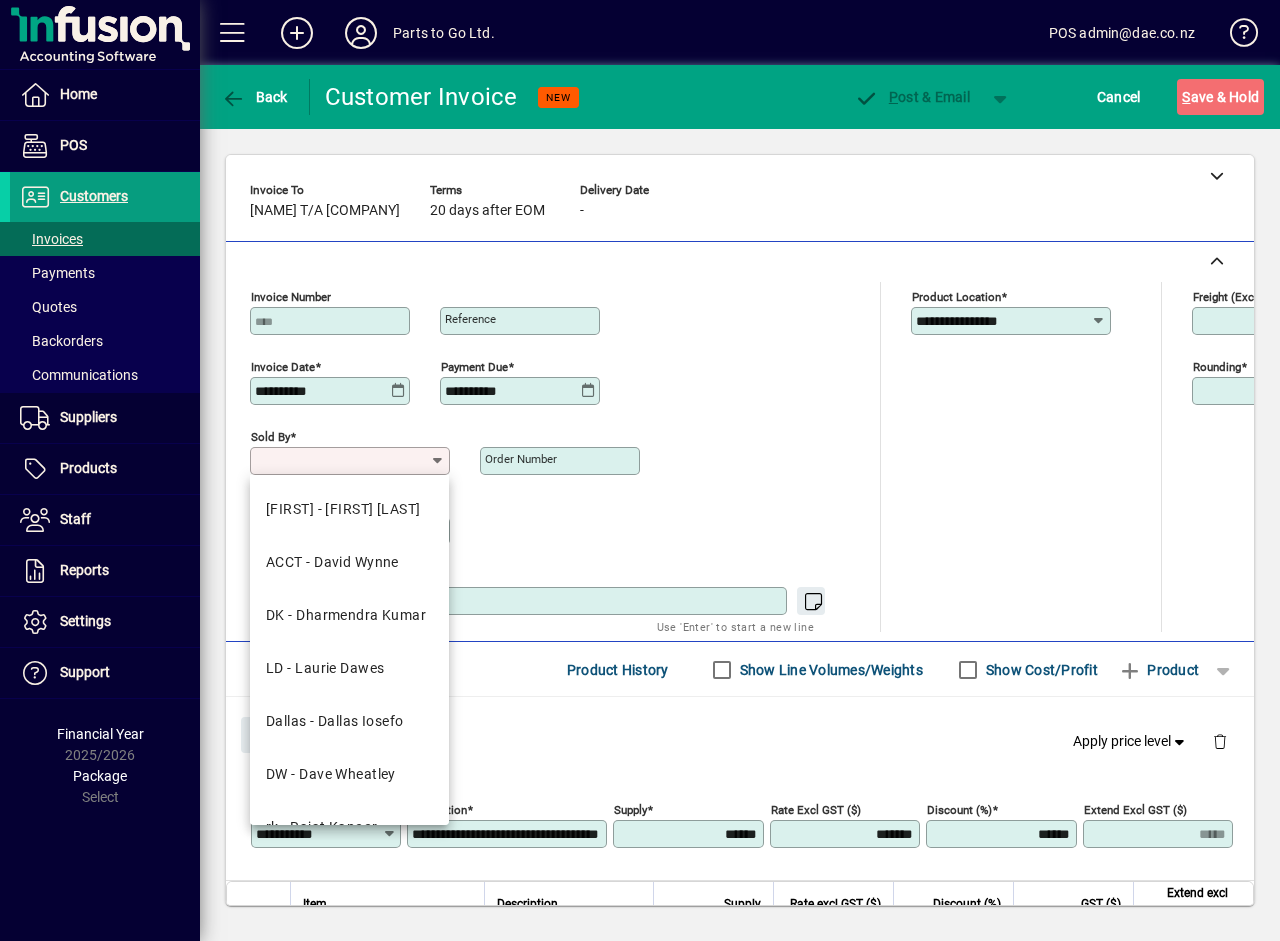 drag, startPoint x: 315, startPoint y: 770, endPoint x: 380, endPoint y: 770, distance: 65 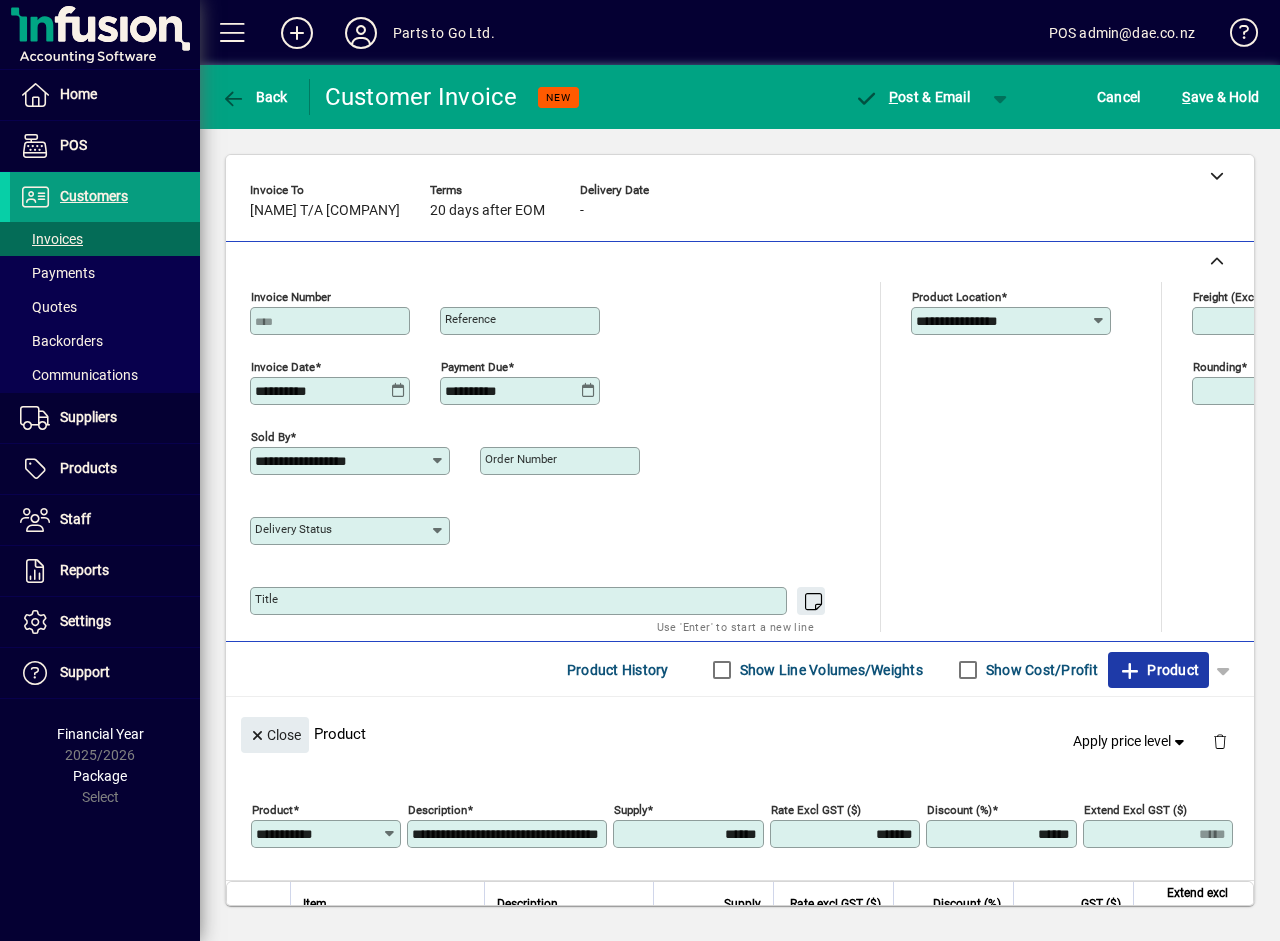 click on "Product" 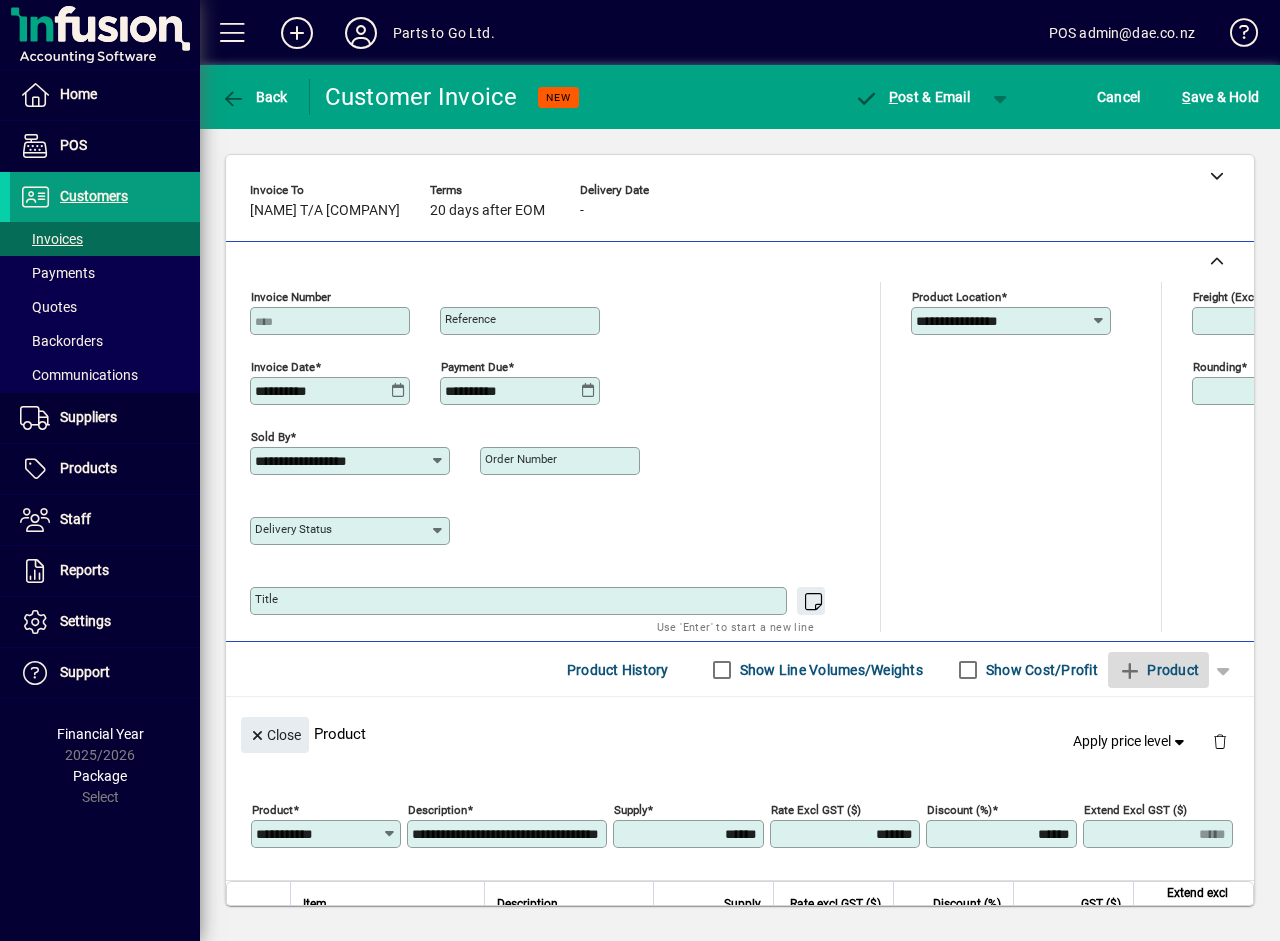type 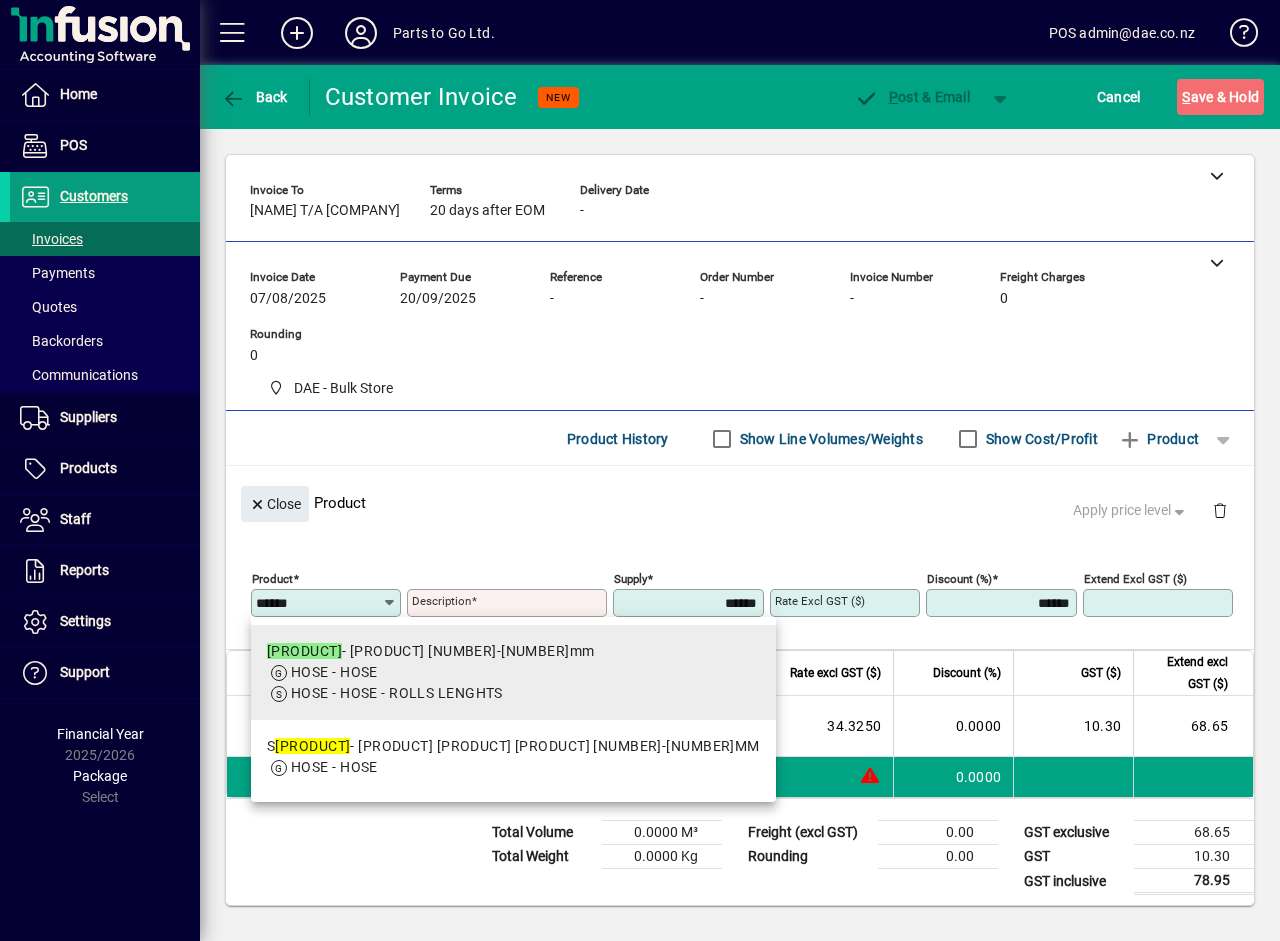 click on "HS016P  - HS SERIES HOSE CLAMP 21-38mm" at bounding box center [431, 651] 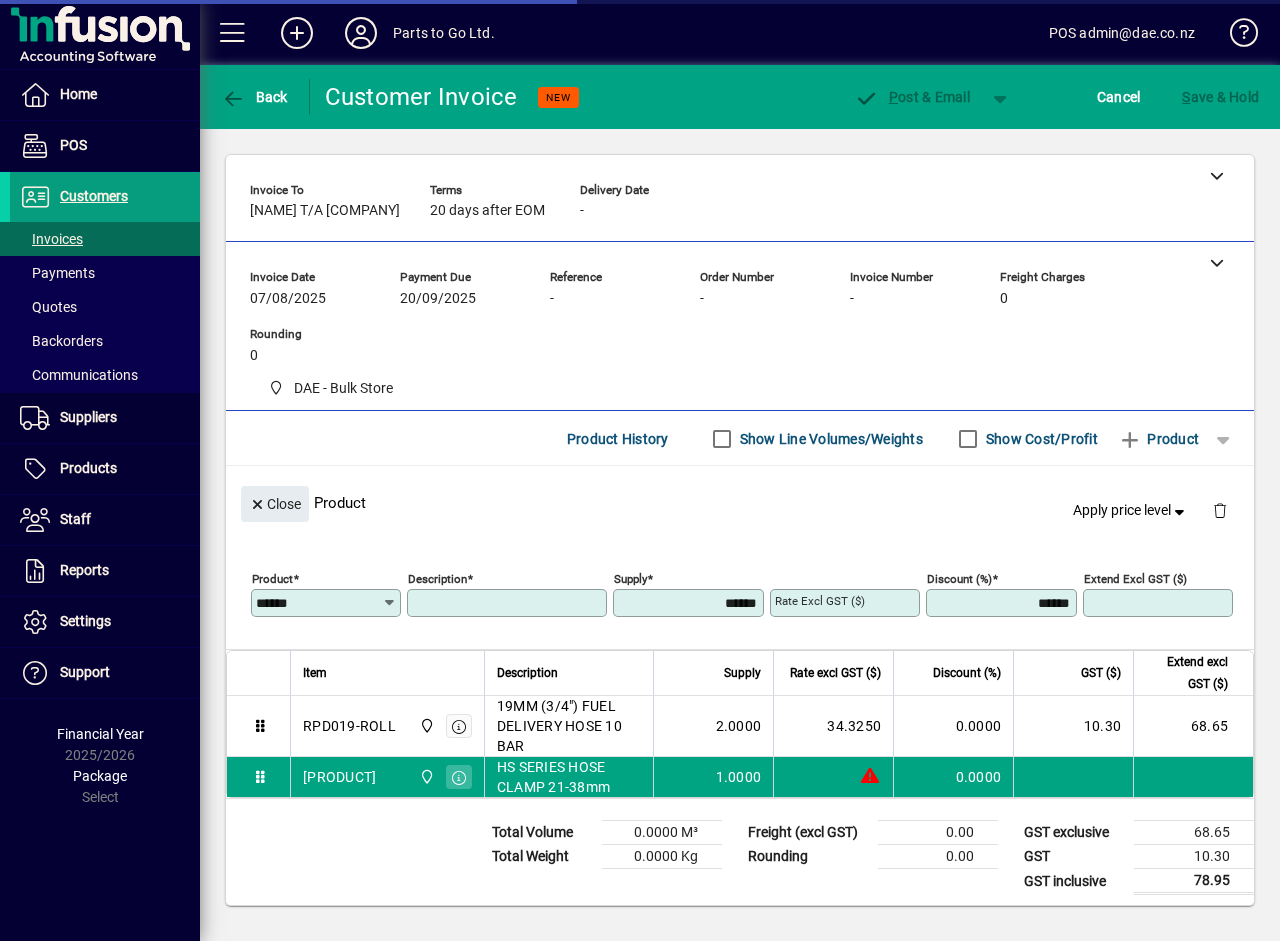 type on "**********" 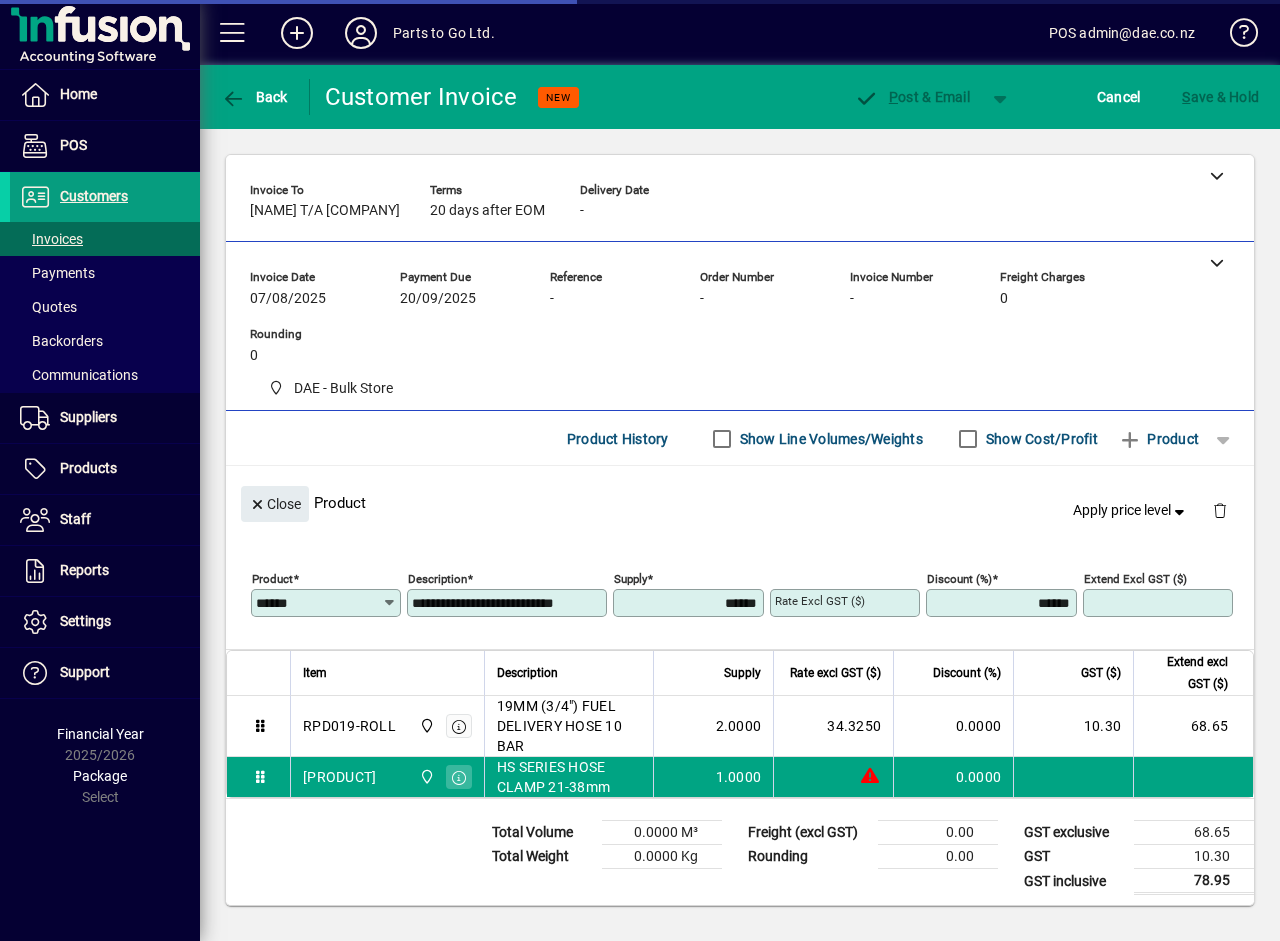 type on "******" 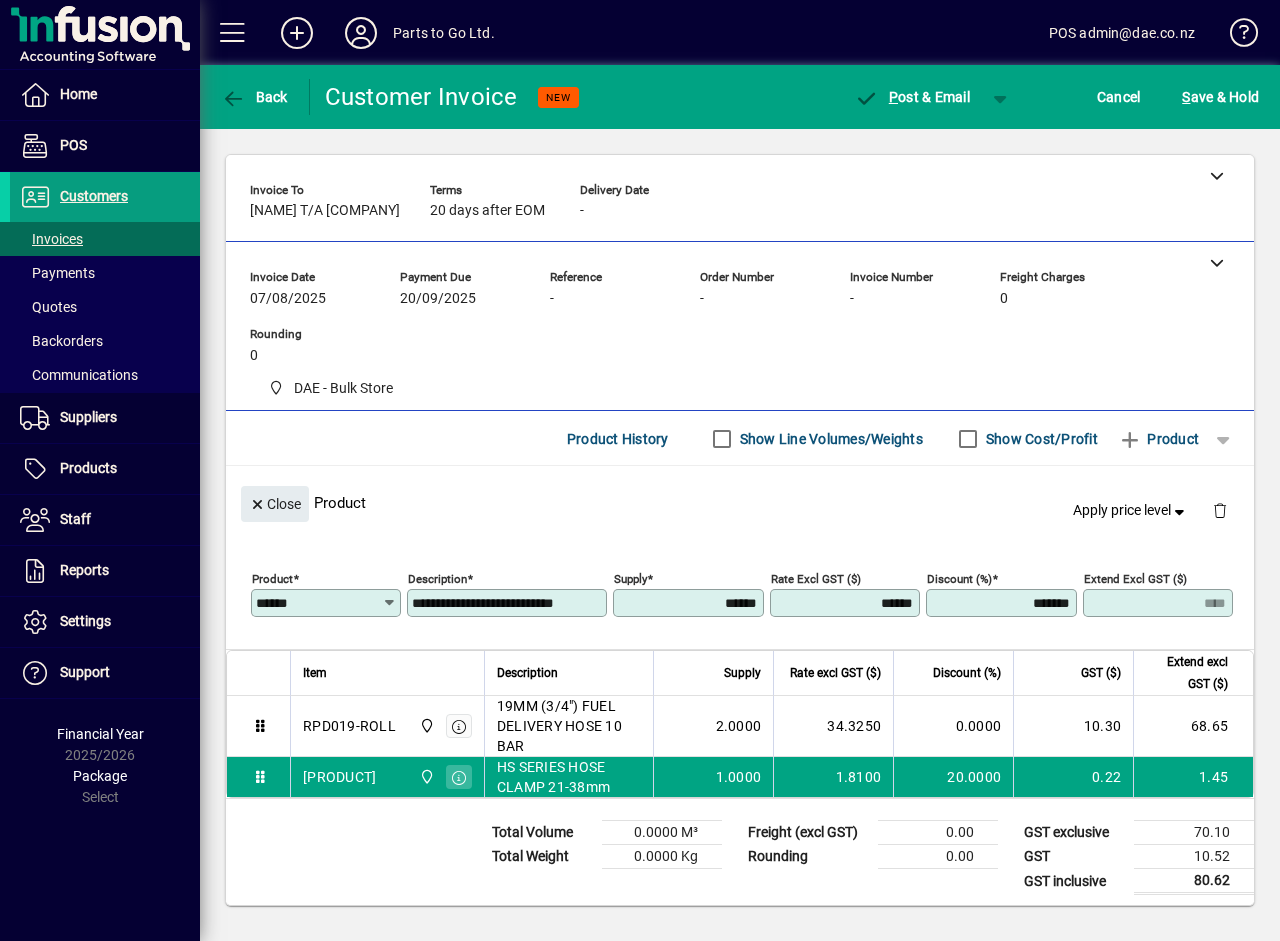click on "******" at bounding box center [847, 603] 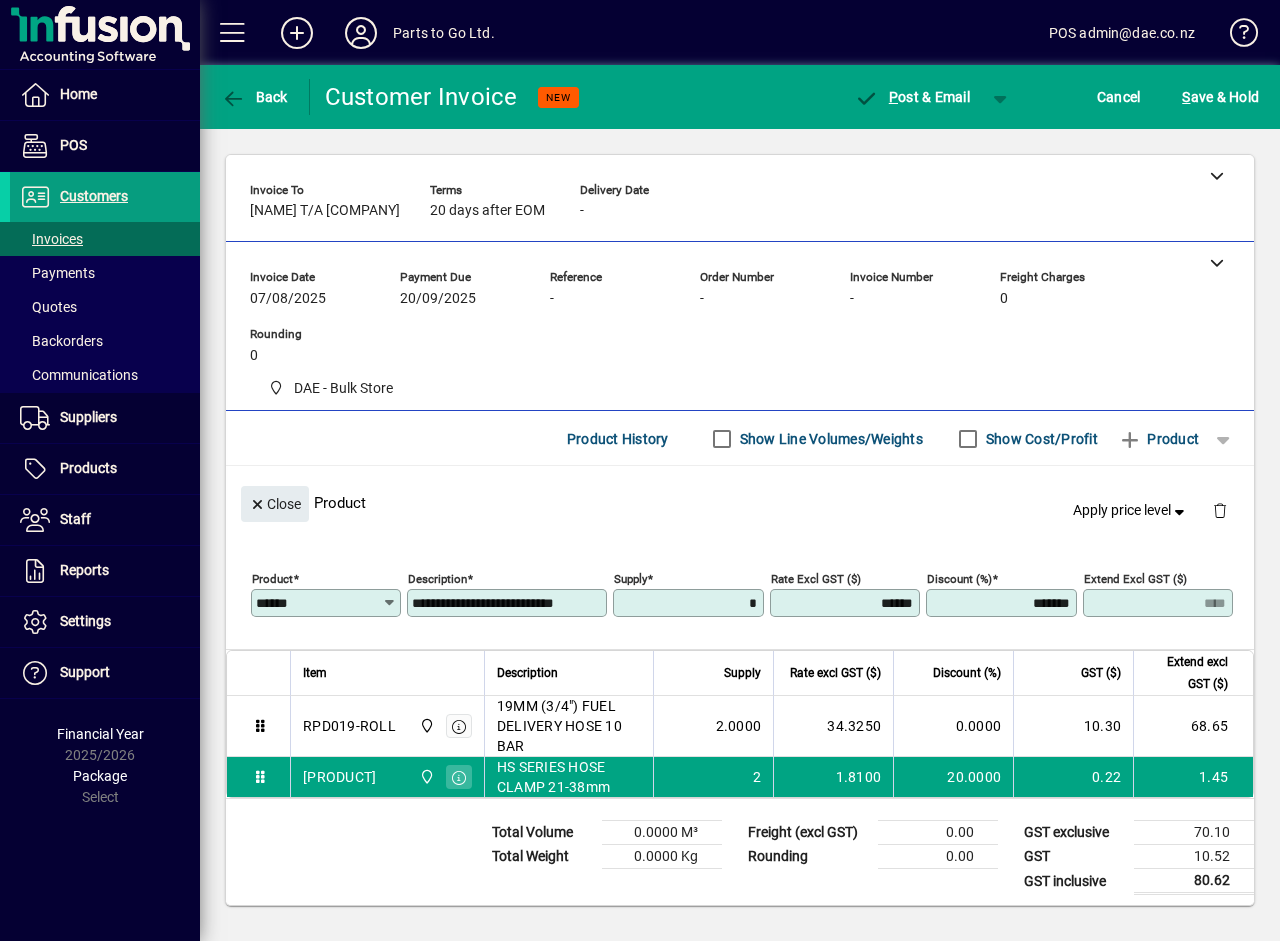type on "******" 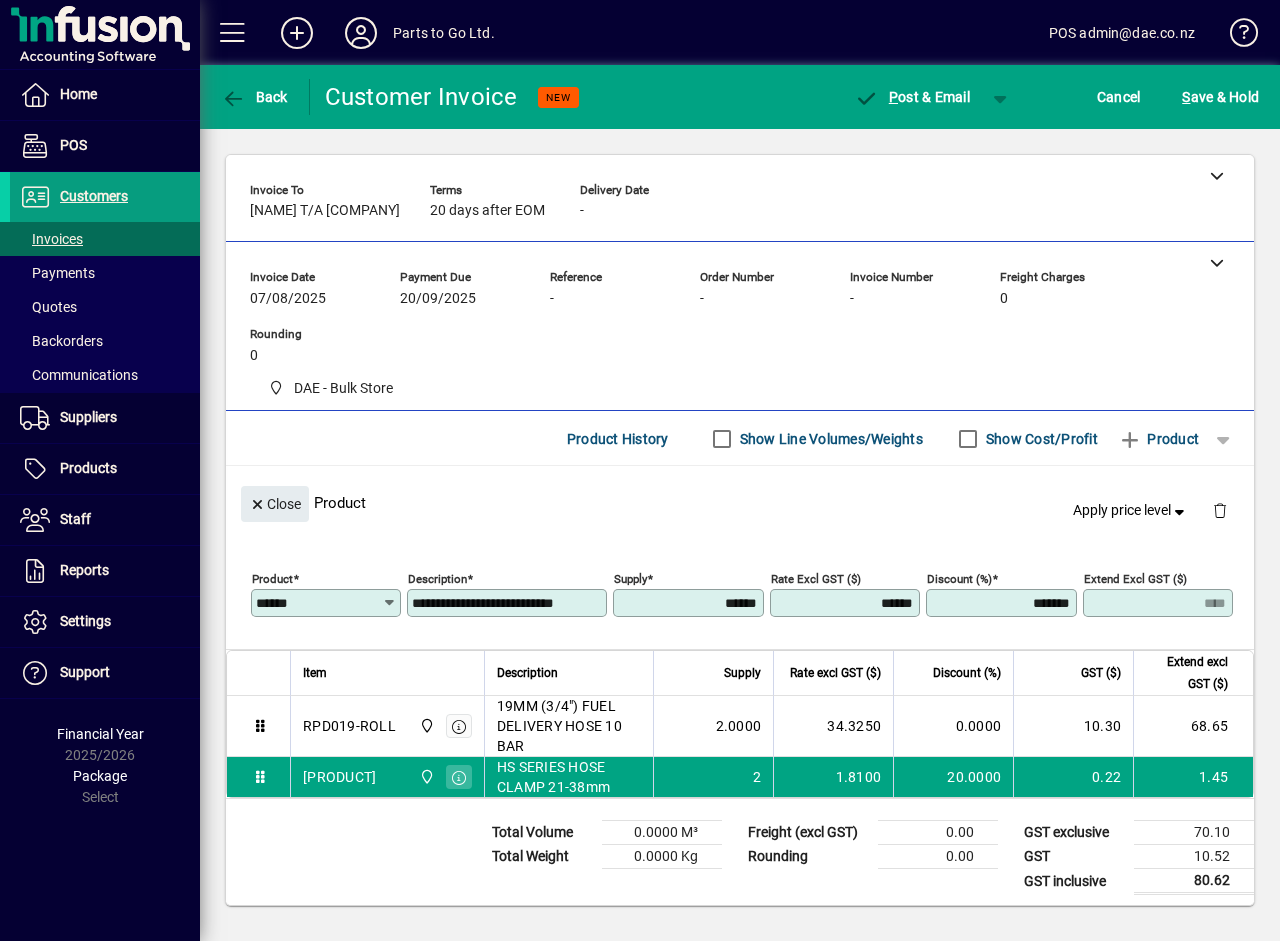 type on "****" 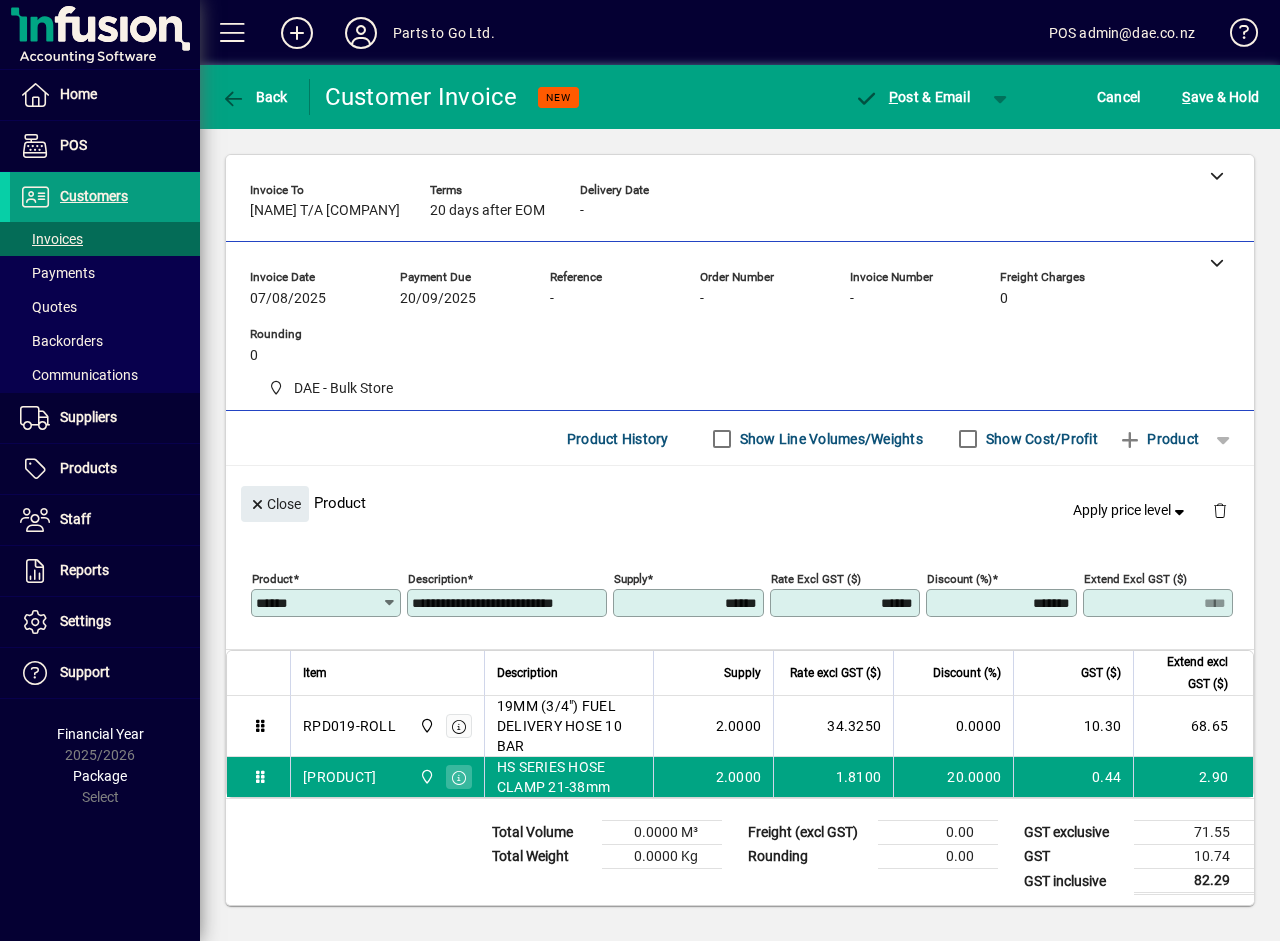 scroll, scrollTop: 6, scrollLeft: 0, axis: vertical 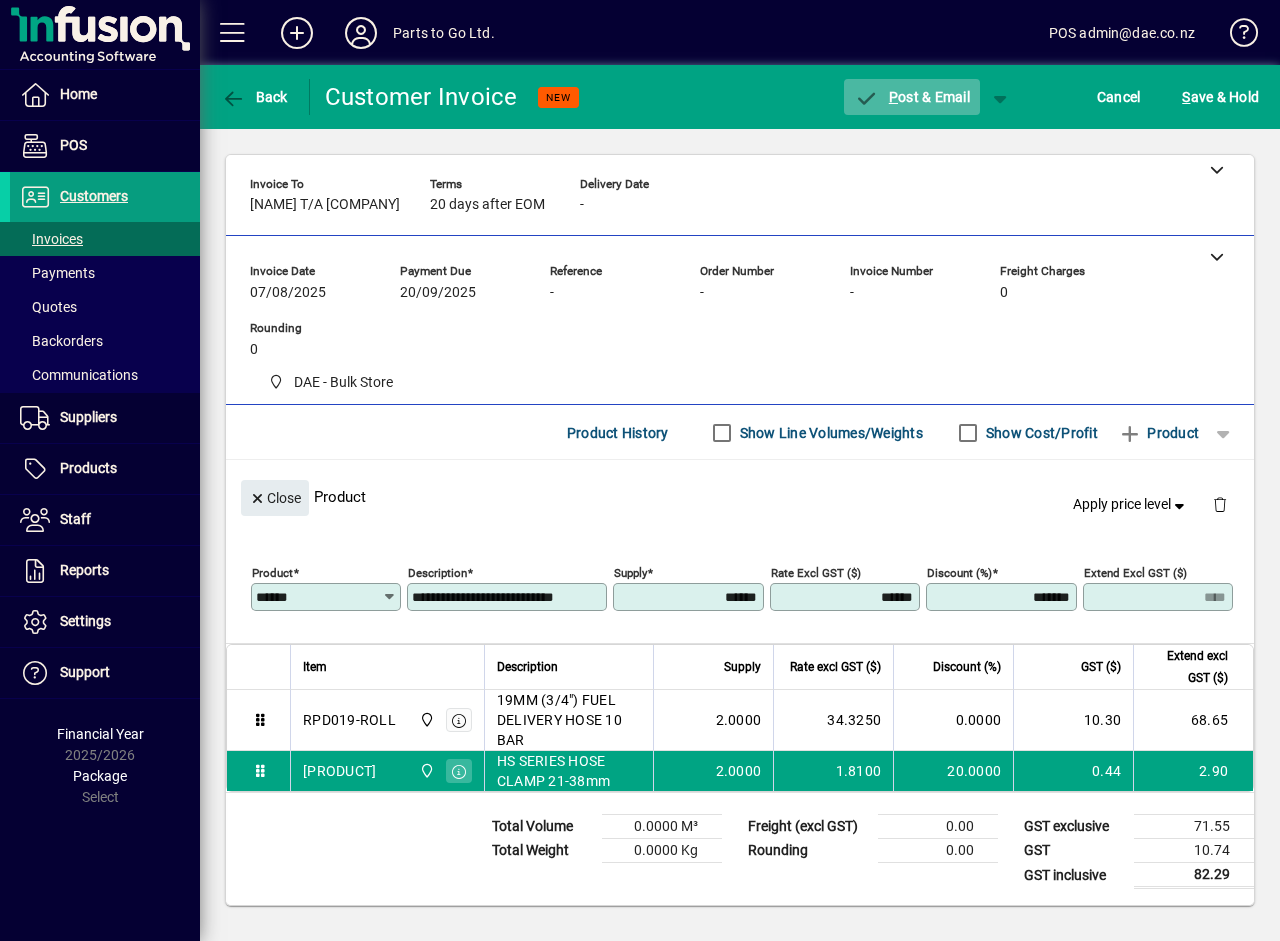 click on "P ost & Email" 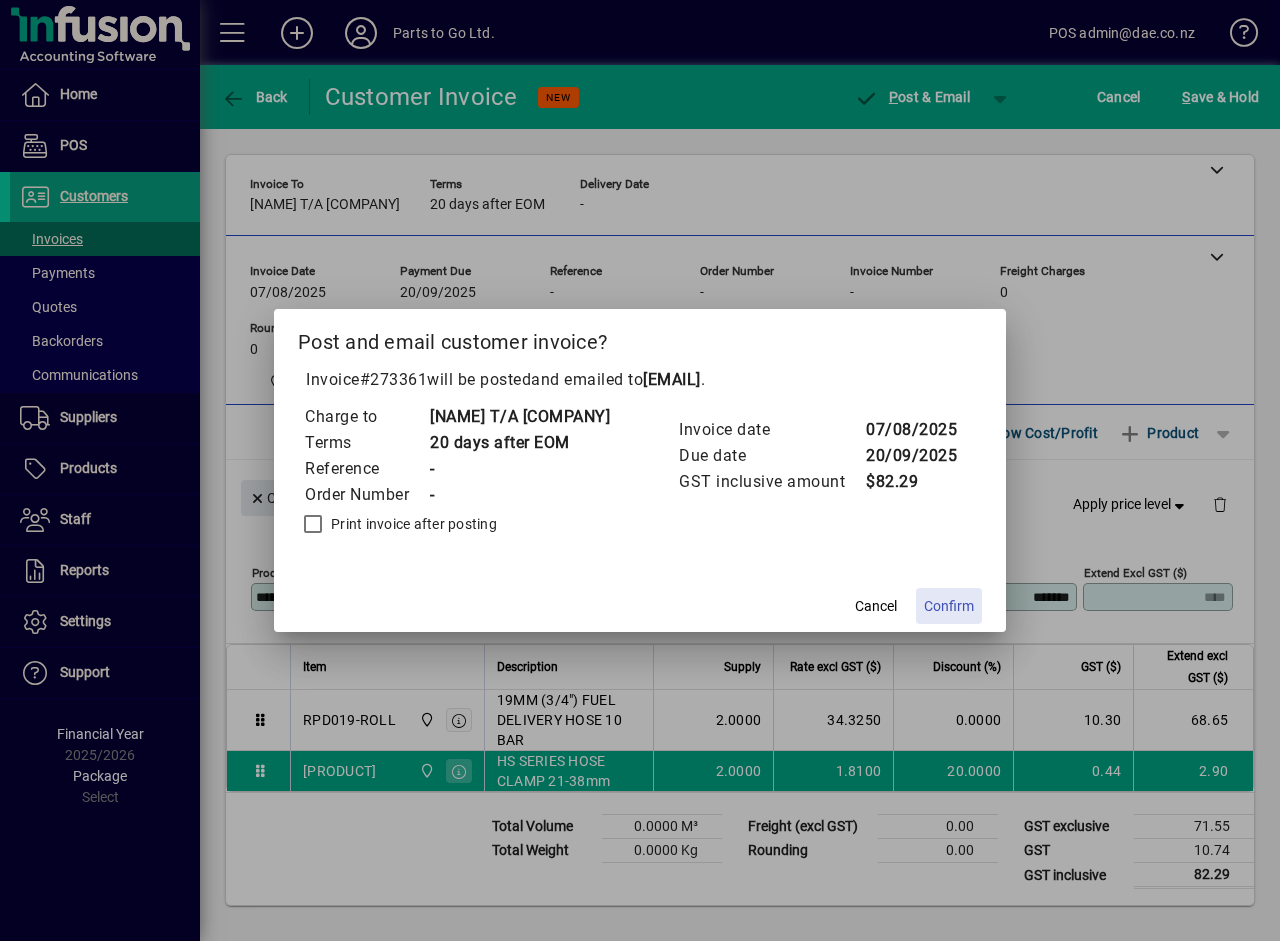 click on "Confirm" 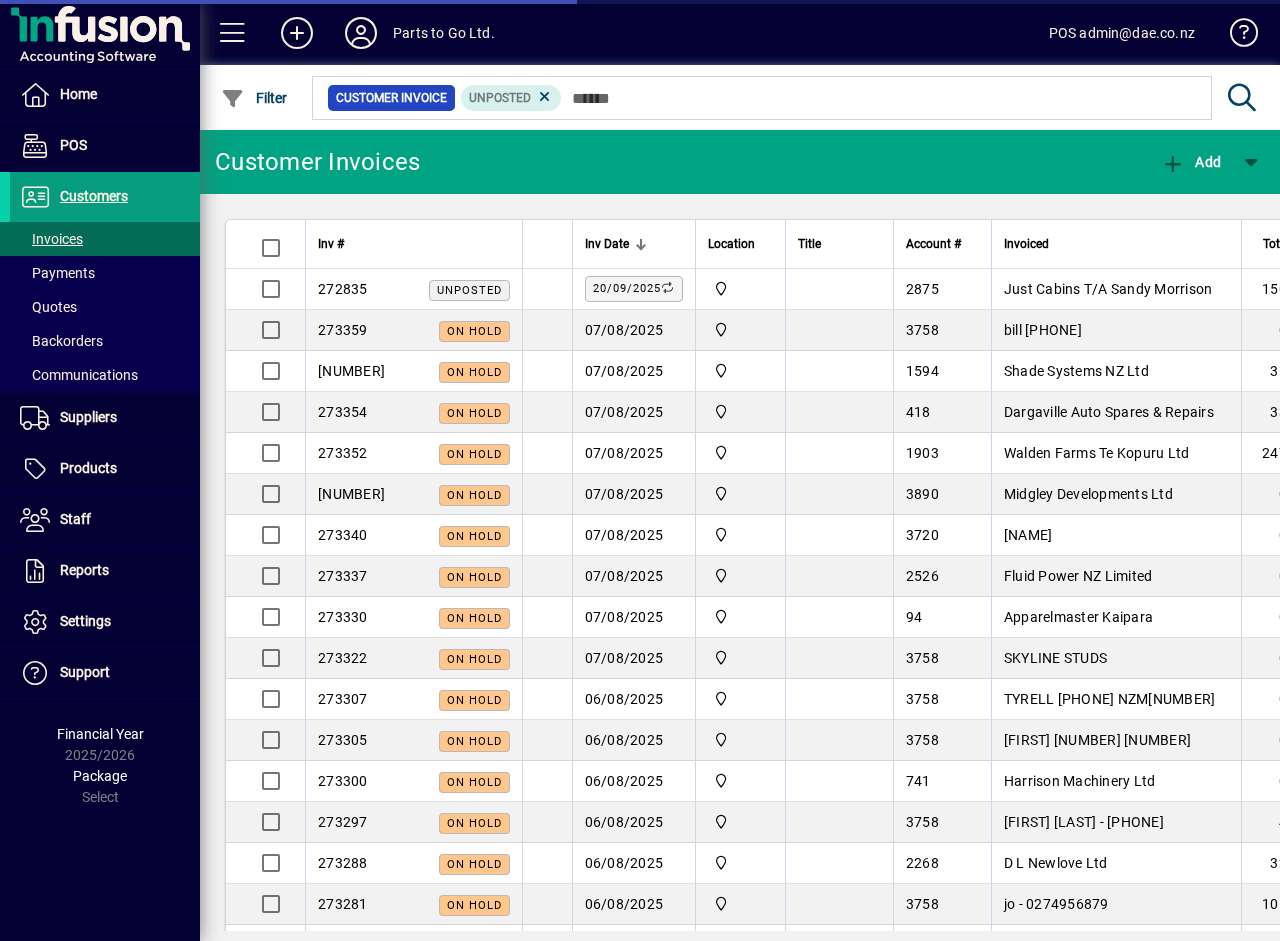 click on "Products" at bounding box center (63, 469) 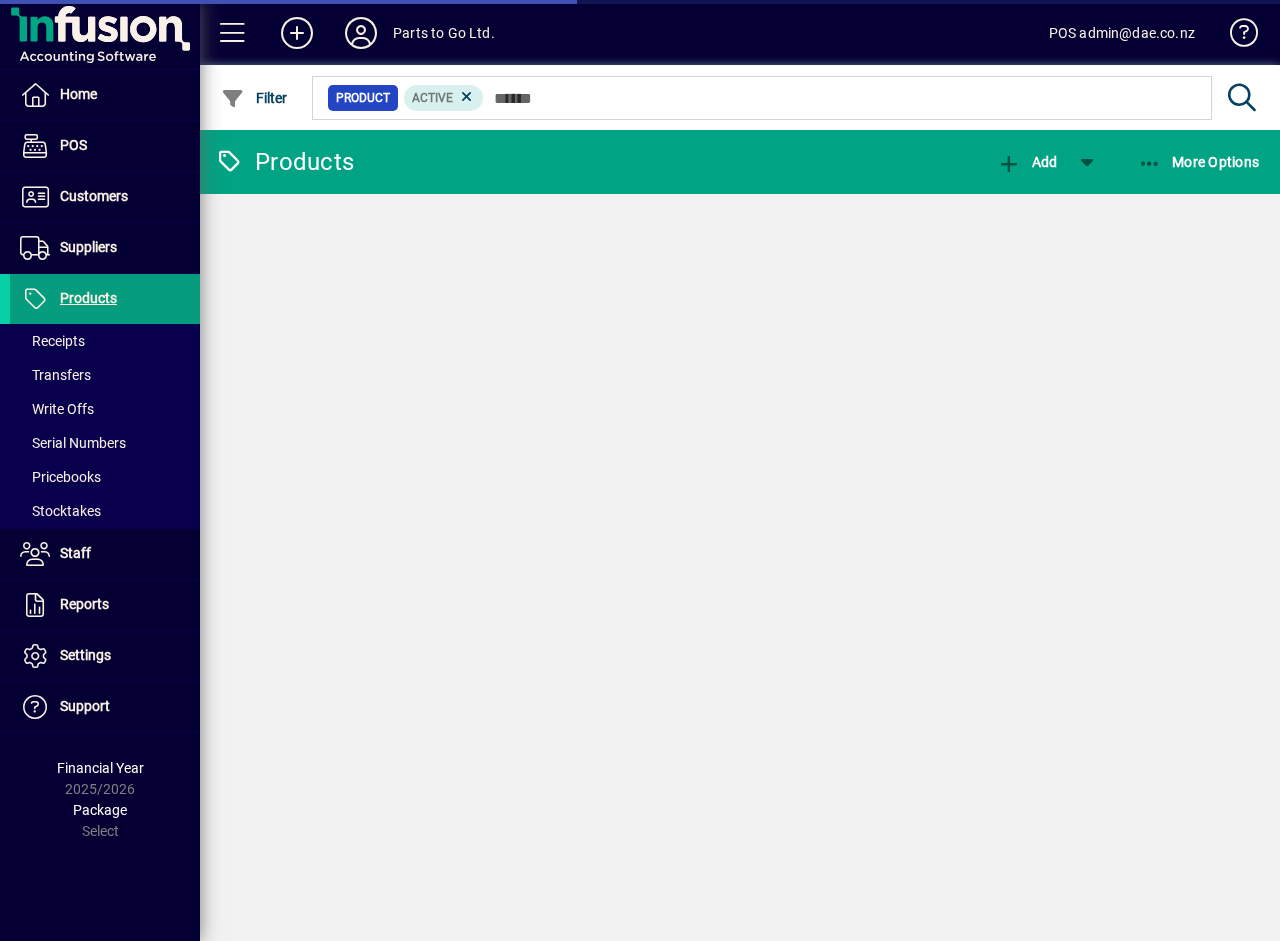 click on "Products" at bounding box center [88, 298] 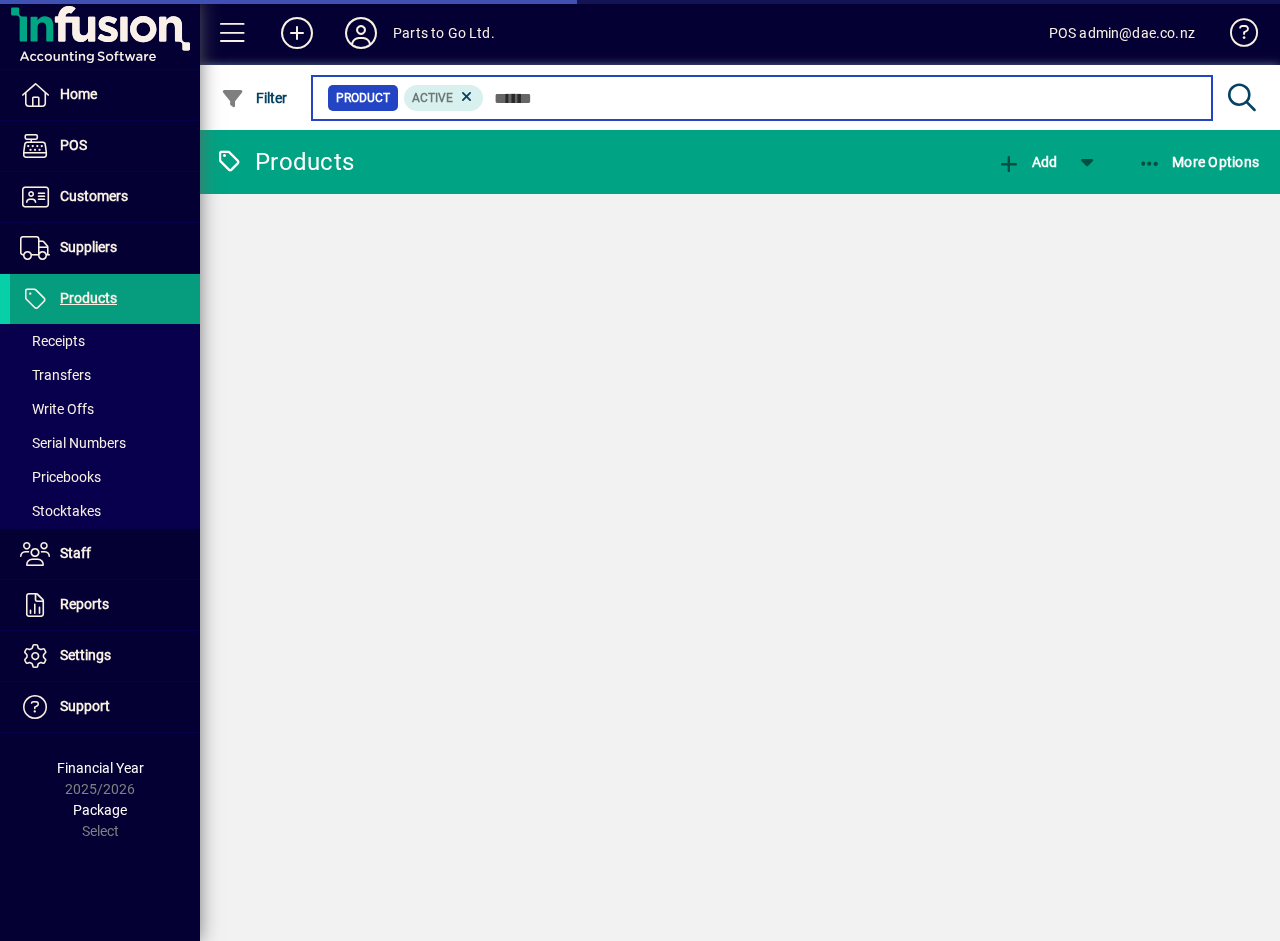 click at bounding box center (840, 98) 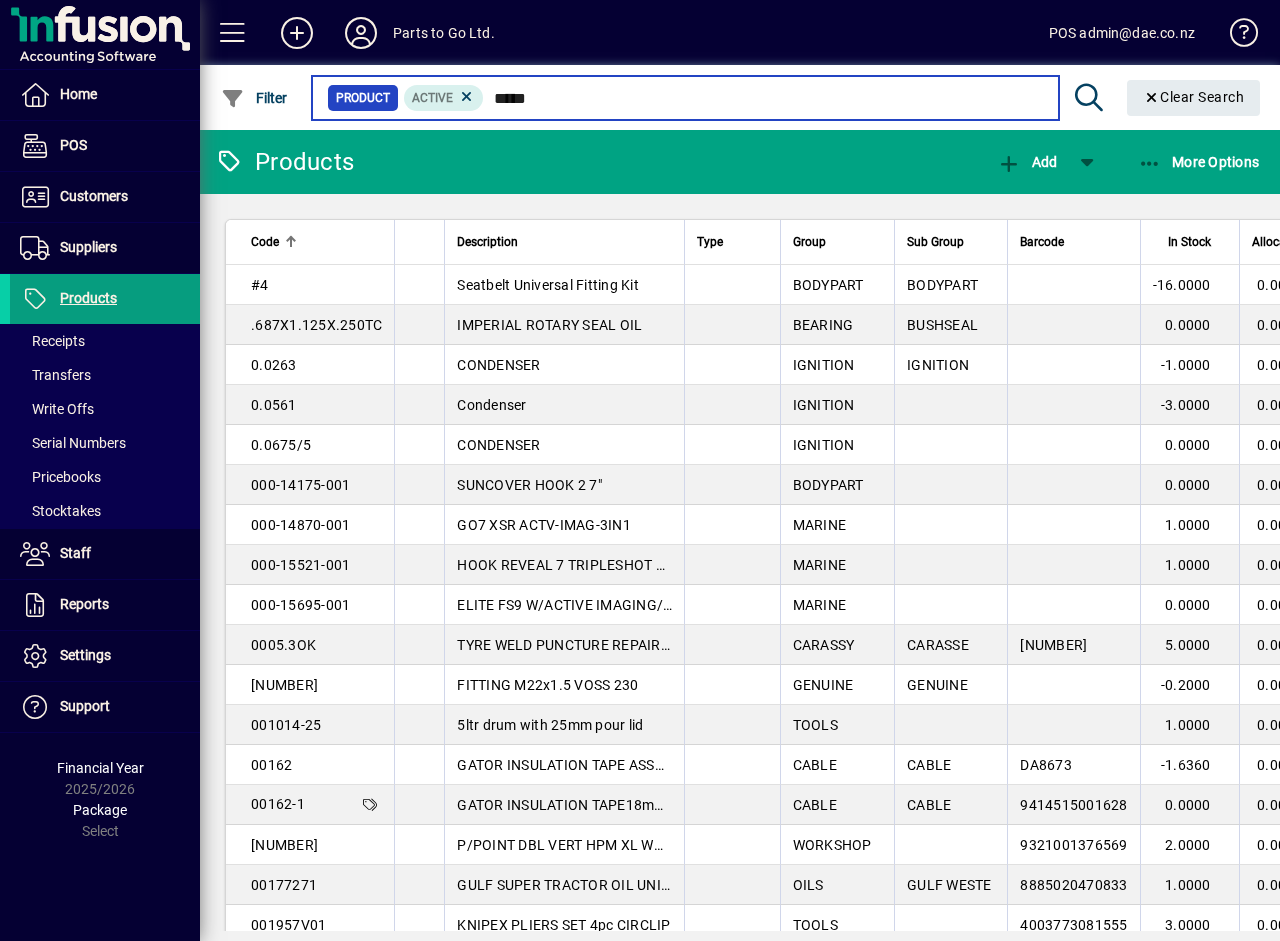 click on "*****" at bounding box center [763, 98] 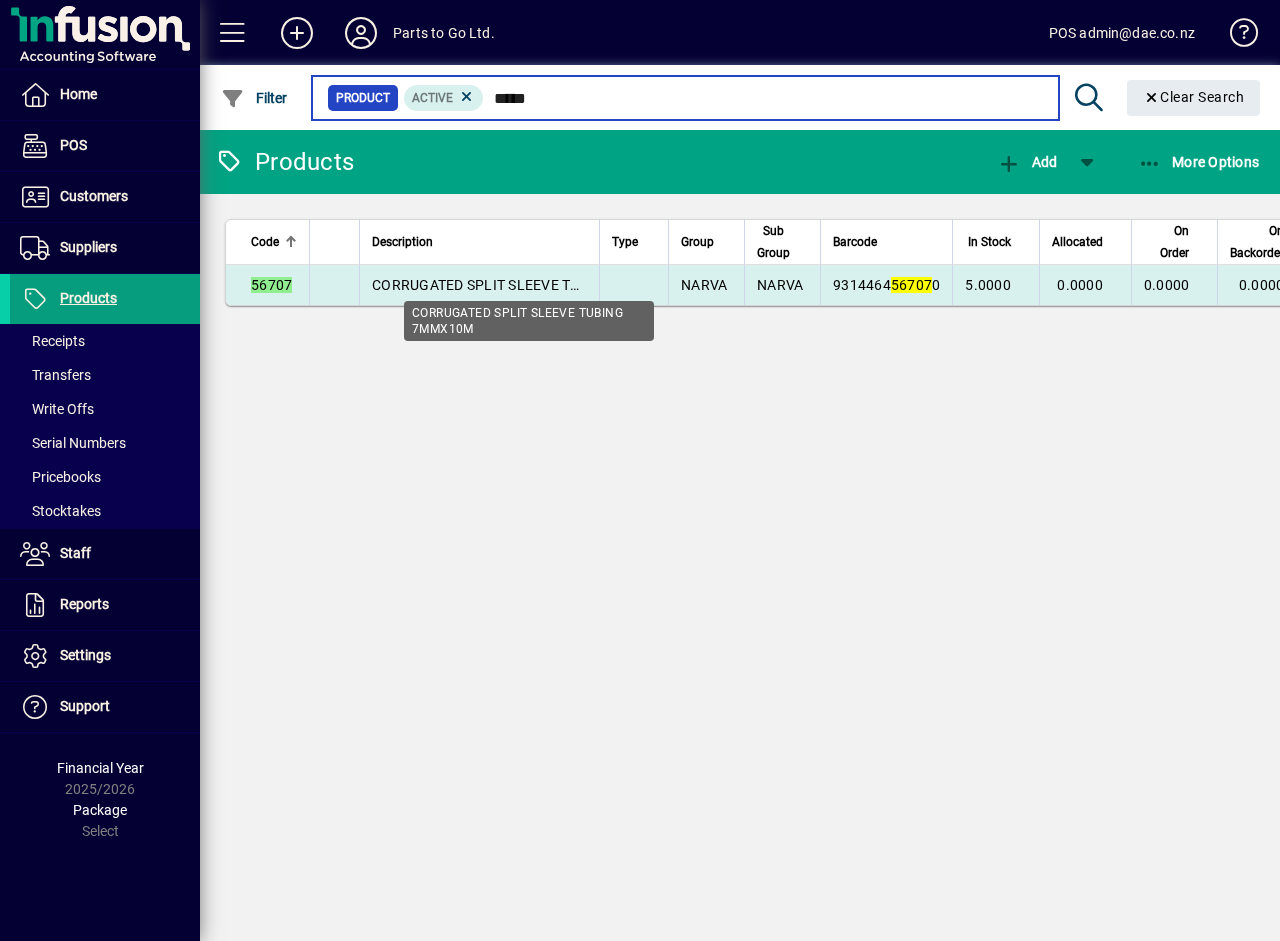 type on "*****" 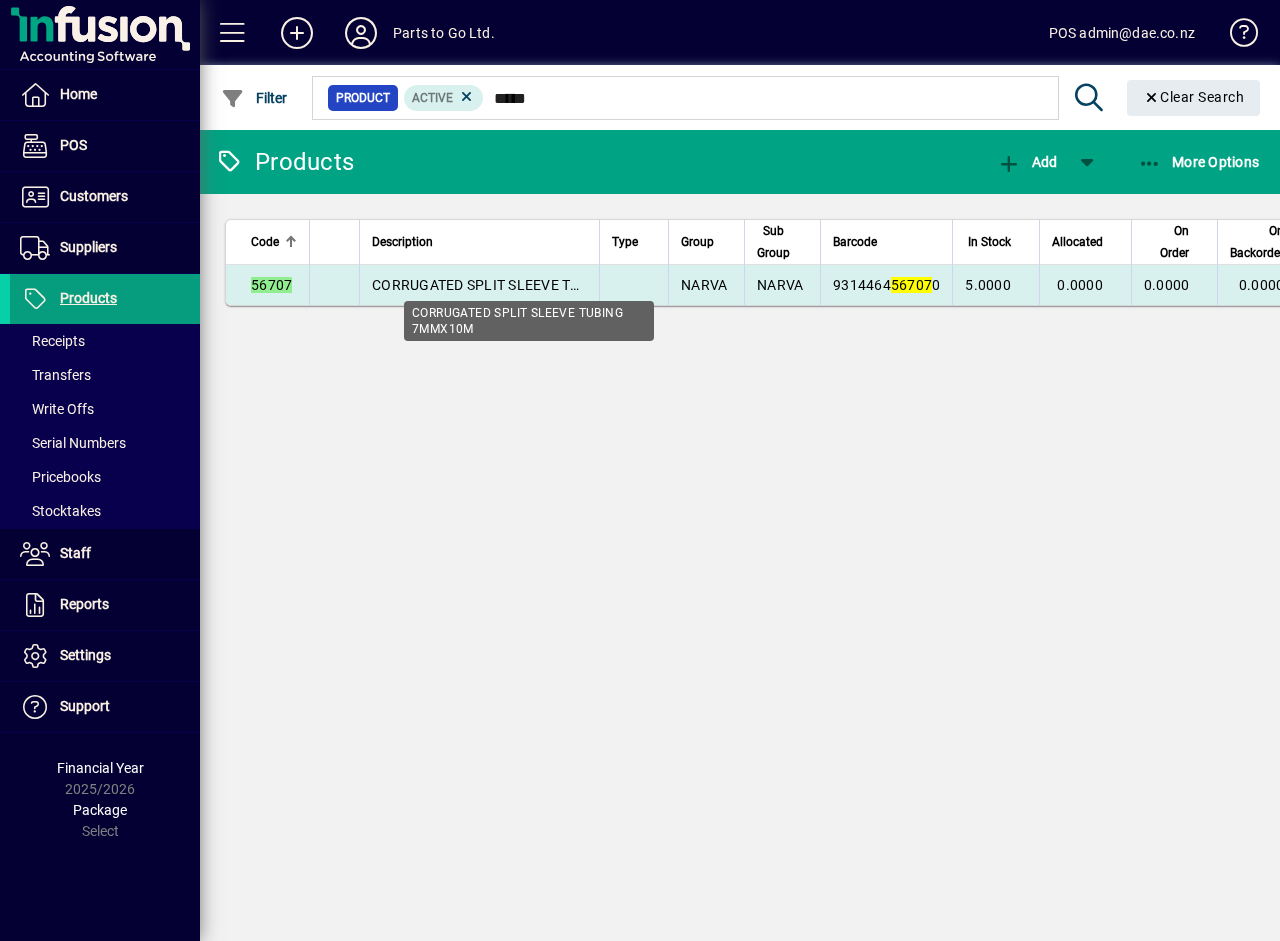 click on "CORRUGATED SPLIT SLEEVE TUBING 7MMX10M" at bounding box center [530, 285] 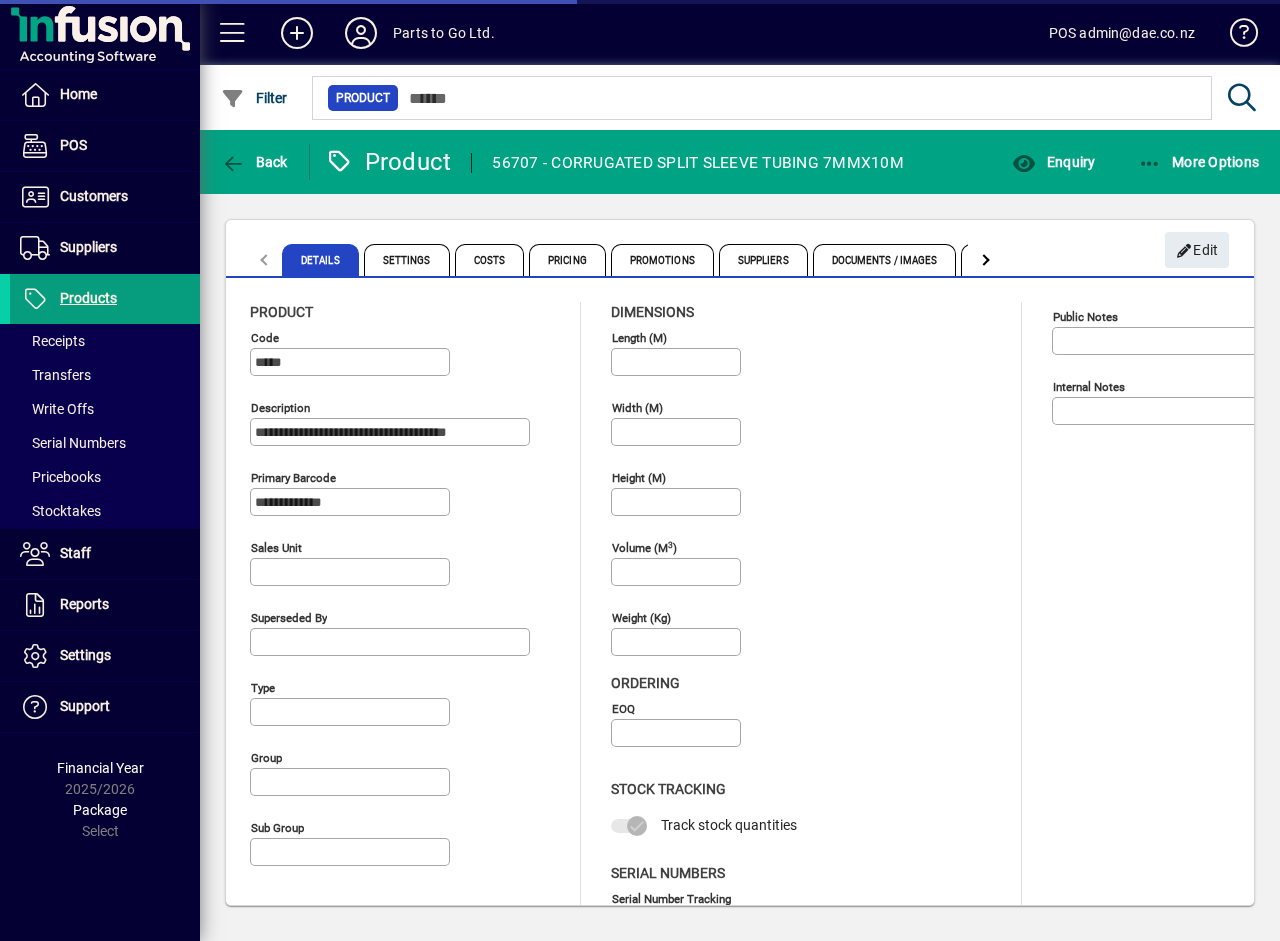 type on "**********" 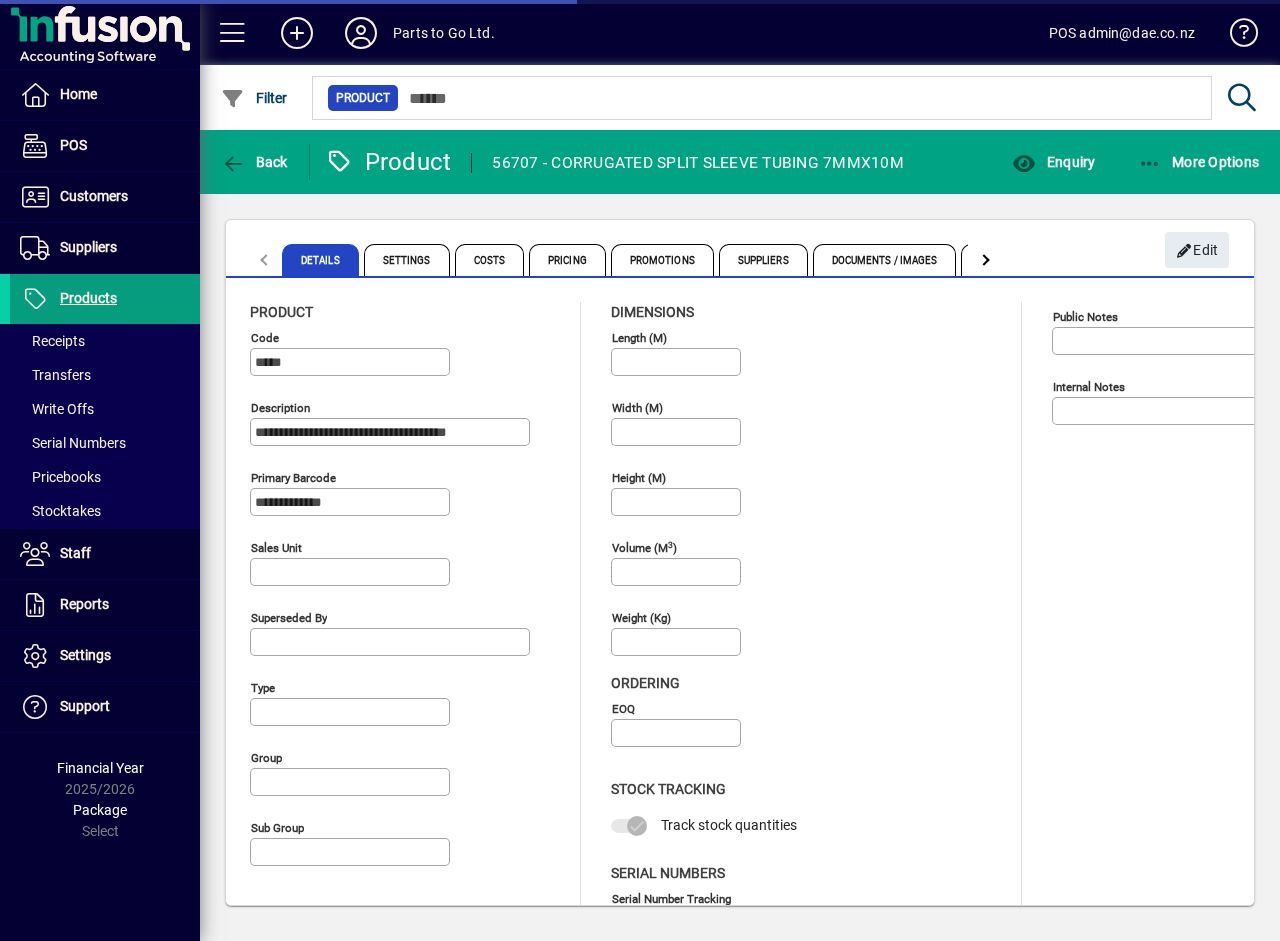 type on "**********" 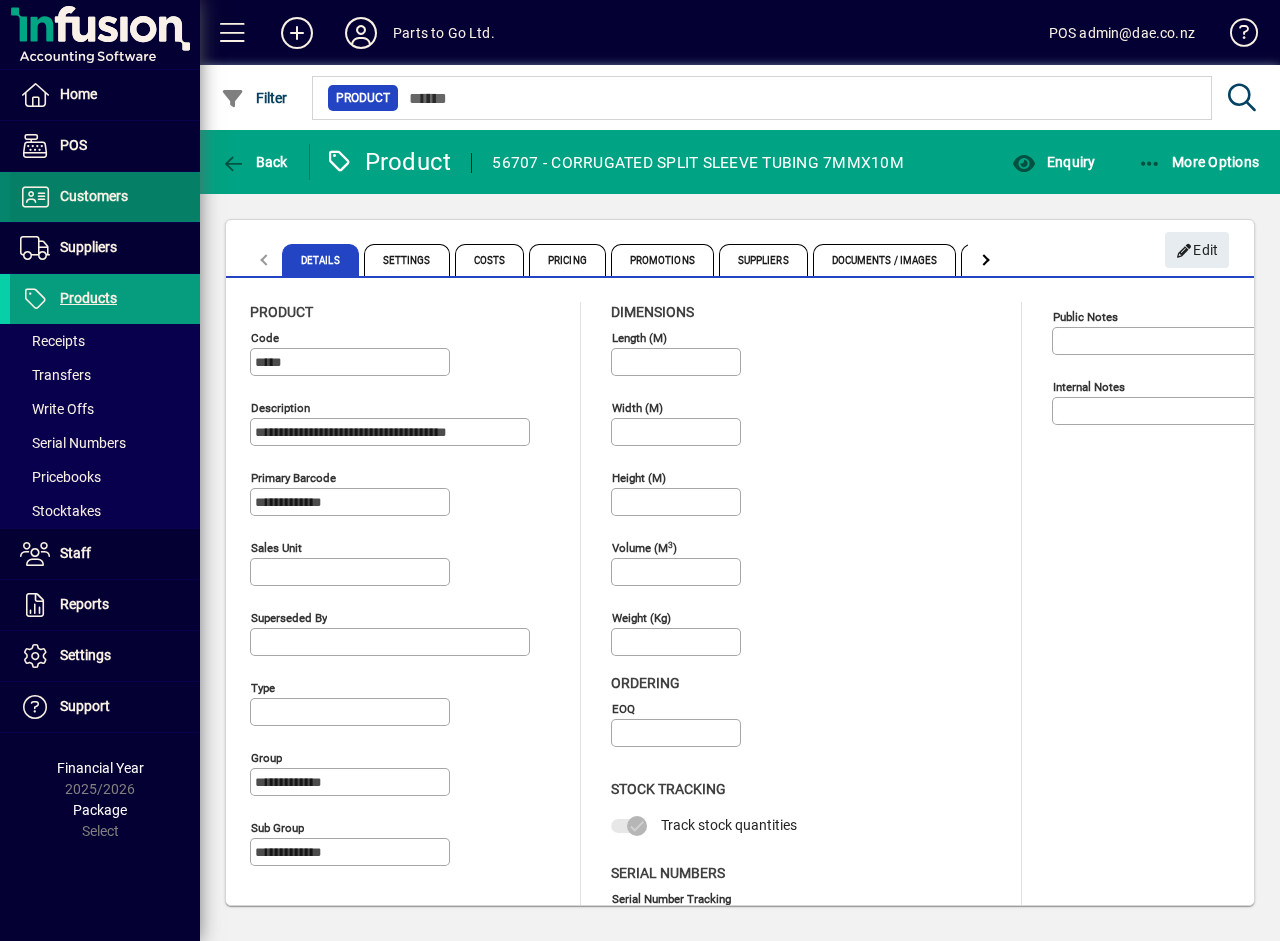 click on "Customers" at bounding box center (94, 196) 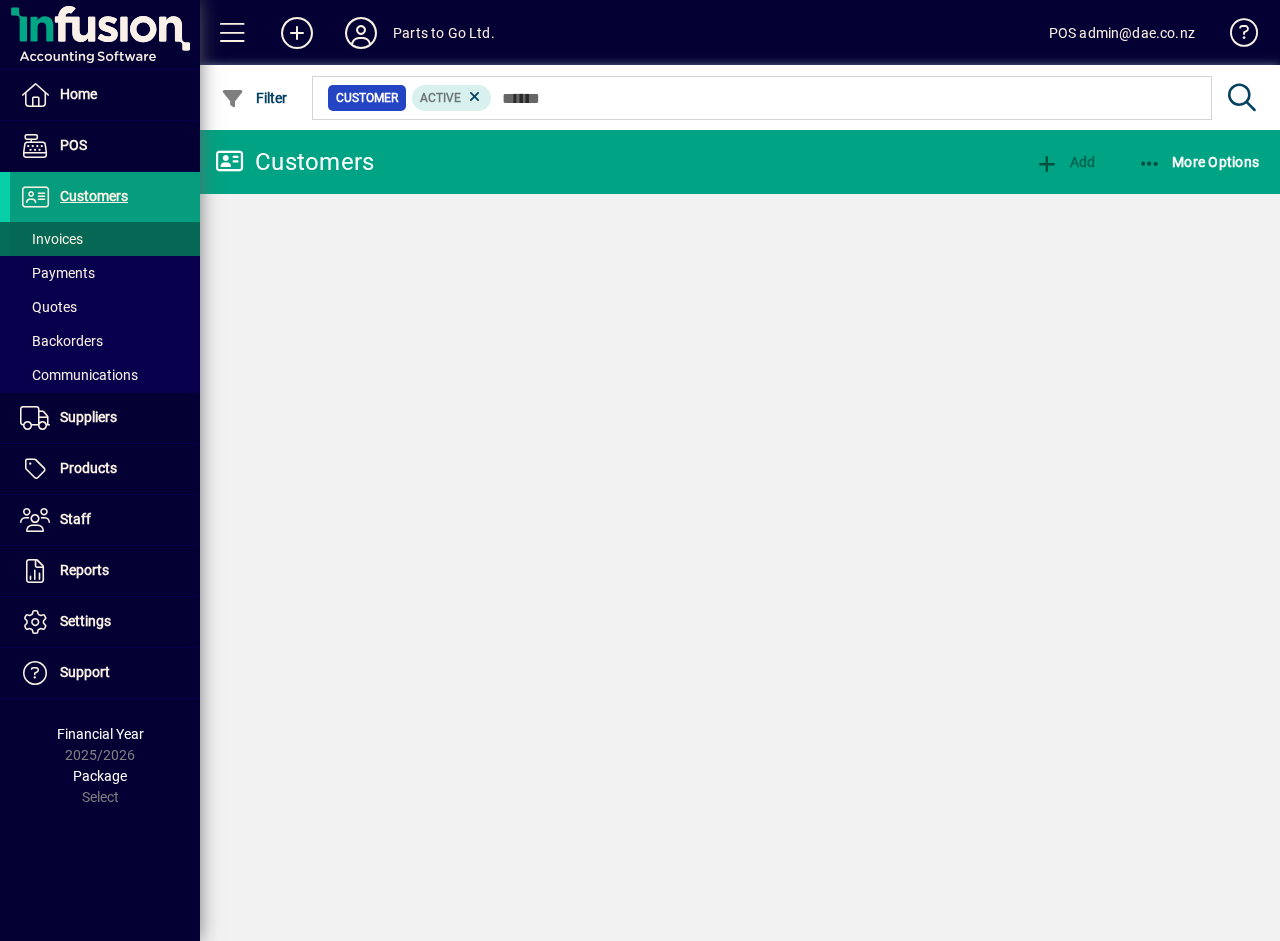 click on "Invoices" at bounding box center (51, 239) 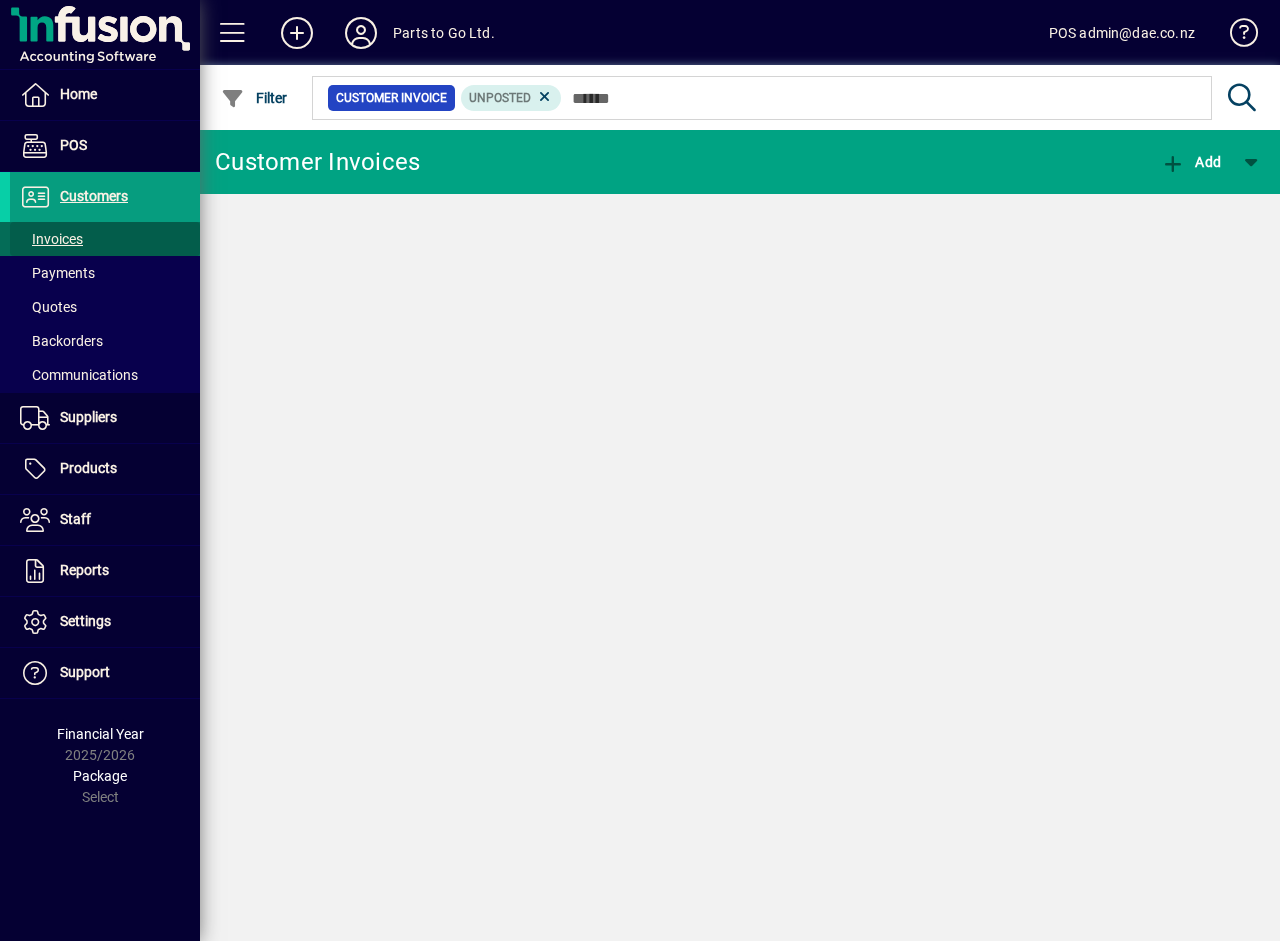 click on "Invoices" at bounding box center (51, 239) 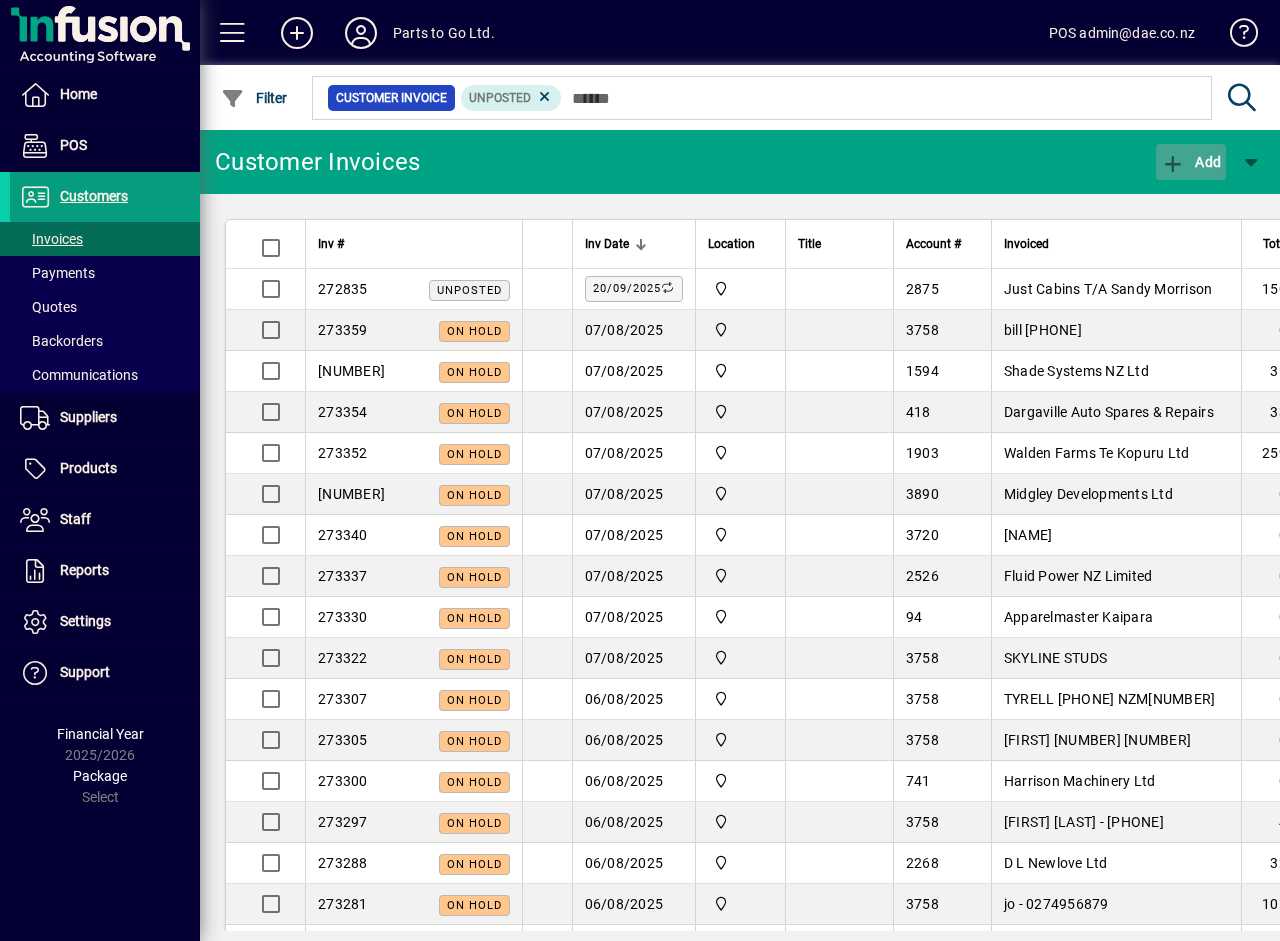 click 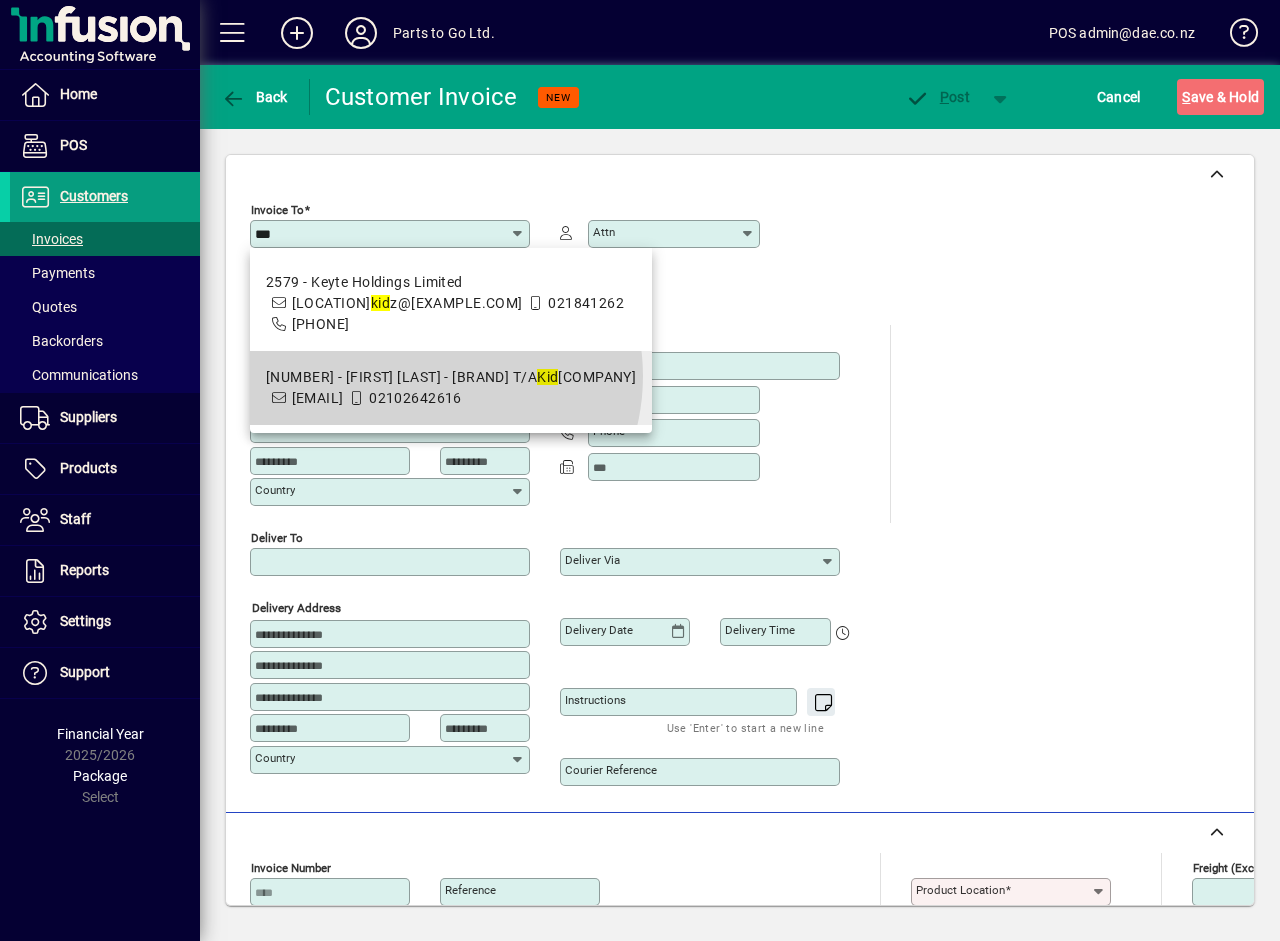 click on "3582 - Andrew Beuker - Ruawai Tyres T/A  Kid ztime ltd" at bounding box center [451, 377] 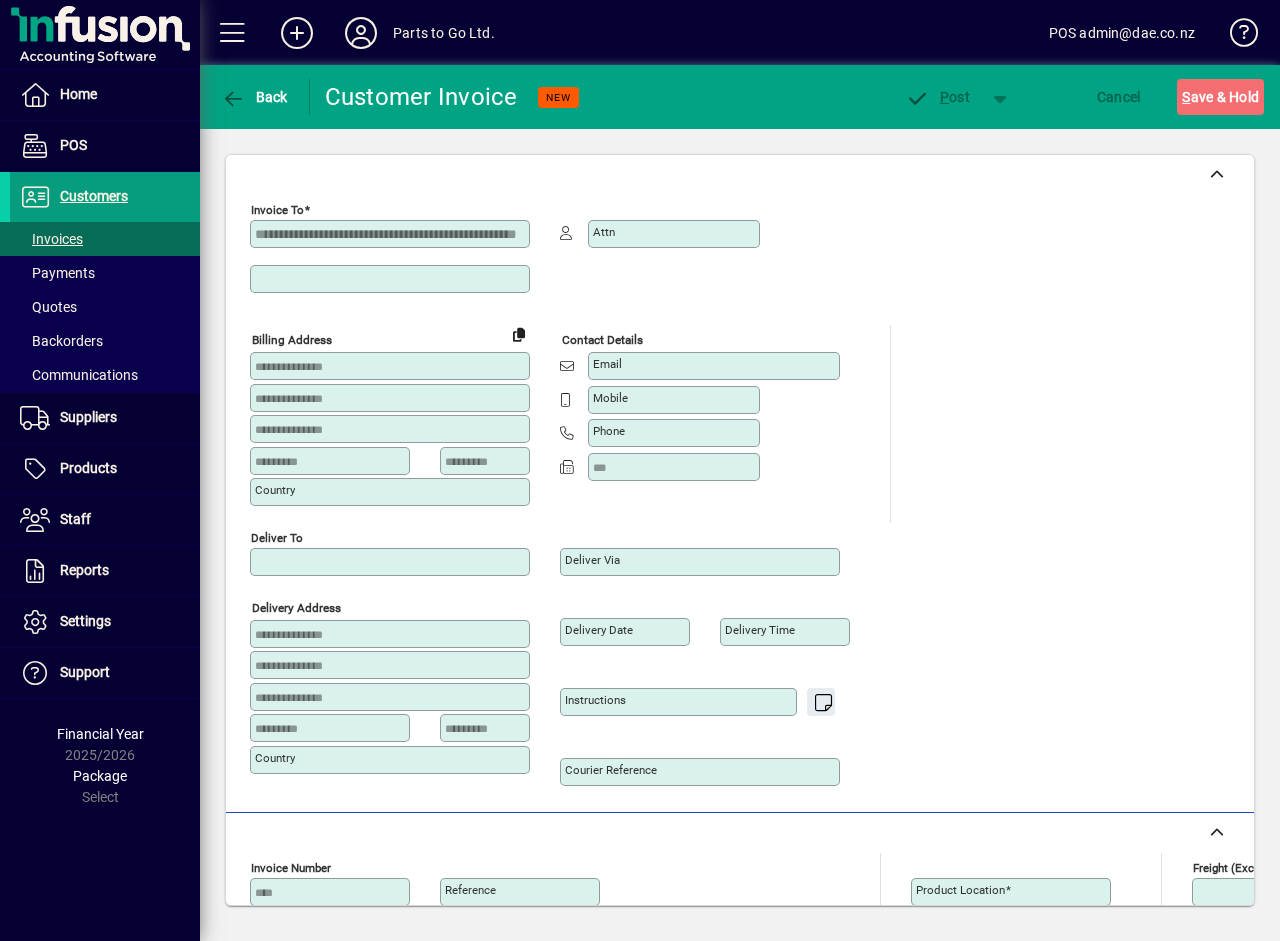 scroll, scrollTop: 0, scrollLeft: 0, axis: both 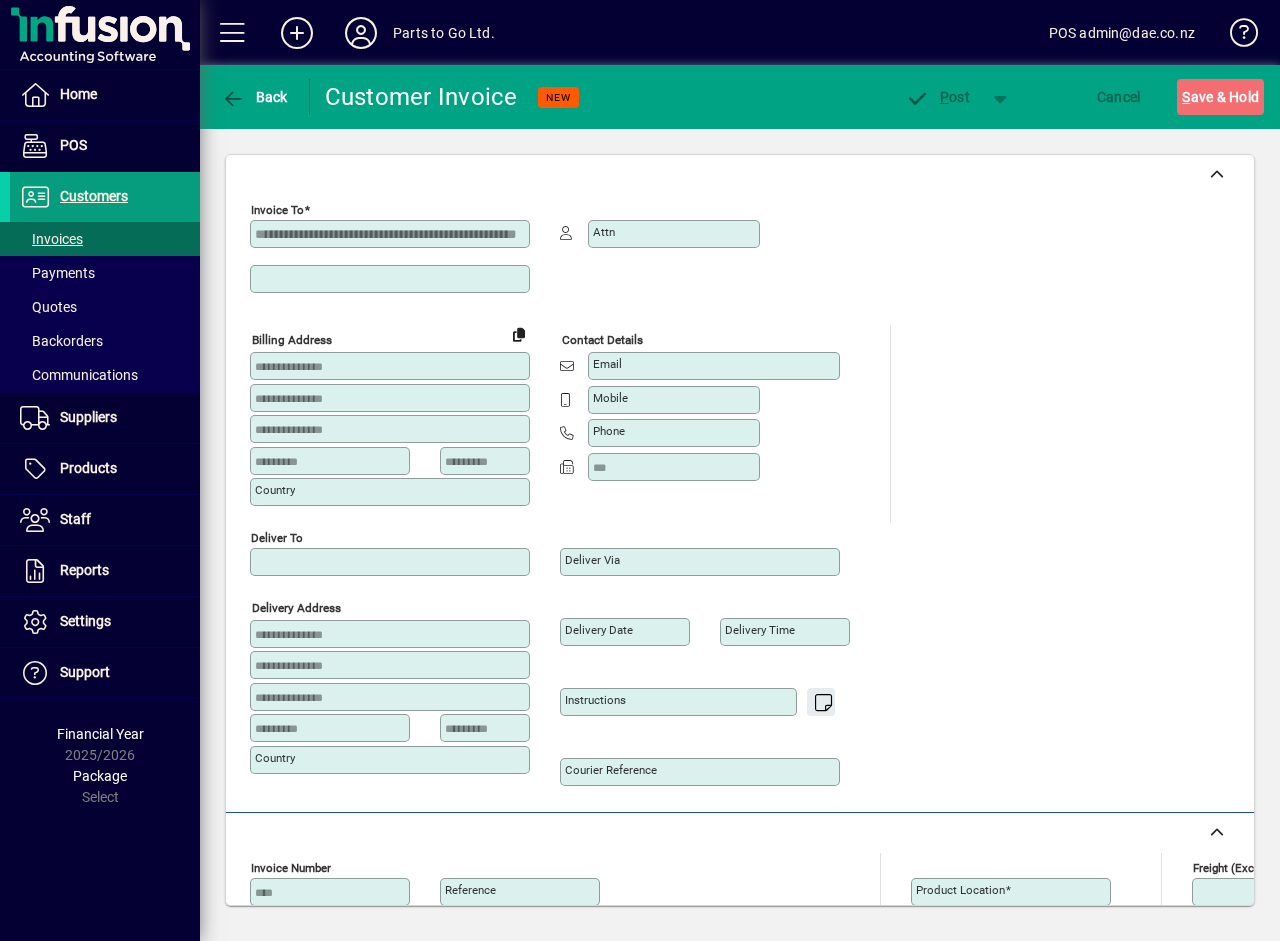 type on "**********" 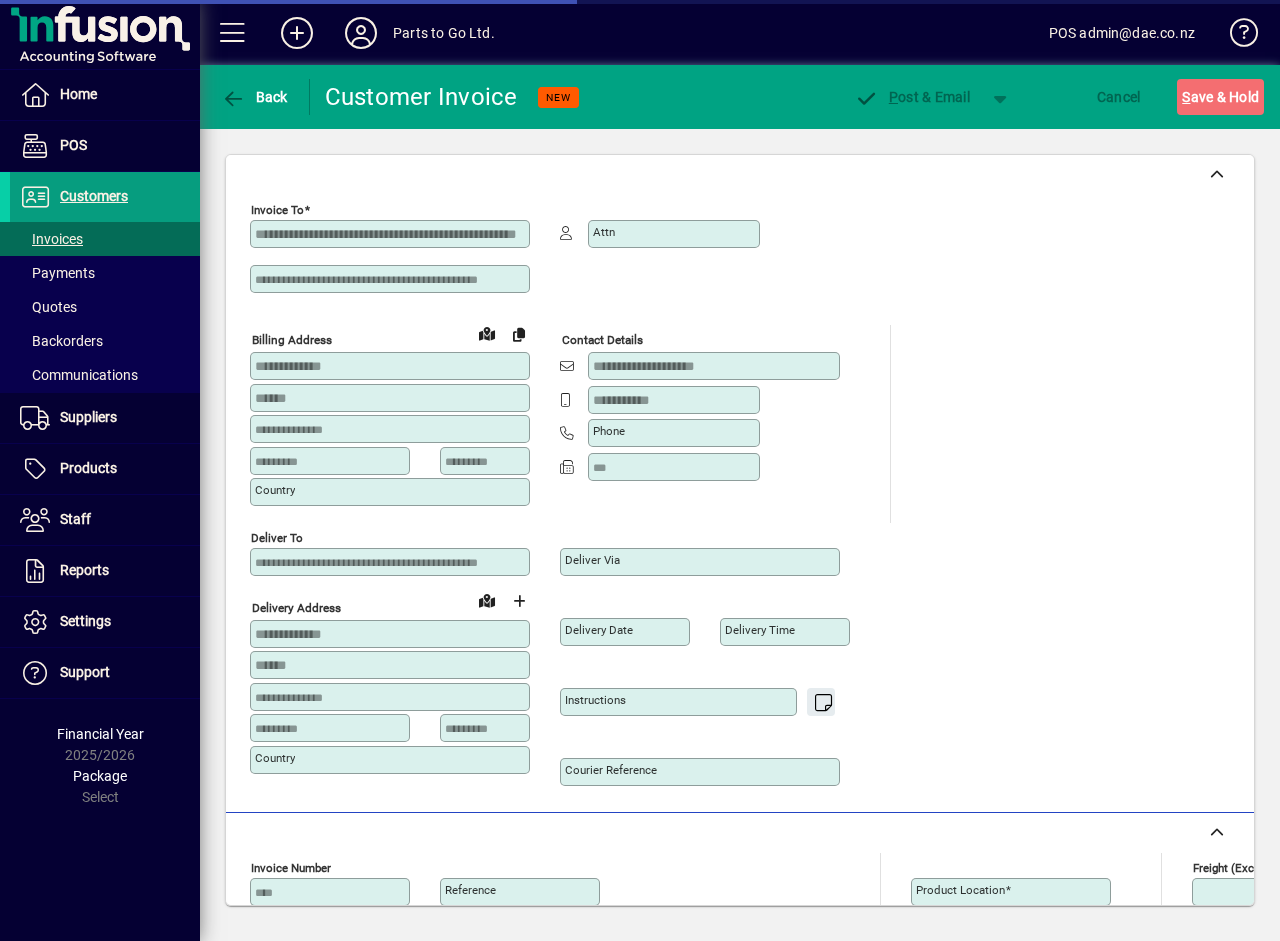 type on "**********" 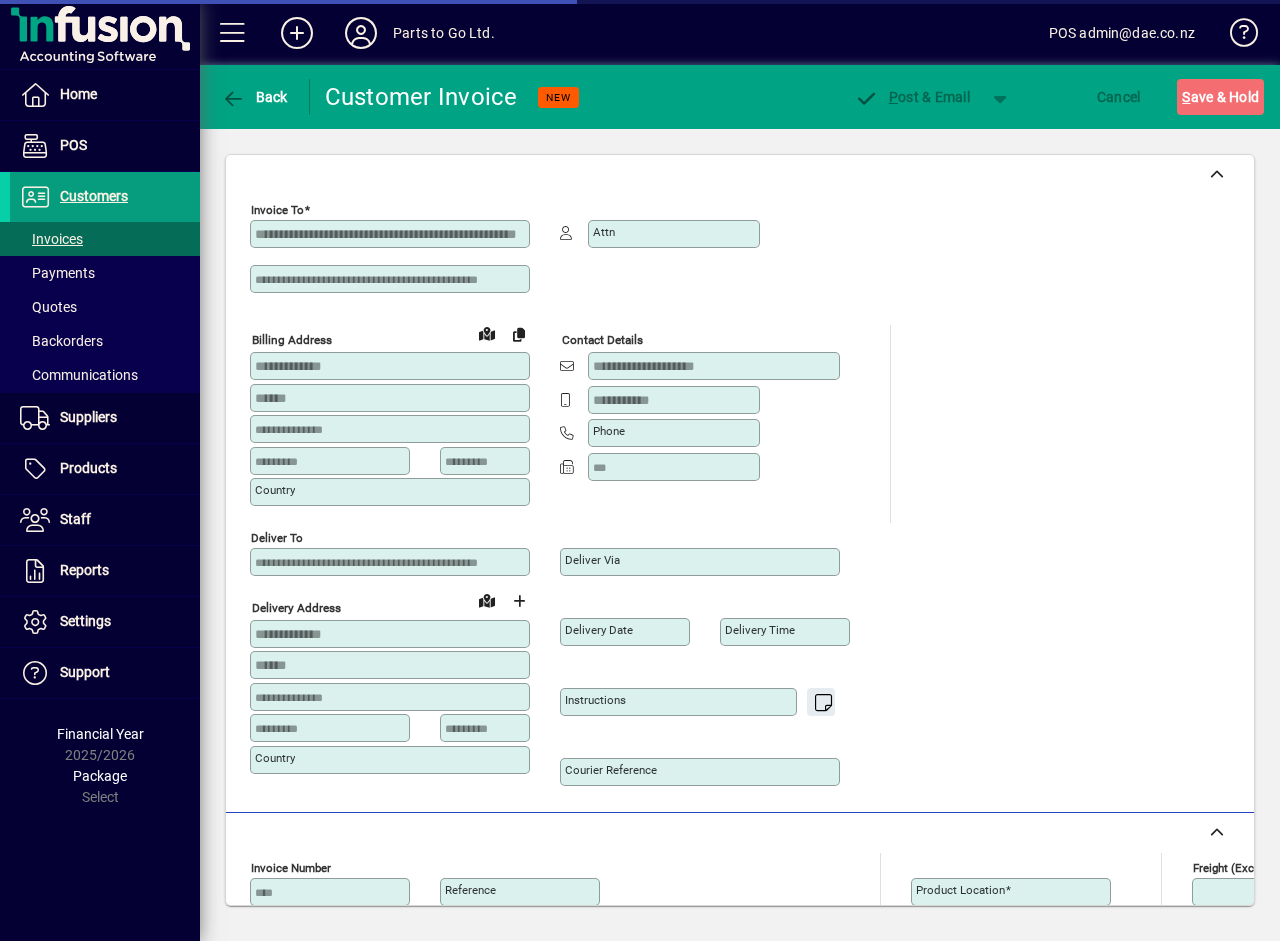 type on "**********" 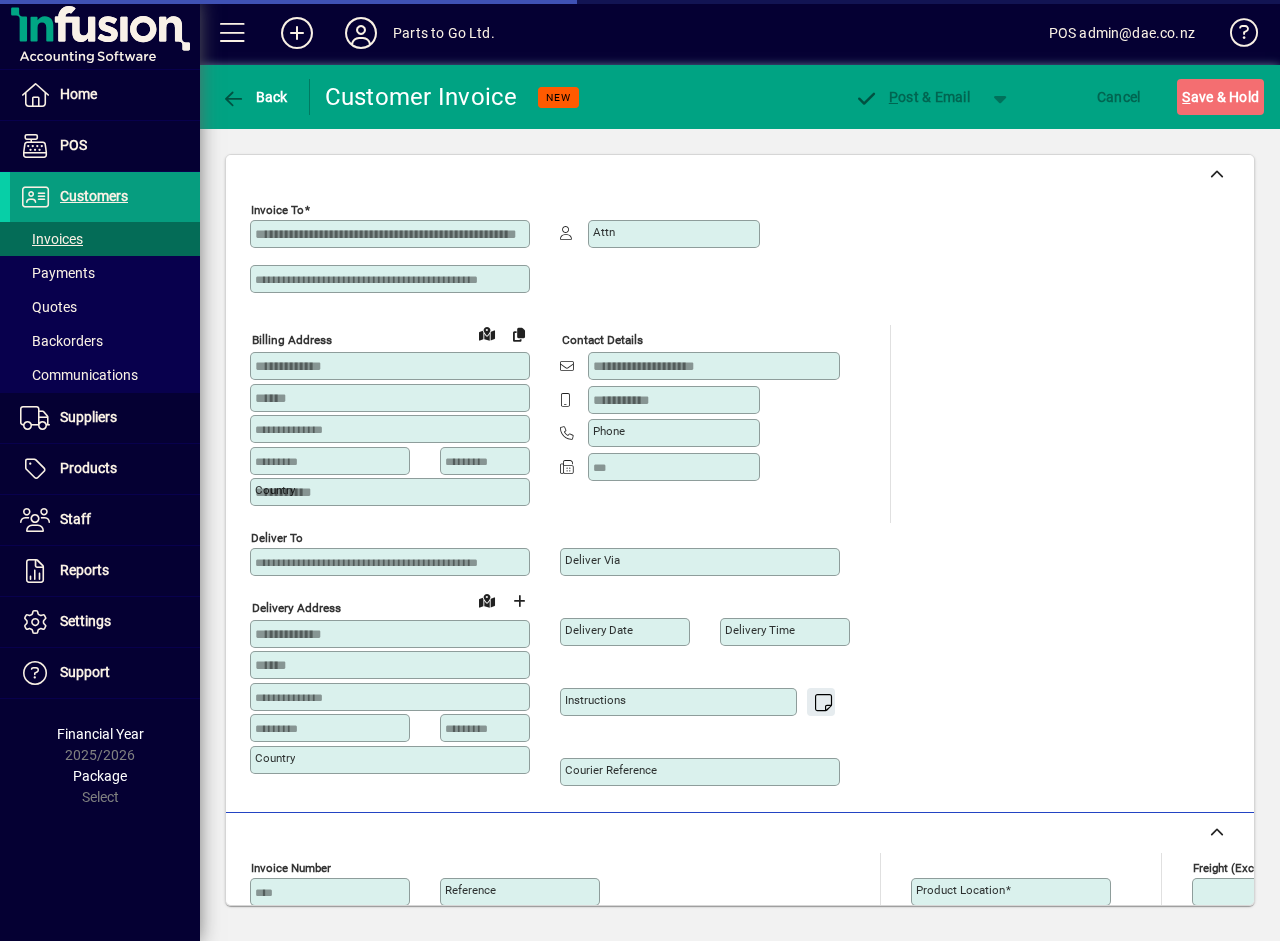type on "**********" 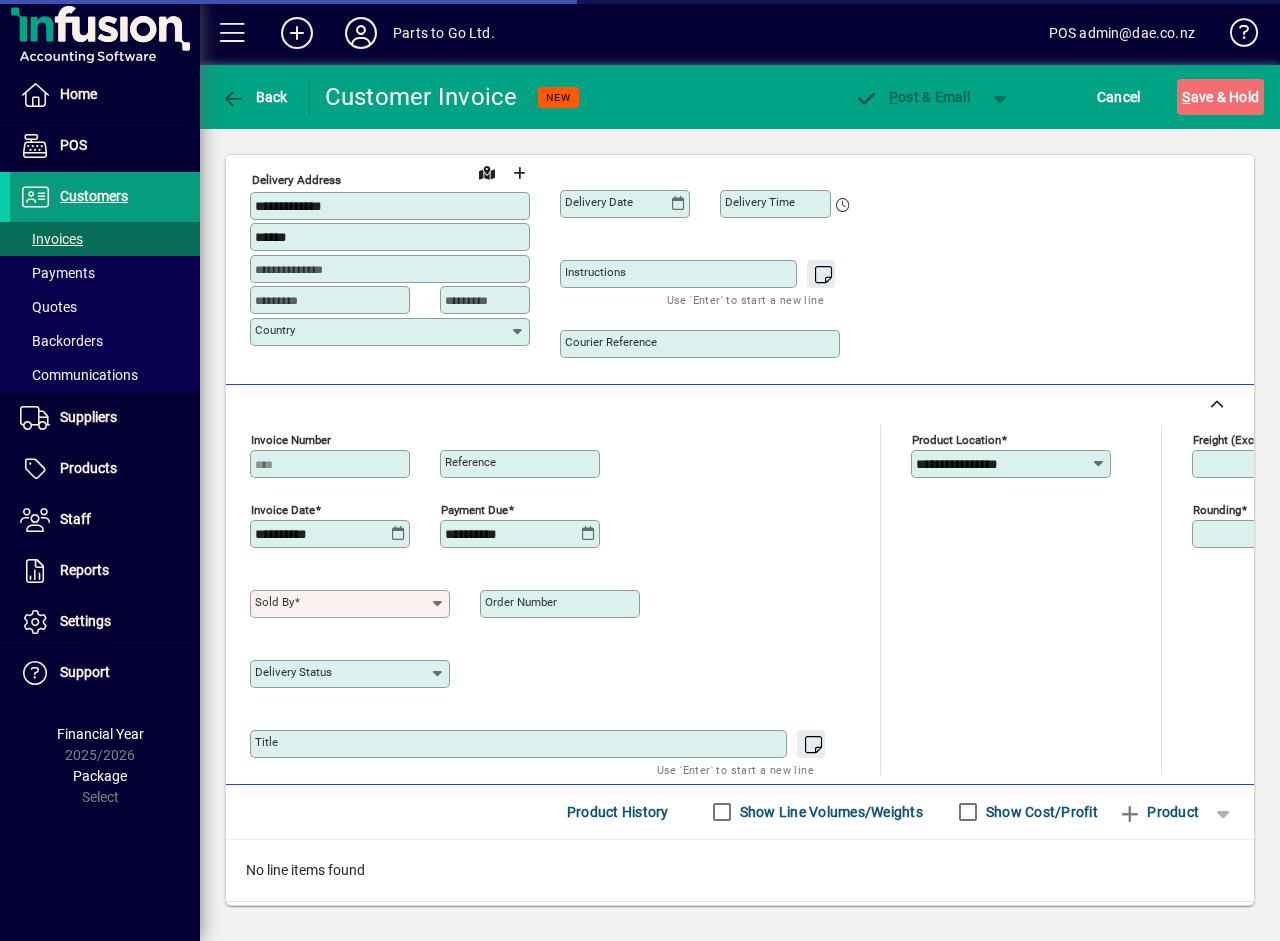 scroll, scrollTop: 607, scrollLeft: 0, axis: vertical 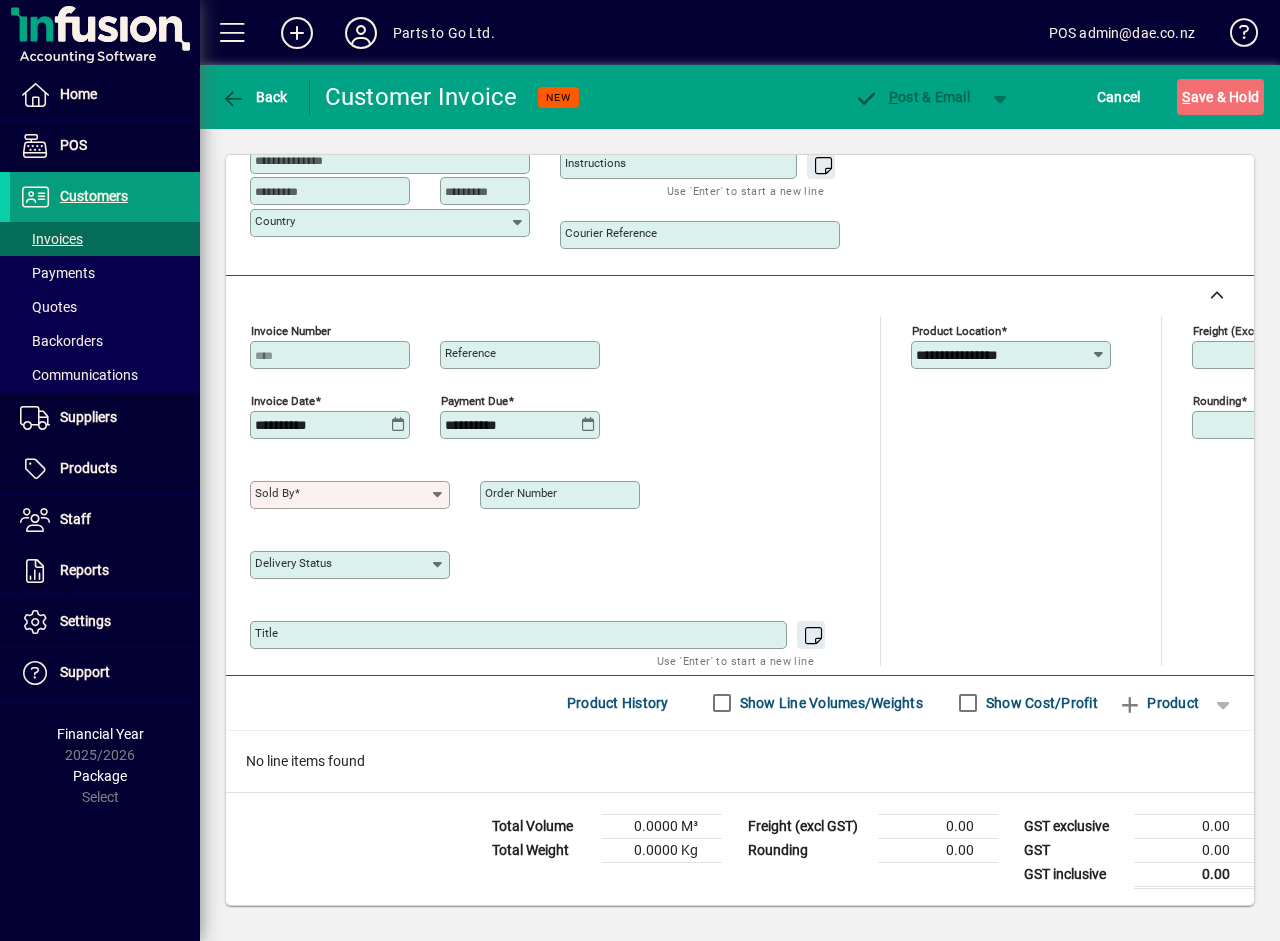 click 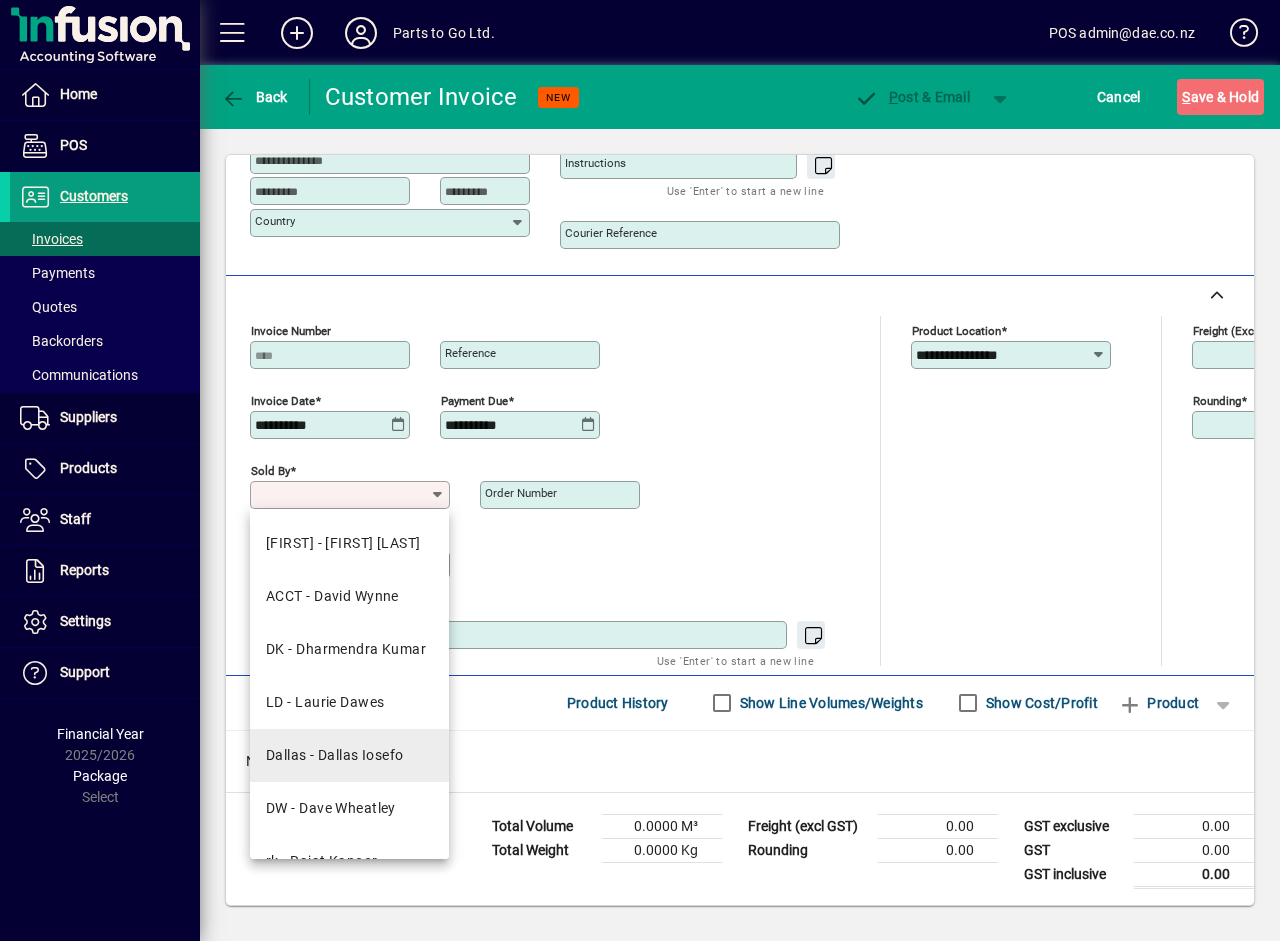 scroll, scrollTop: 143, scrollLeft: 0, axis: vertical 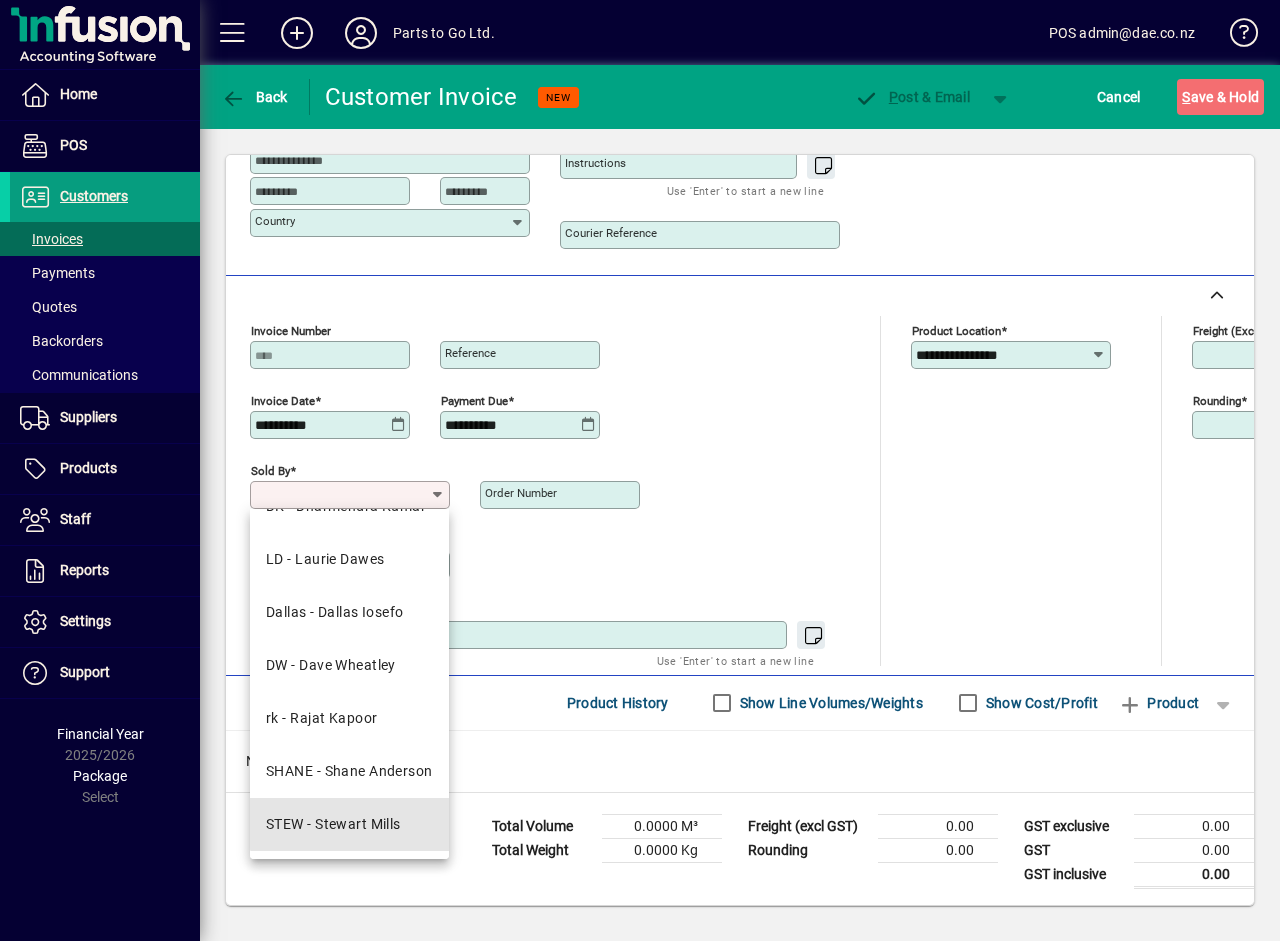 drag, startPoint x: 360, startPoint y: 820, endPoint x: 478, endPoint y: 713, distance: 159.28905 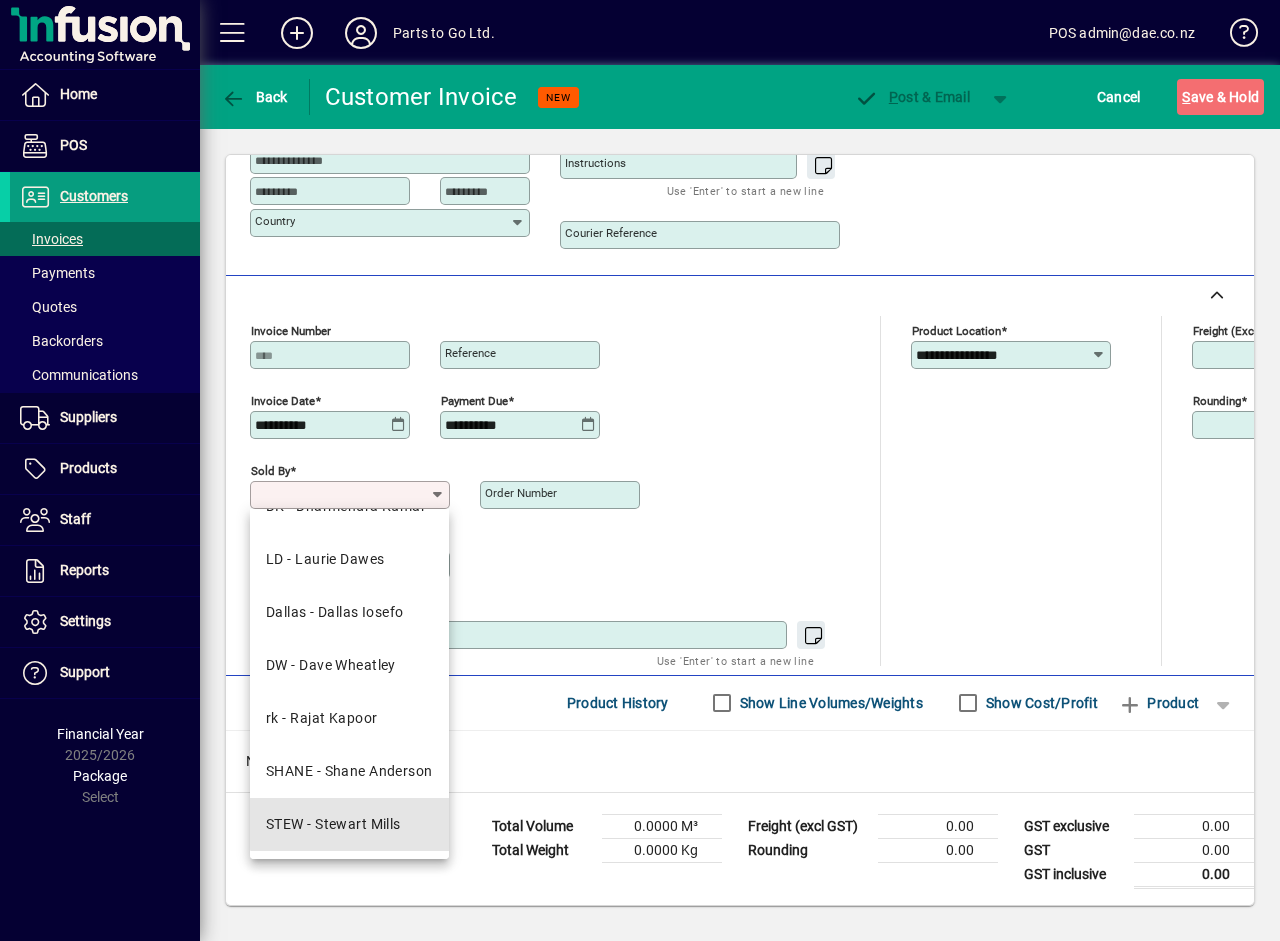 click on "STEW - Stewart Mills" at bounding box center (333, 824) 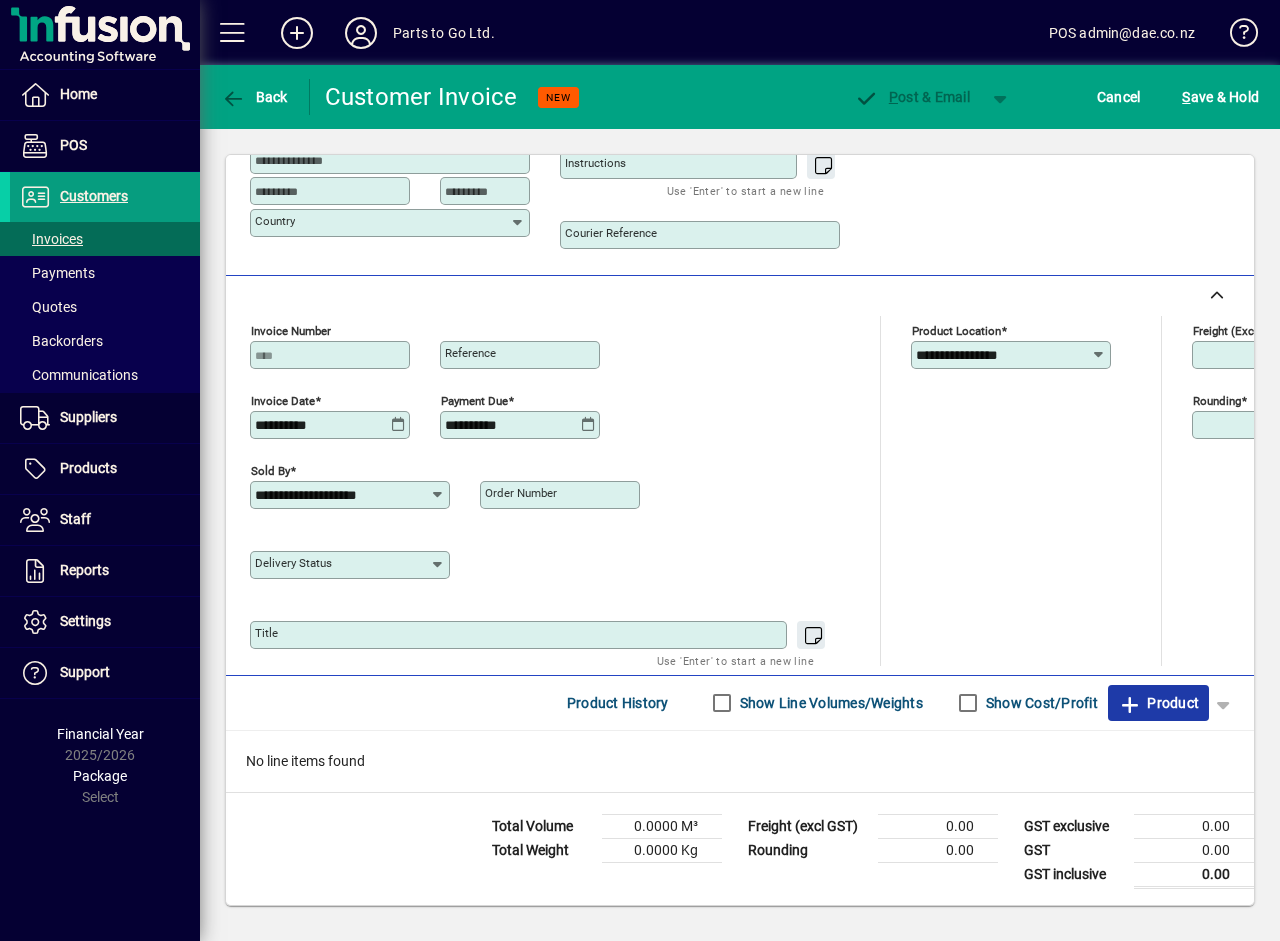 click 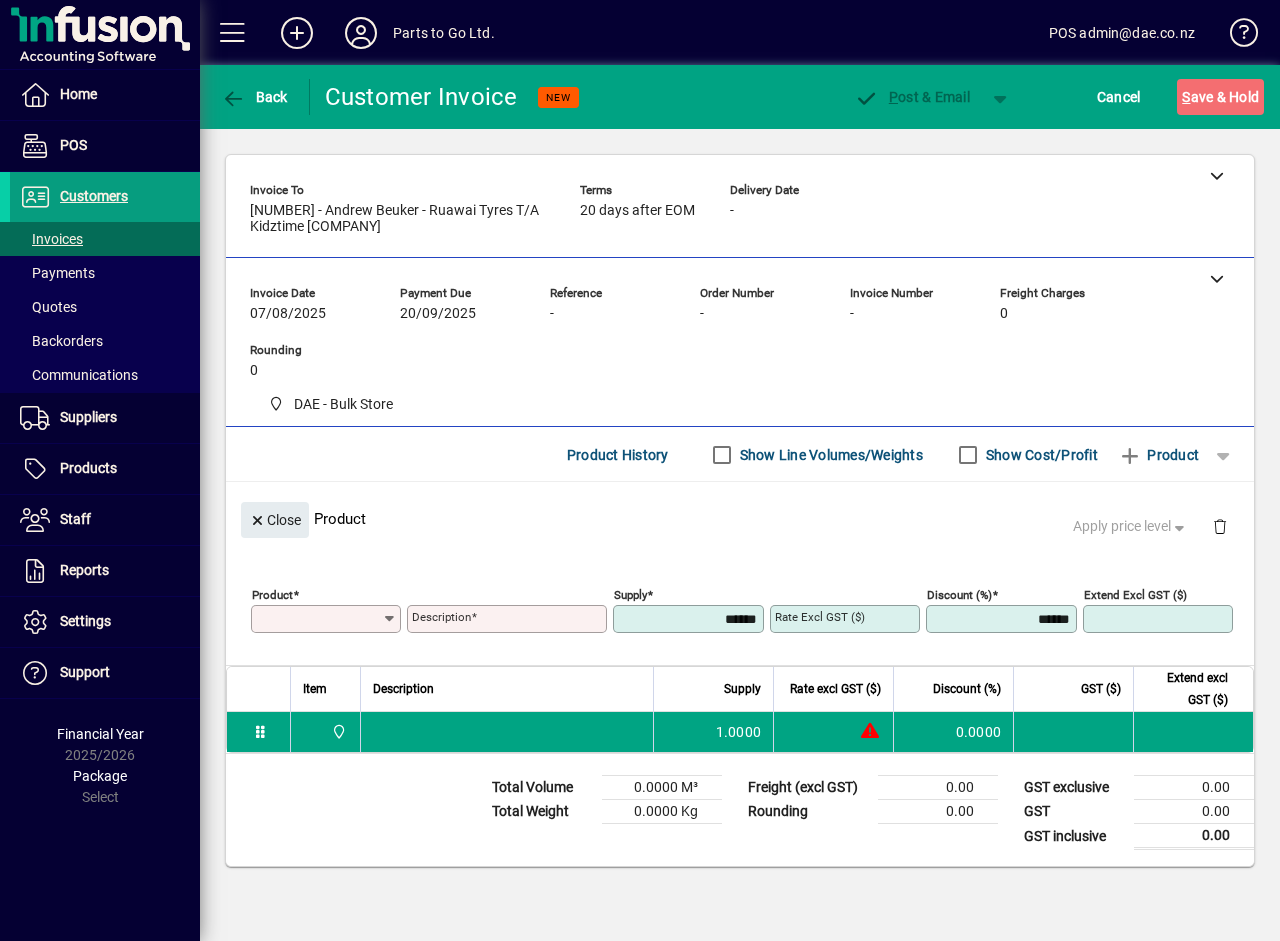 scroll, scrollTop: 0, scrollLeft: 0, axis: both 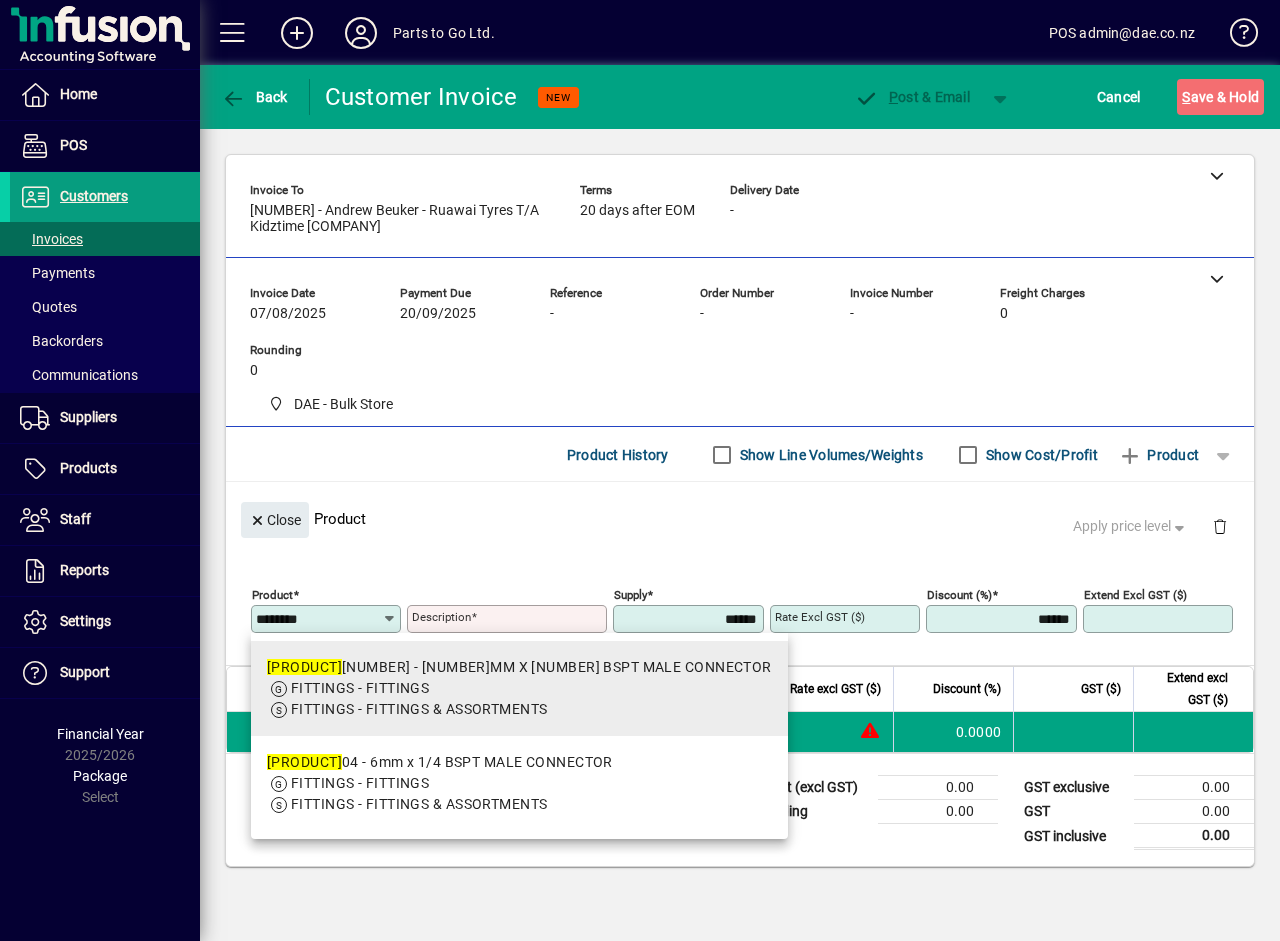 click on "PF156806 02 - 6mm x 1/8 BSPT MALE CONNECTOR" at bounding box center [519, 667] 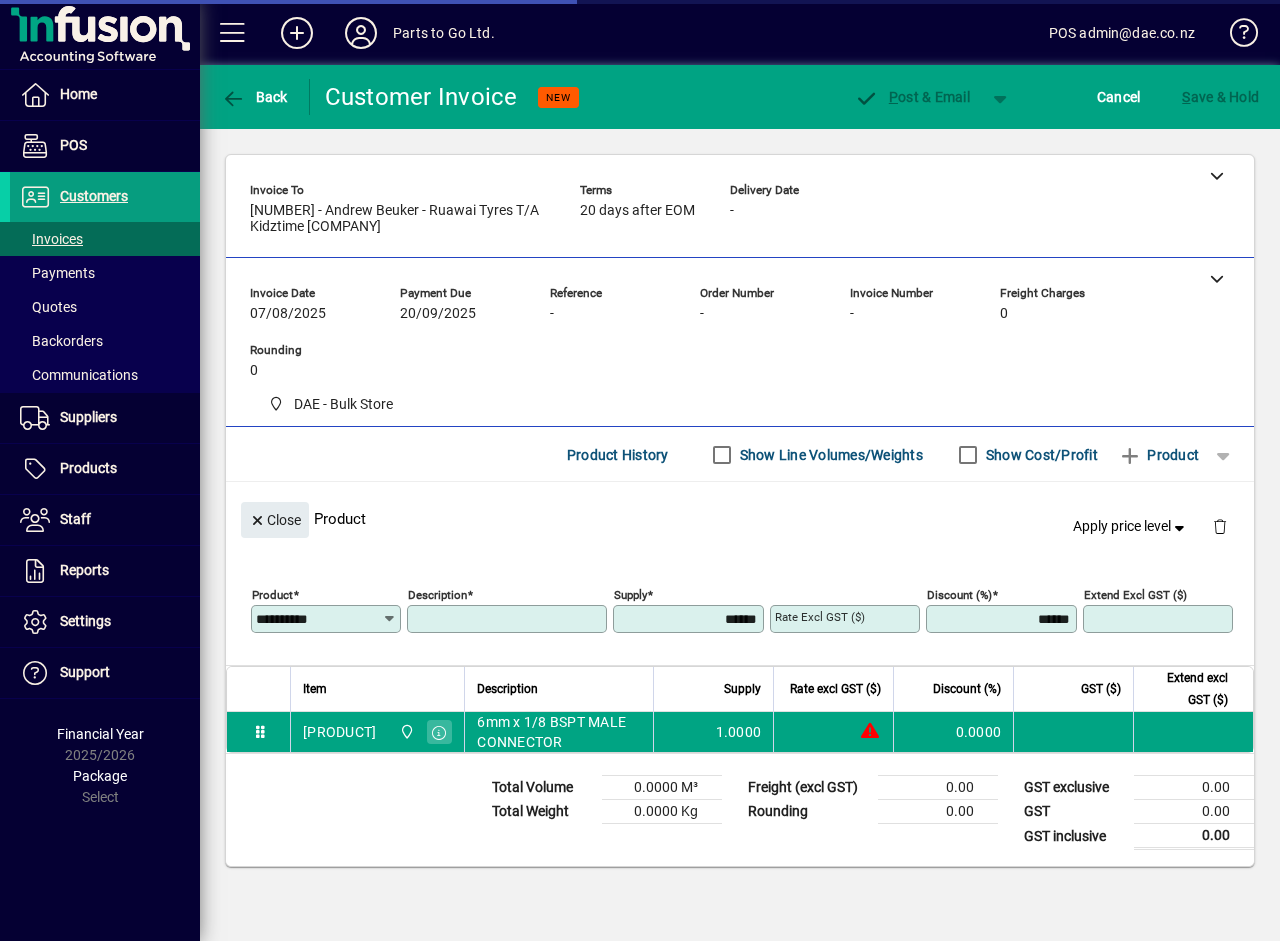 type on "**********" 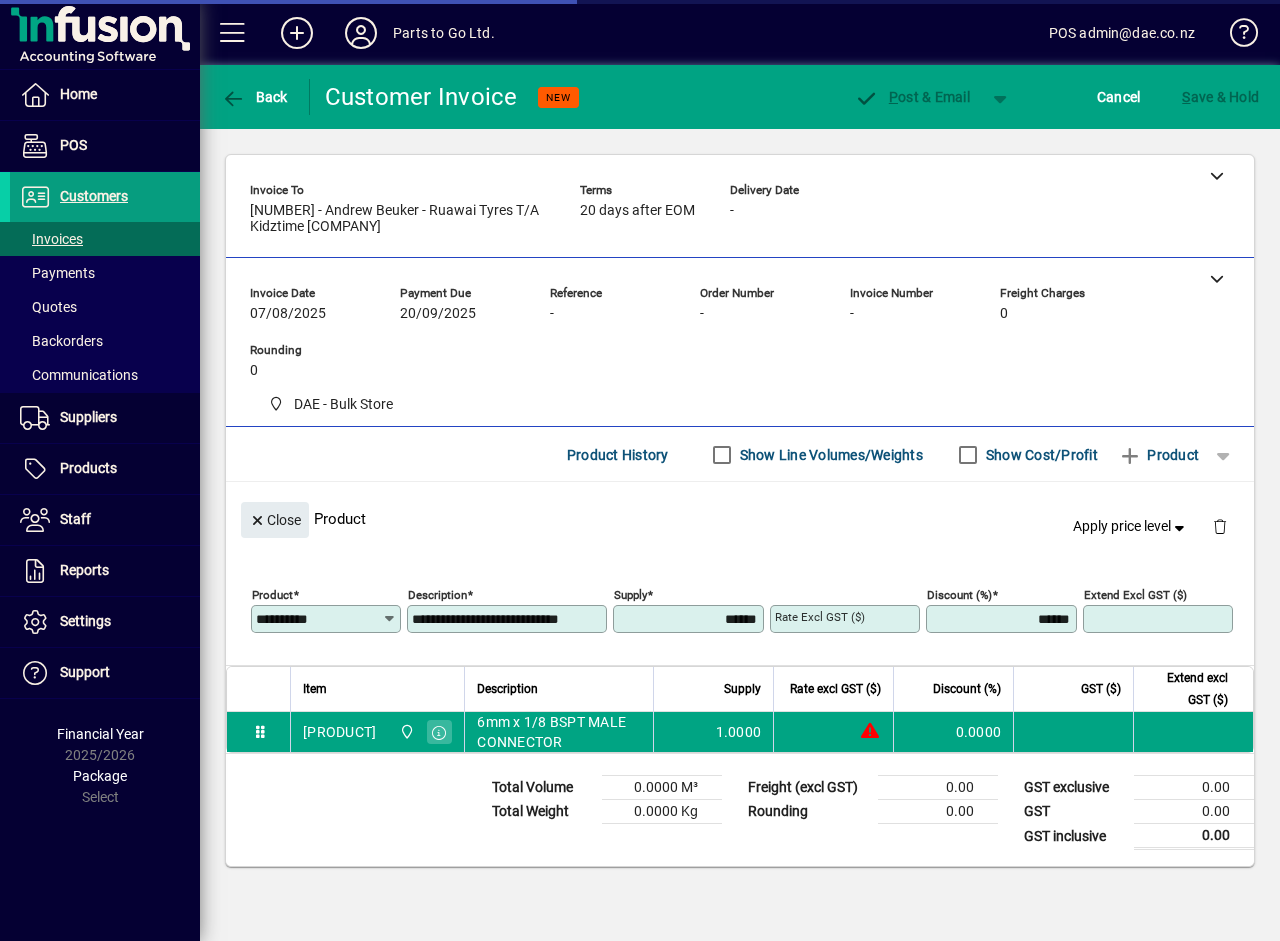 type on "******" 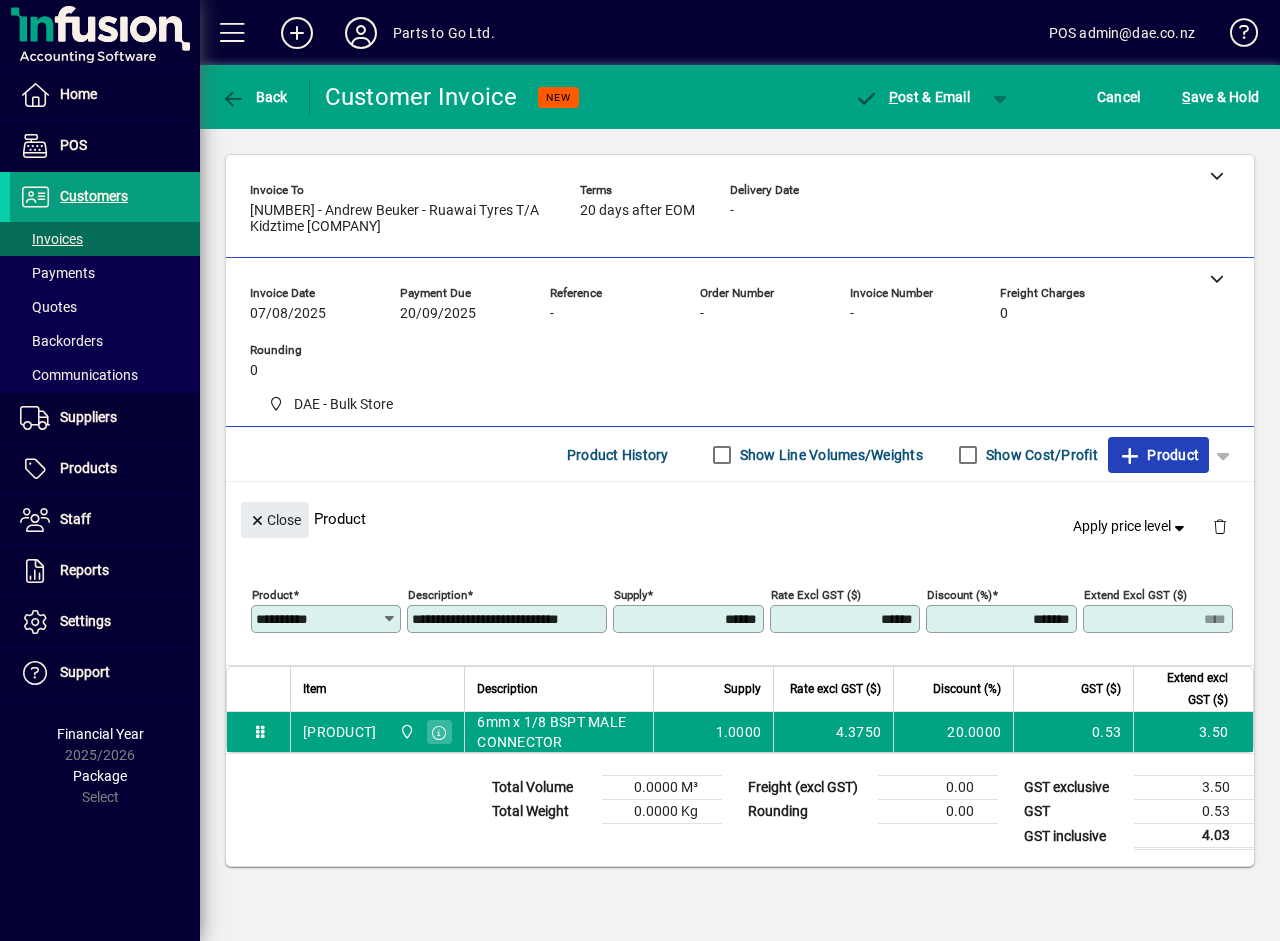 click on "Product" 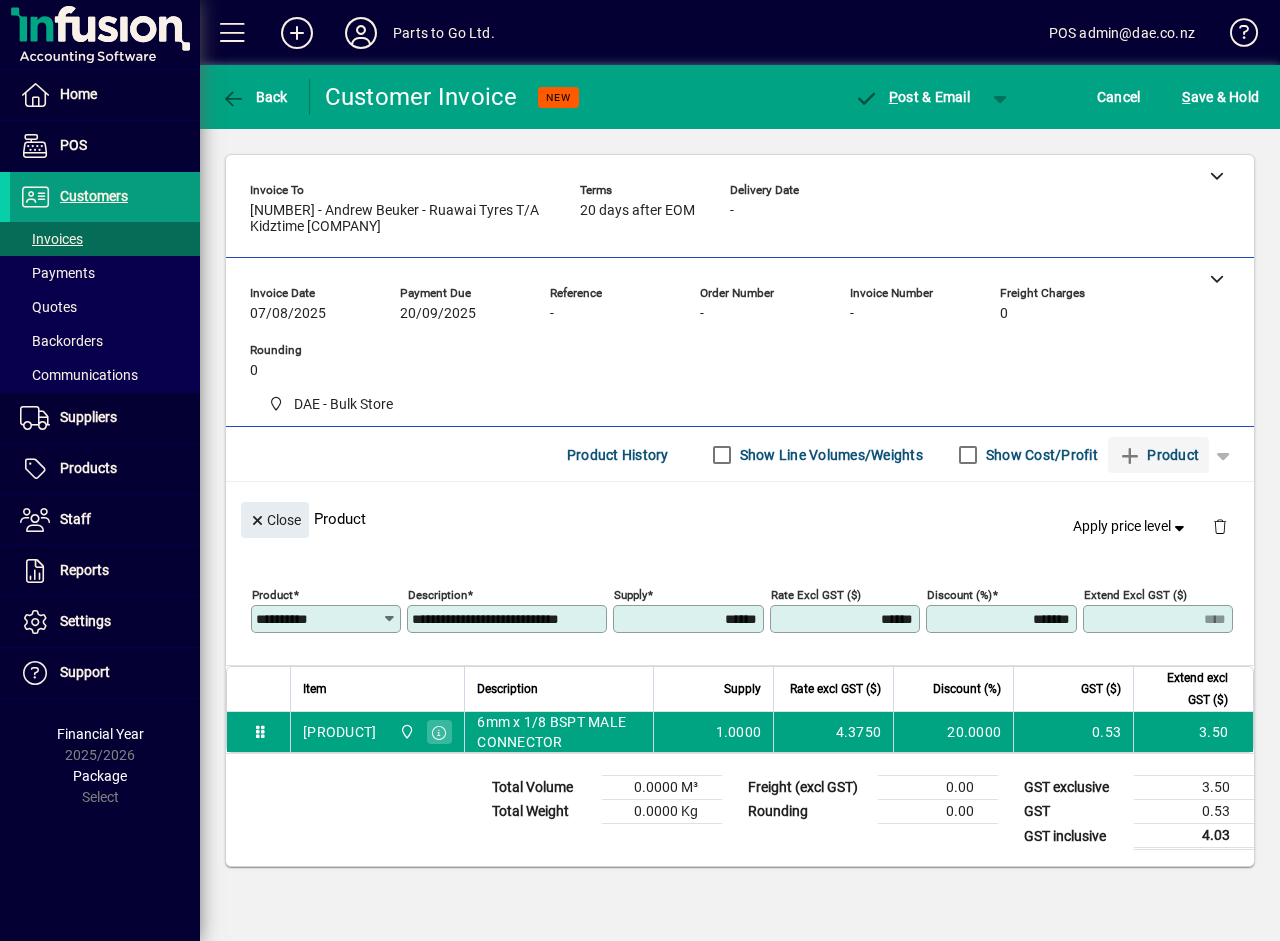 type 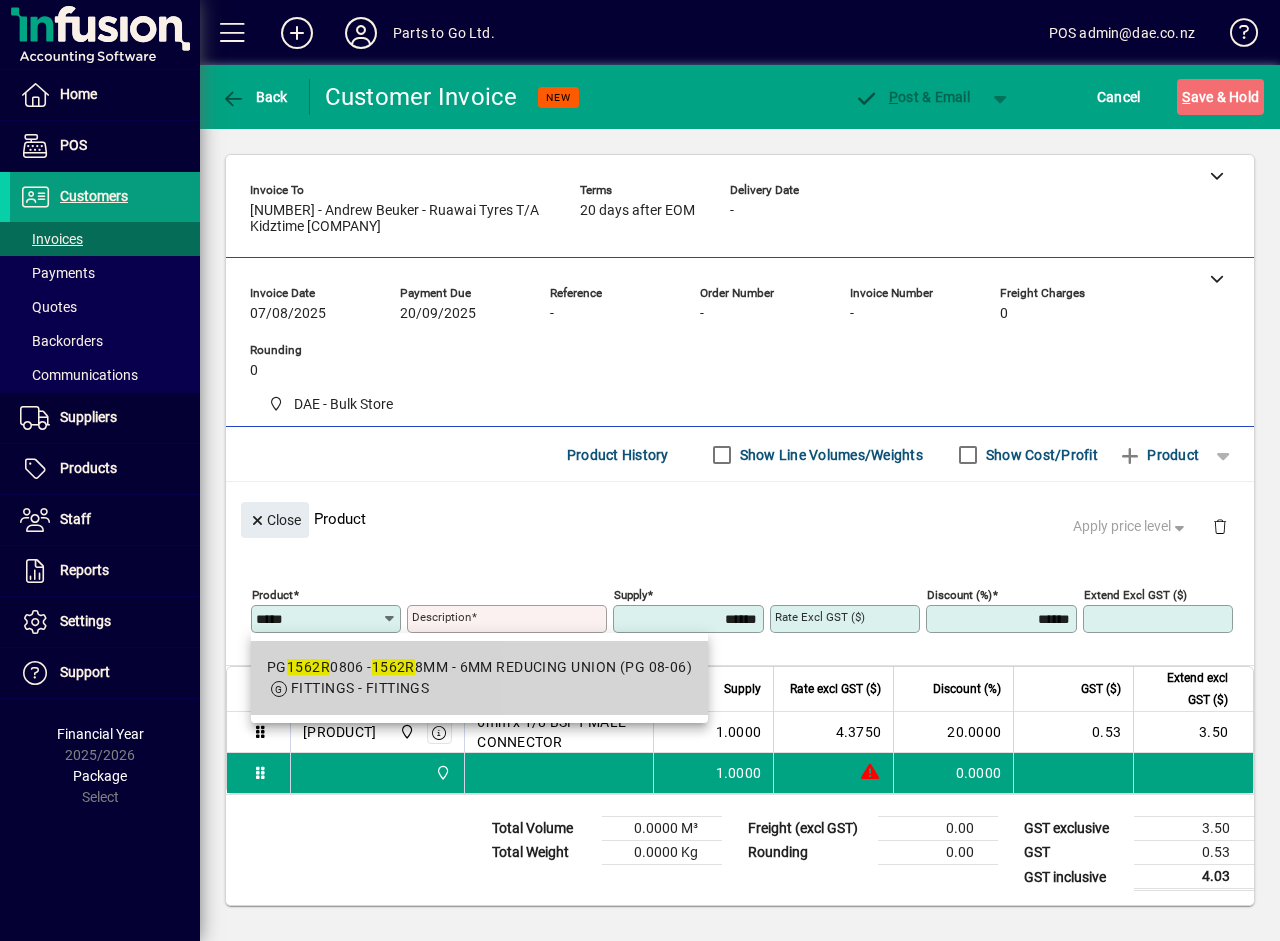 click on "FITTINGS - FITTINGS" at bounding box center (479, 688) 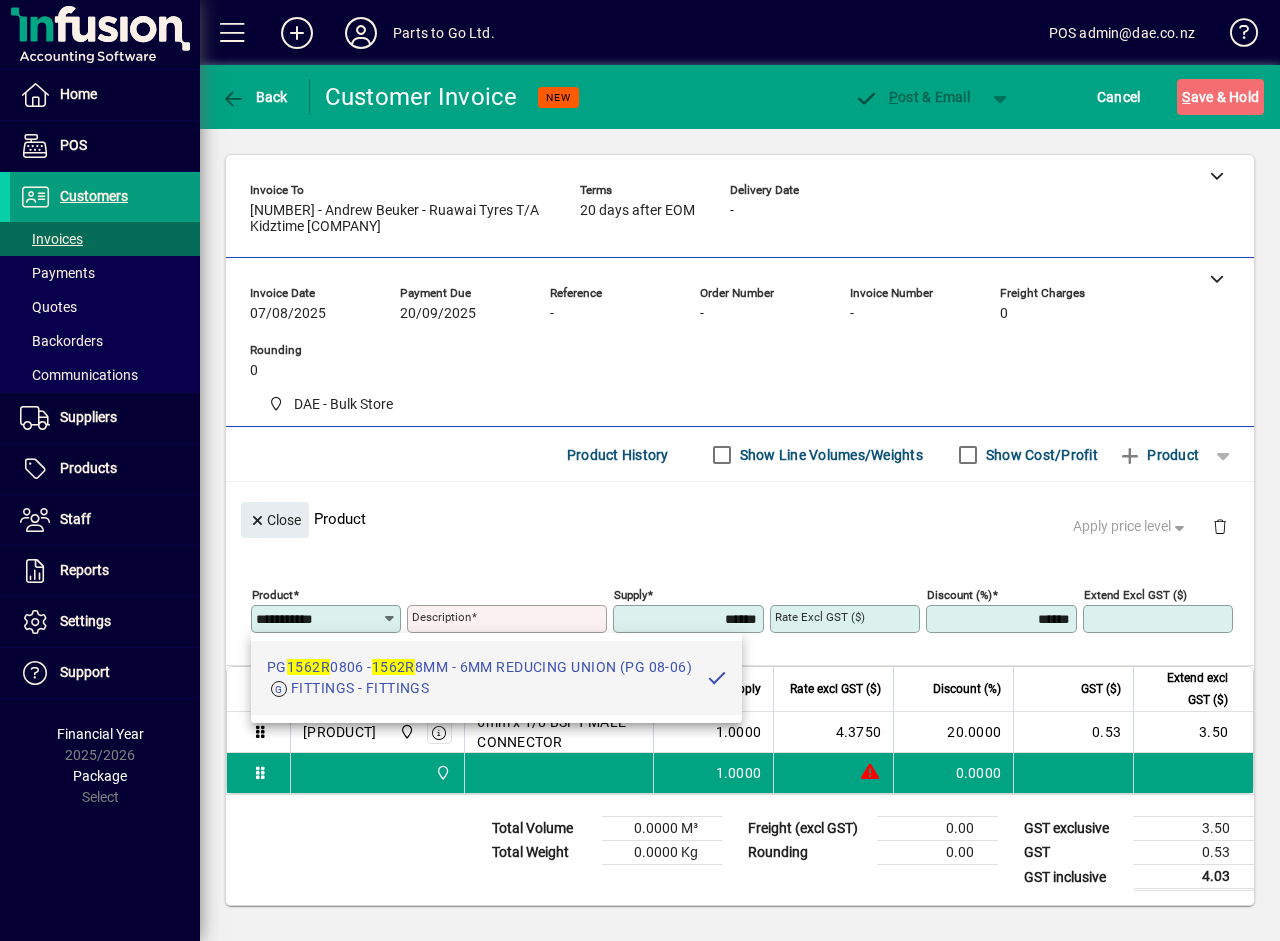 type on "**********" 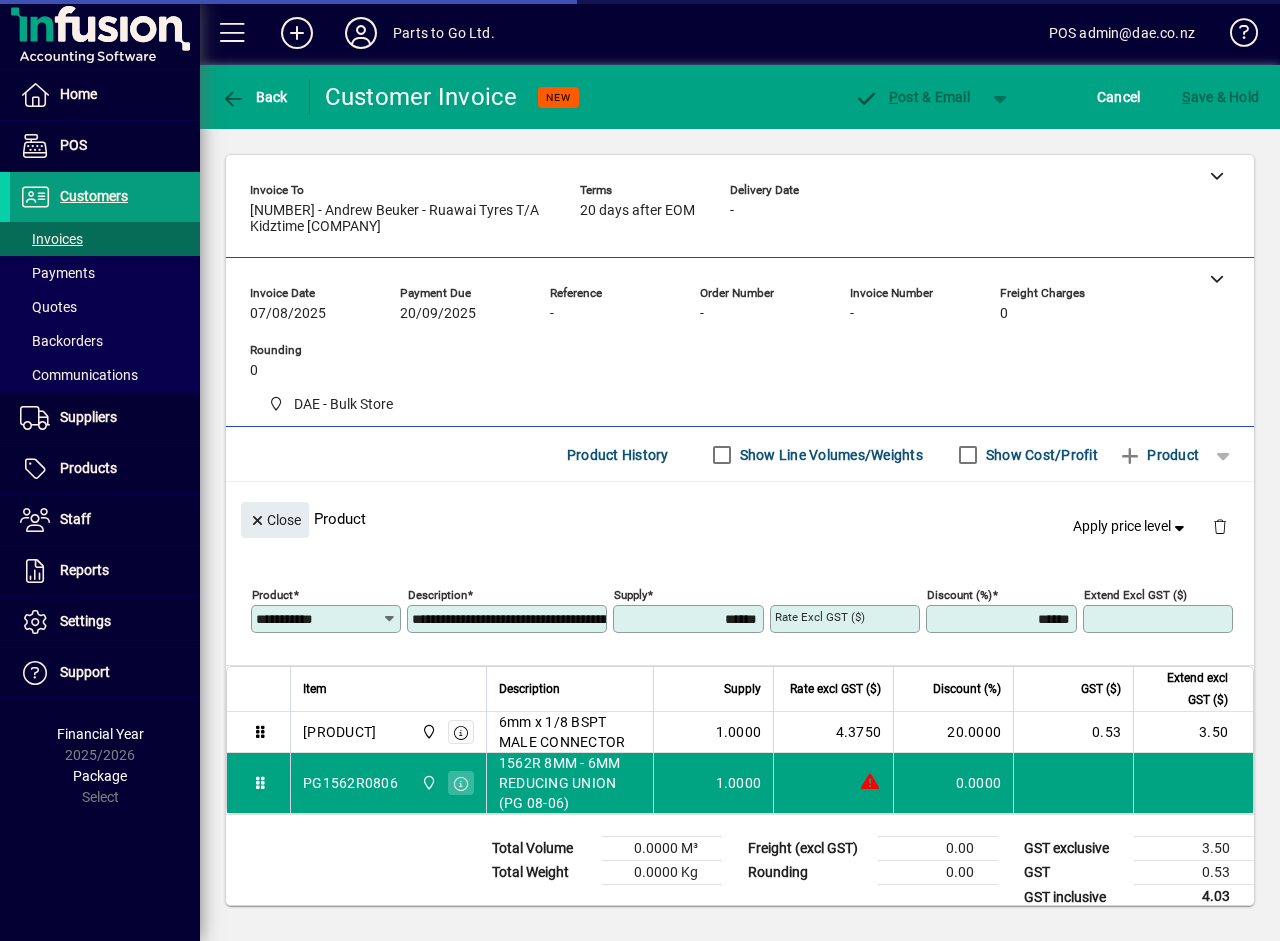 type on "******" 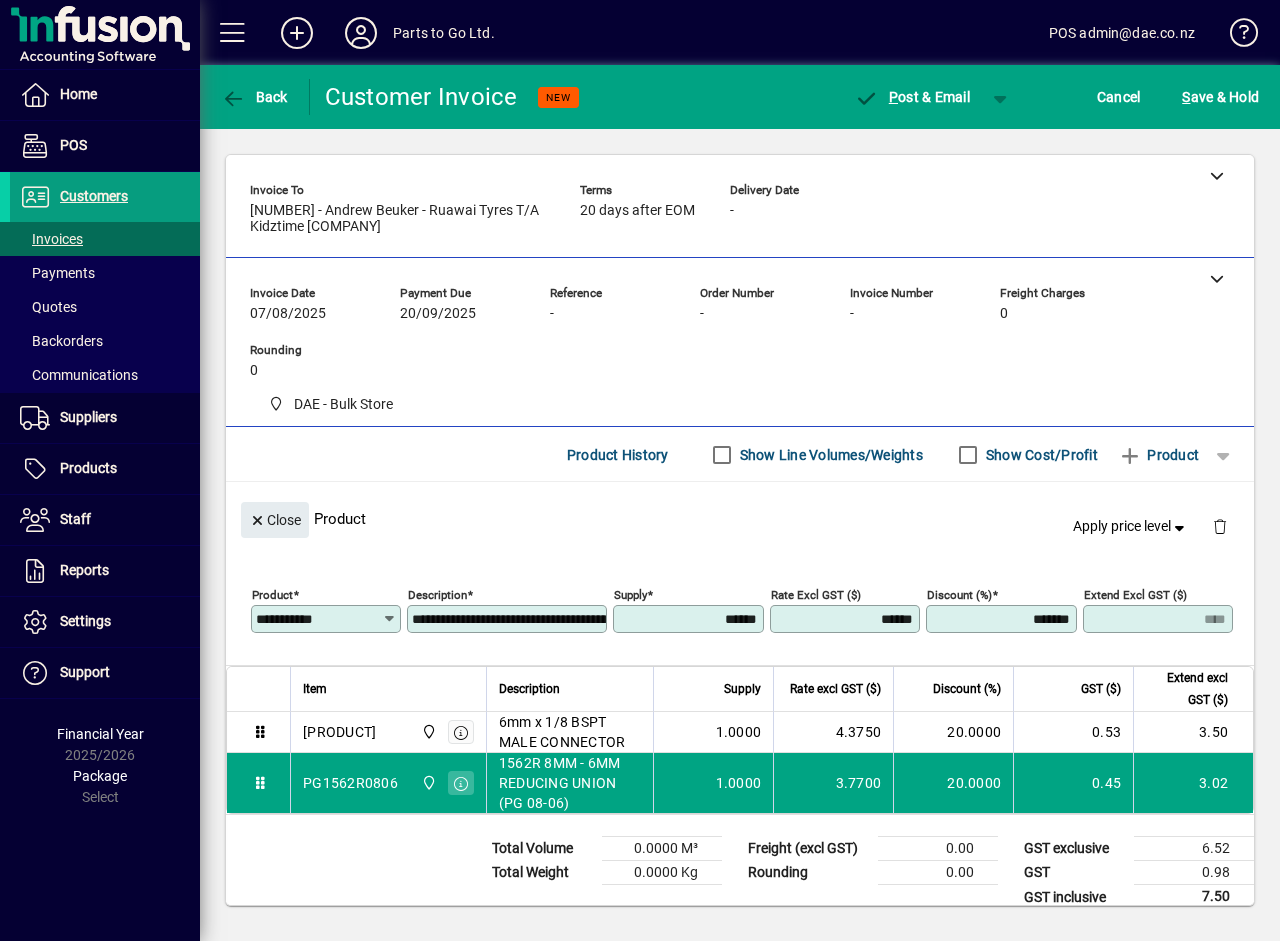 click on "******" at bounding box center (847, 619) 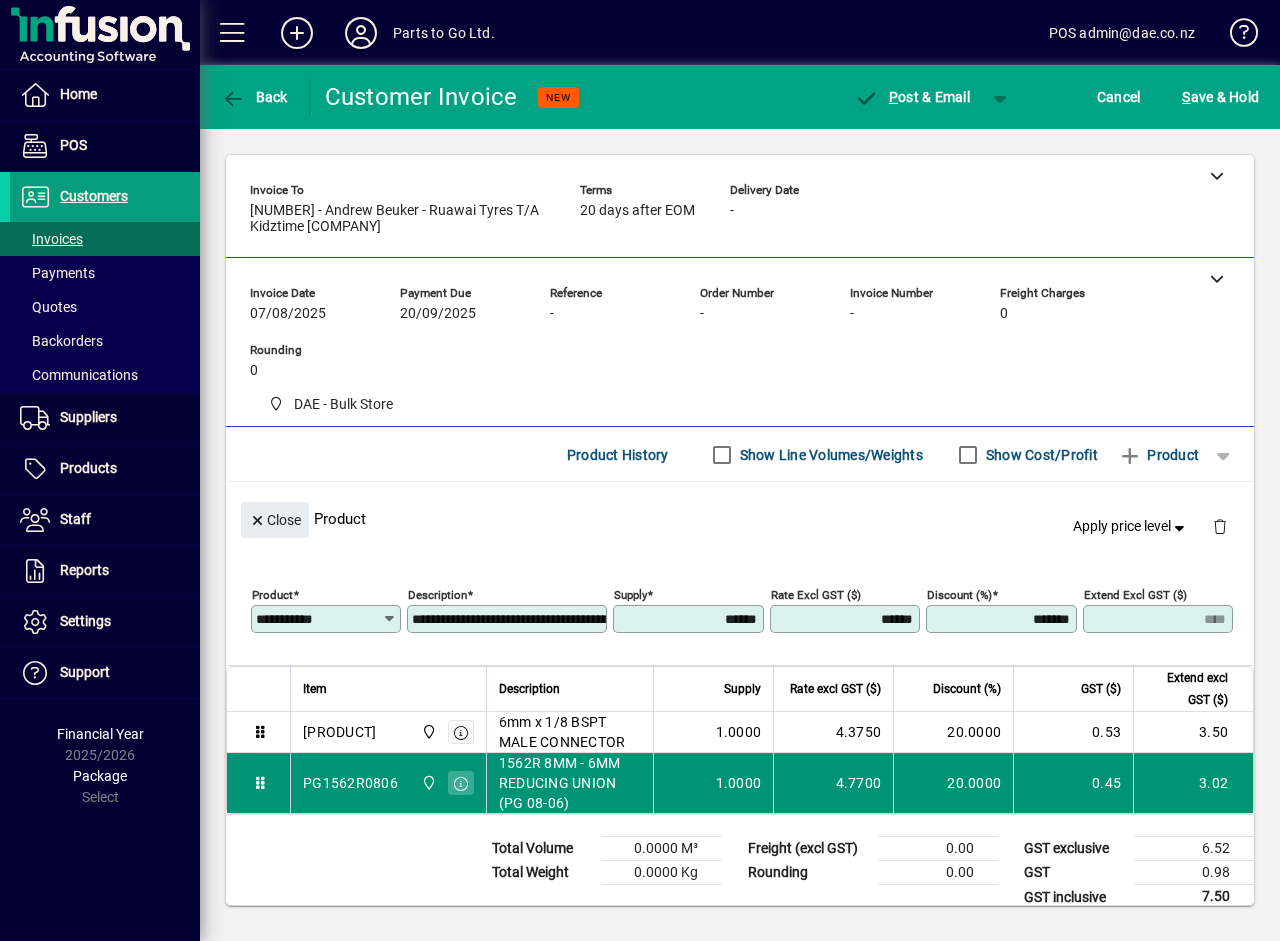 type on "******" 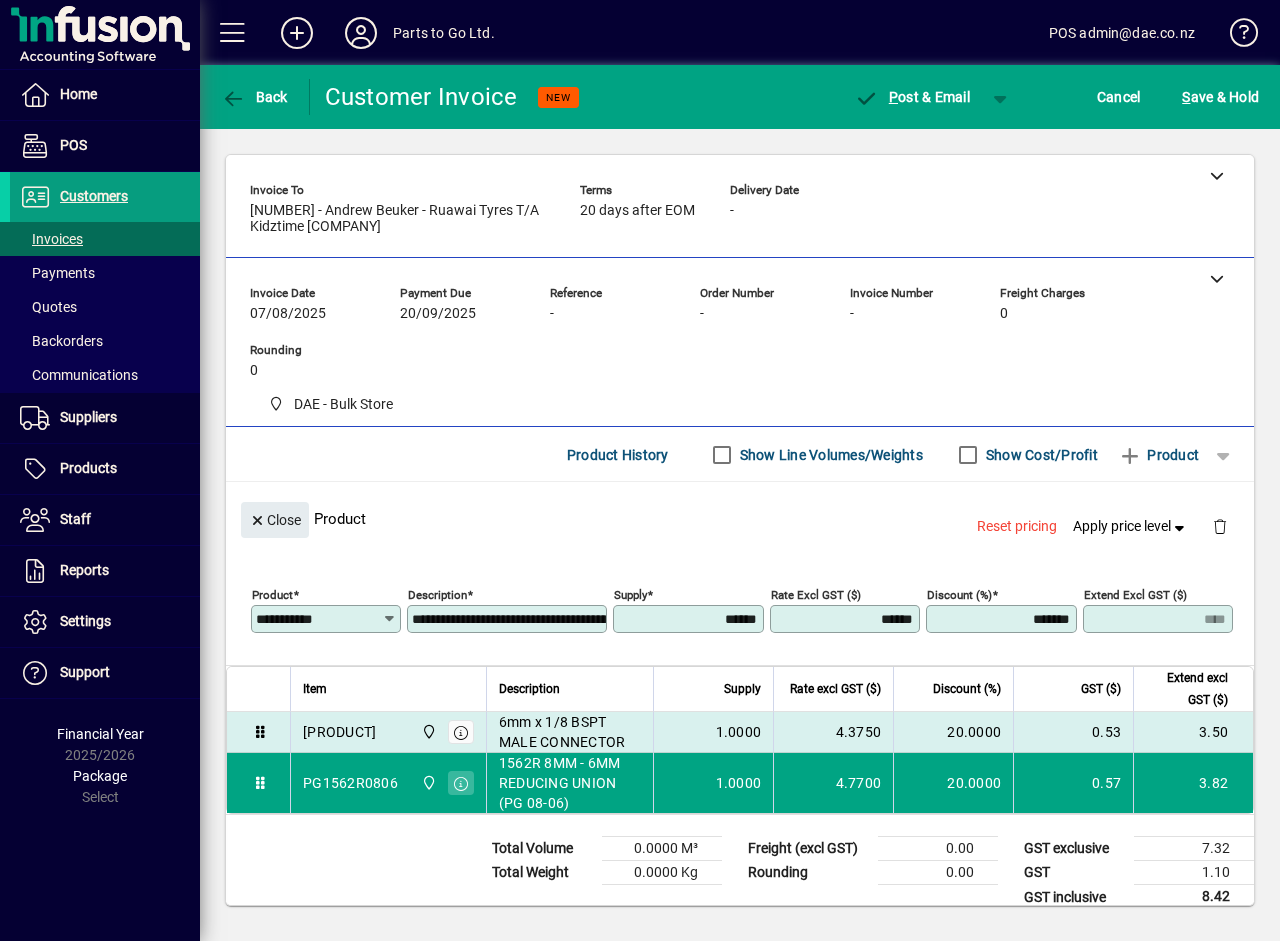 click on "4.3750" at bounding box center (833, 732) 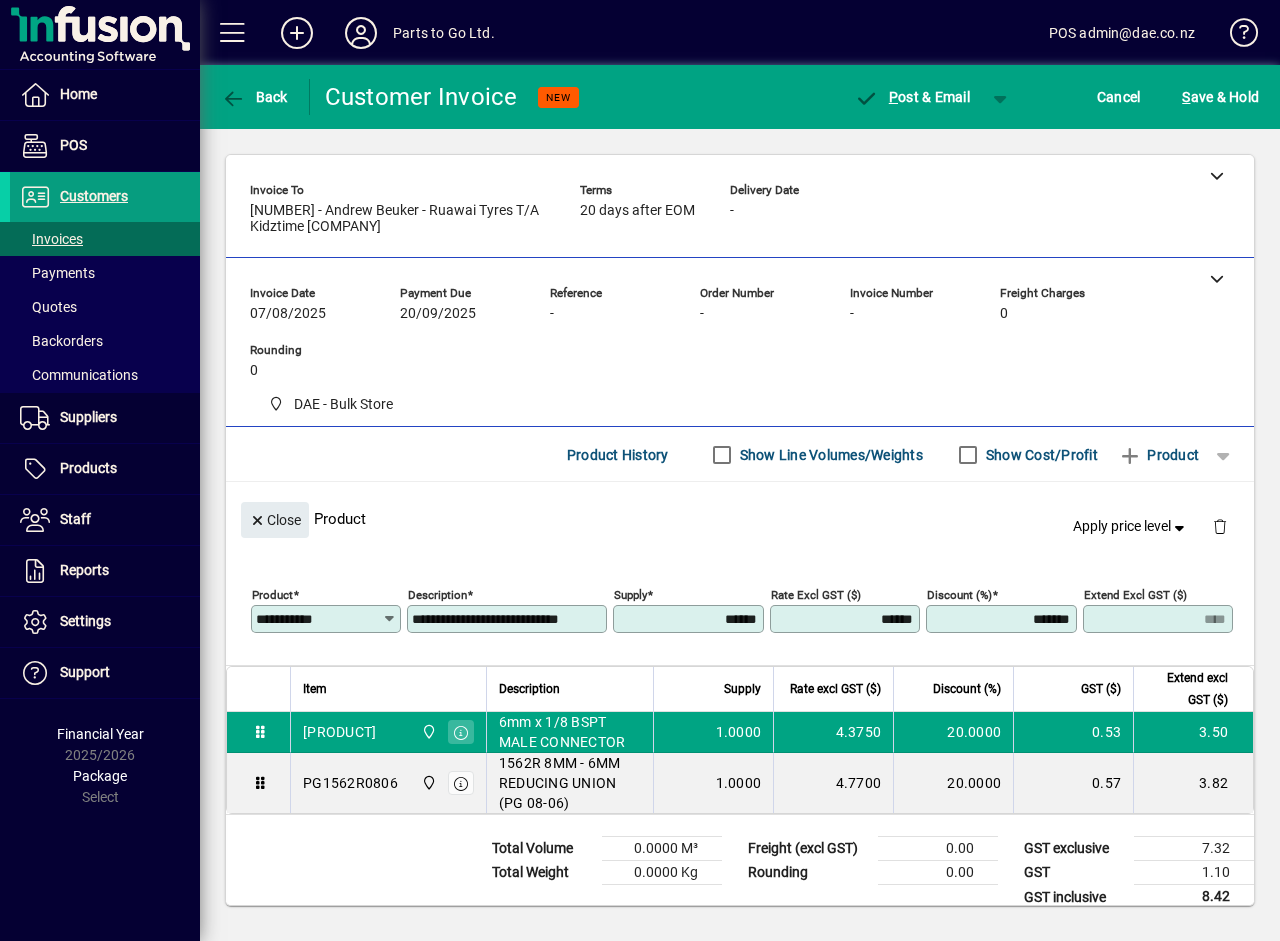 type on "**********" 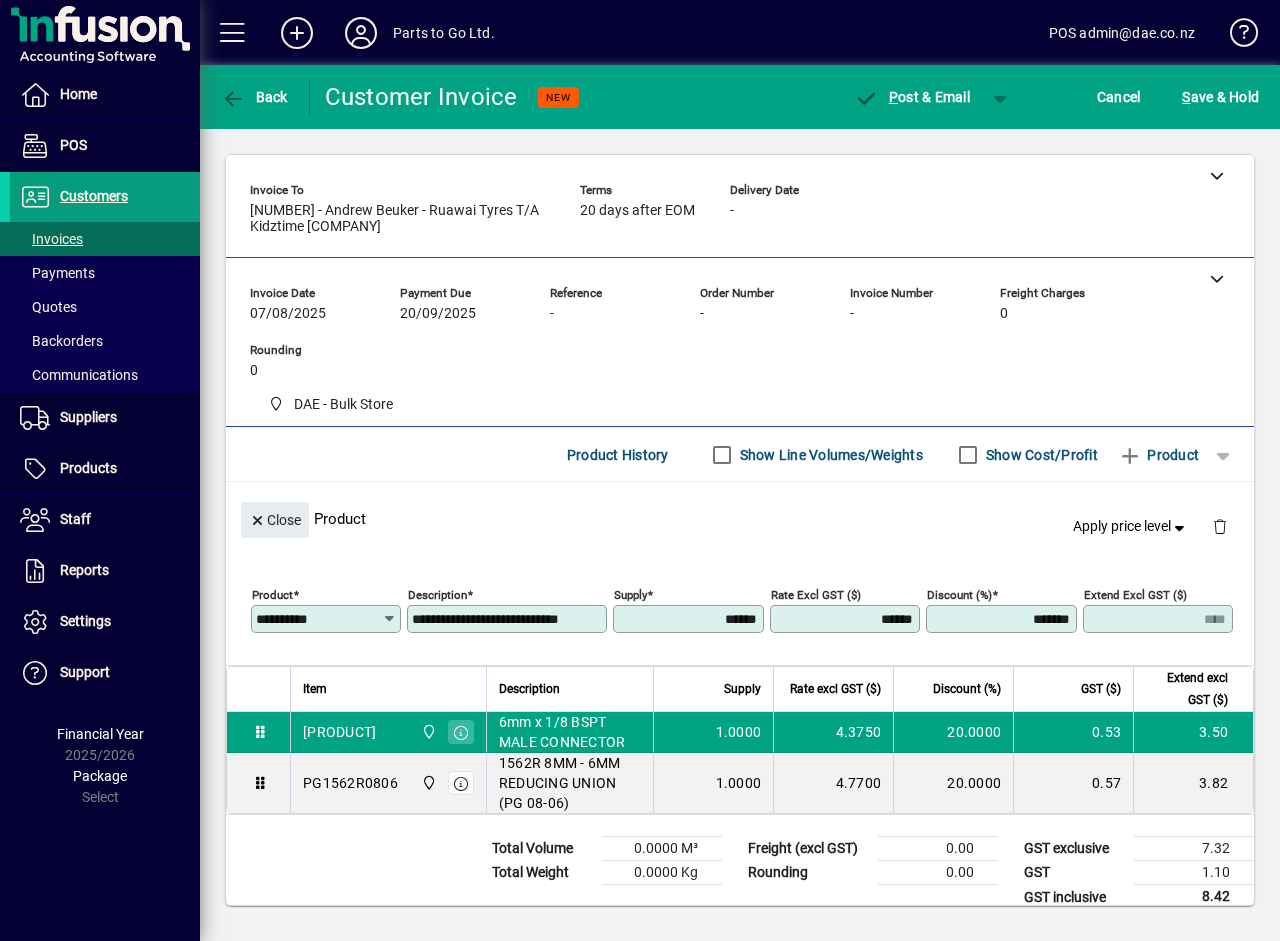 click on "******" at bounding box center [847, 619] 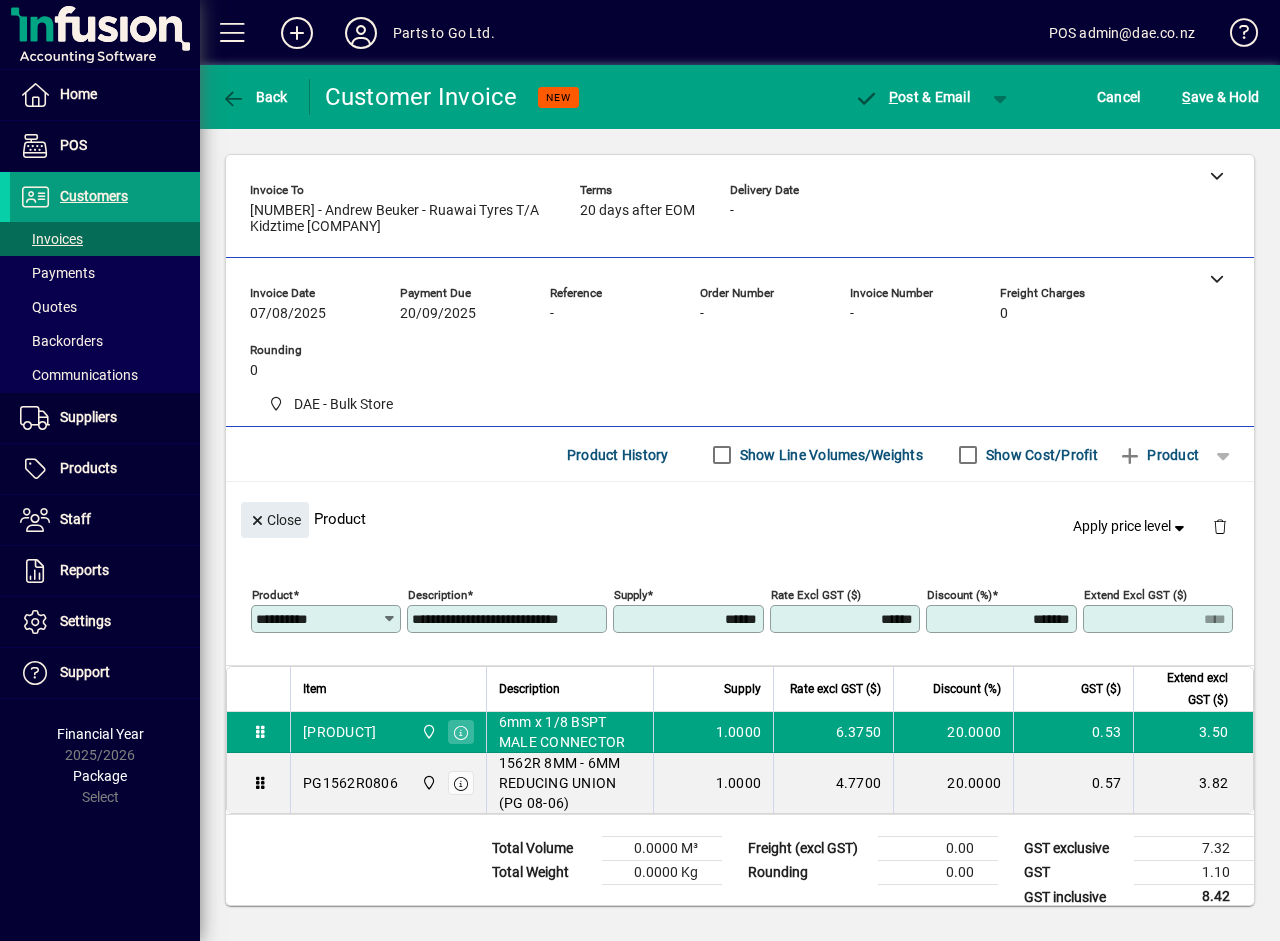 type on "******" 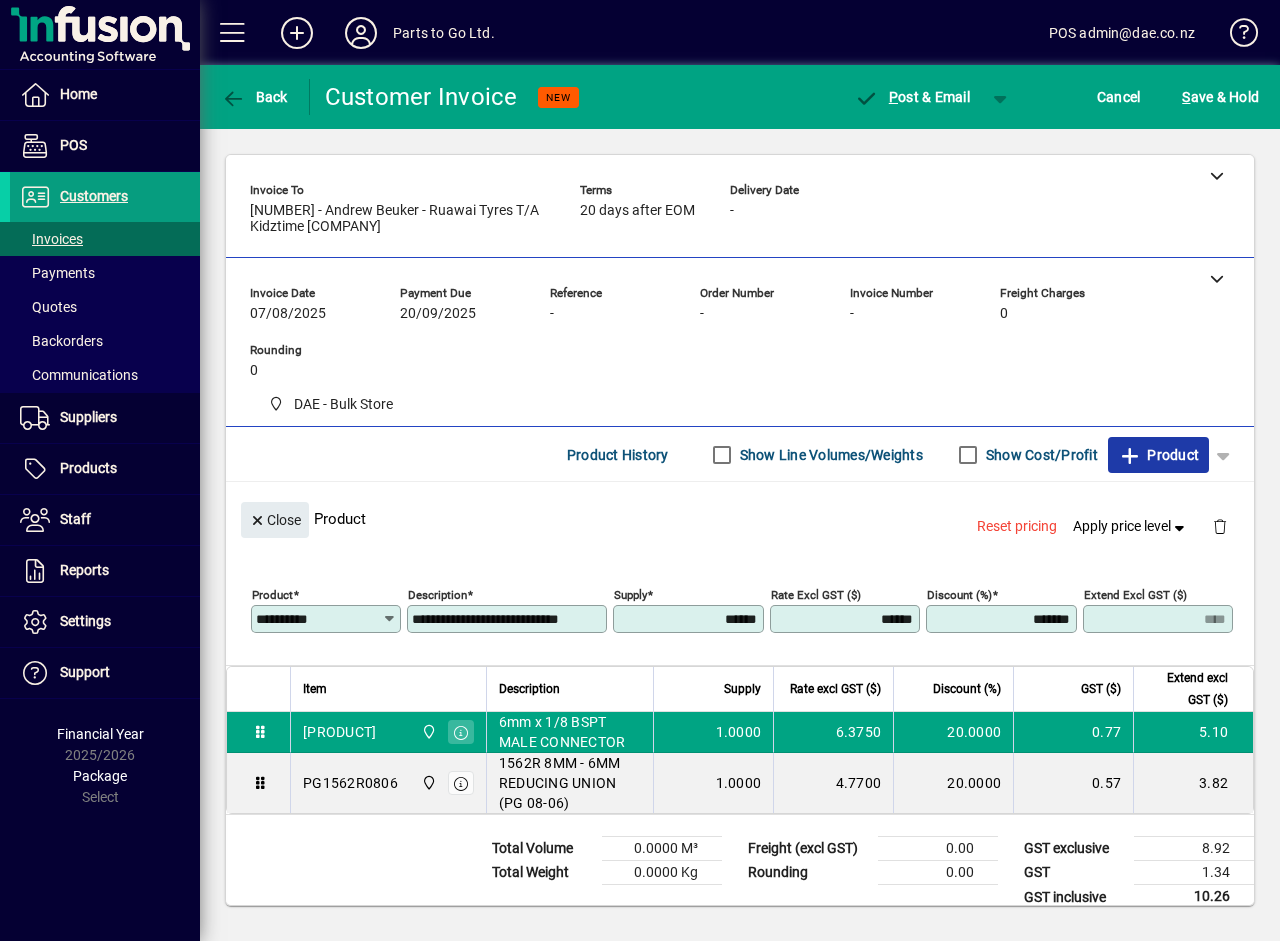click 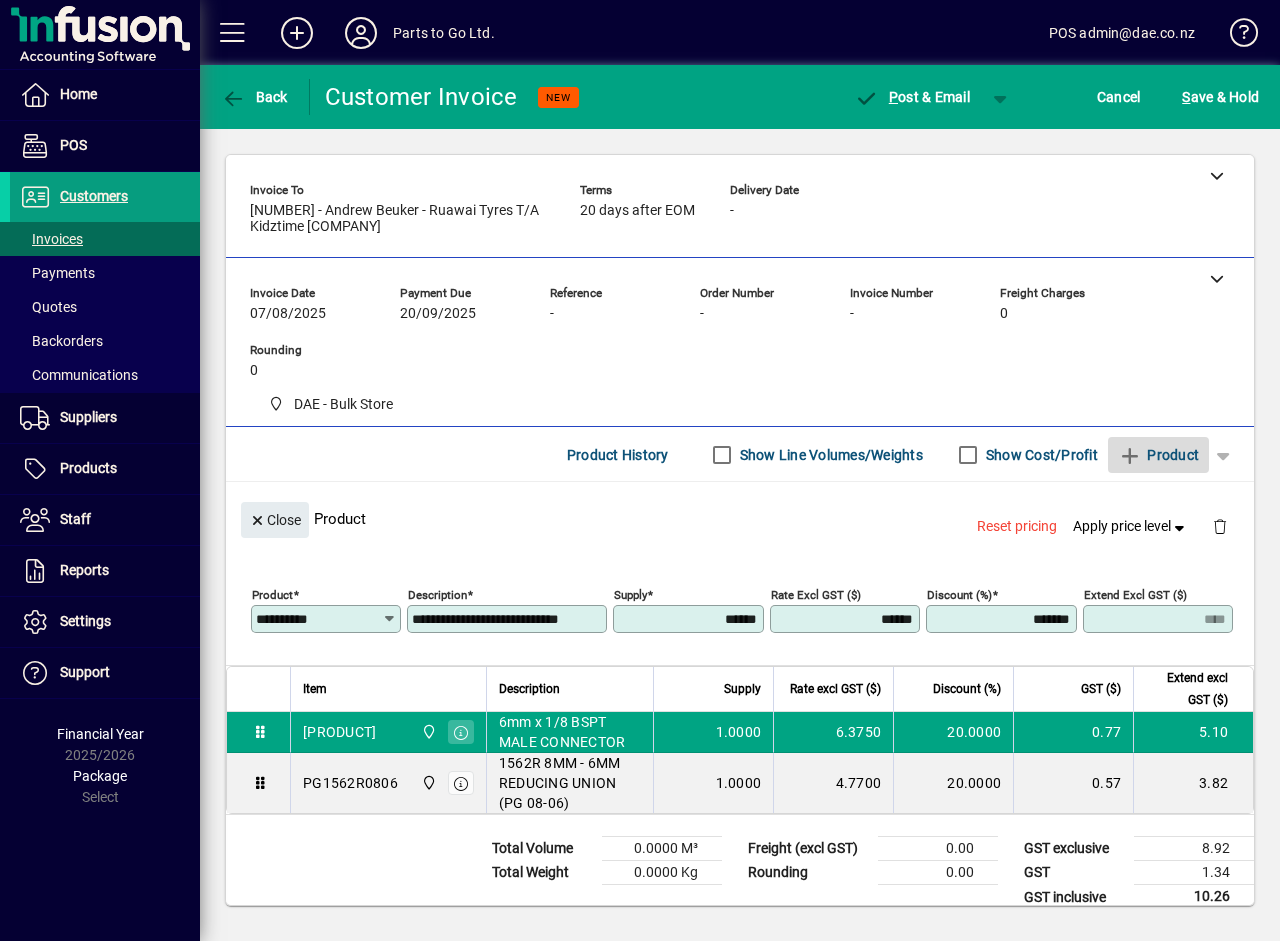 type 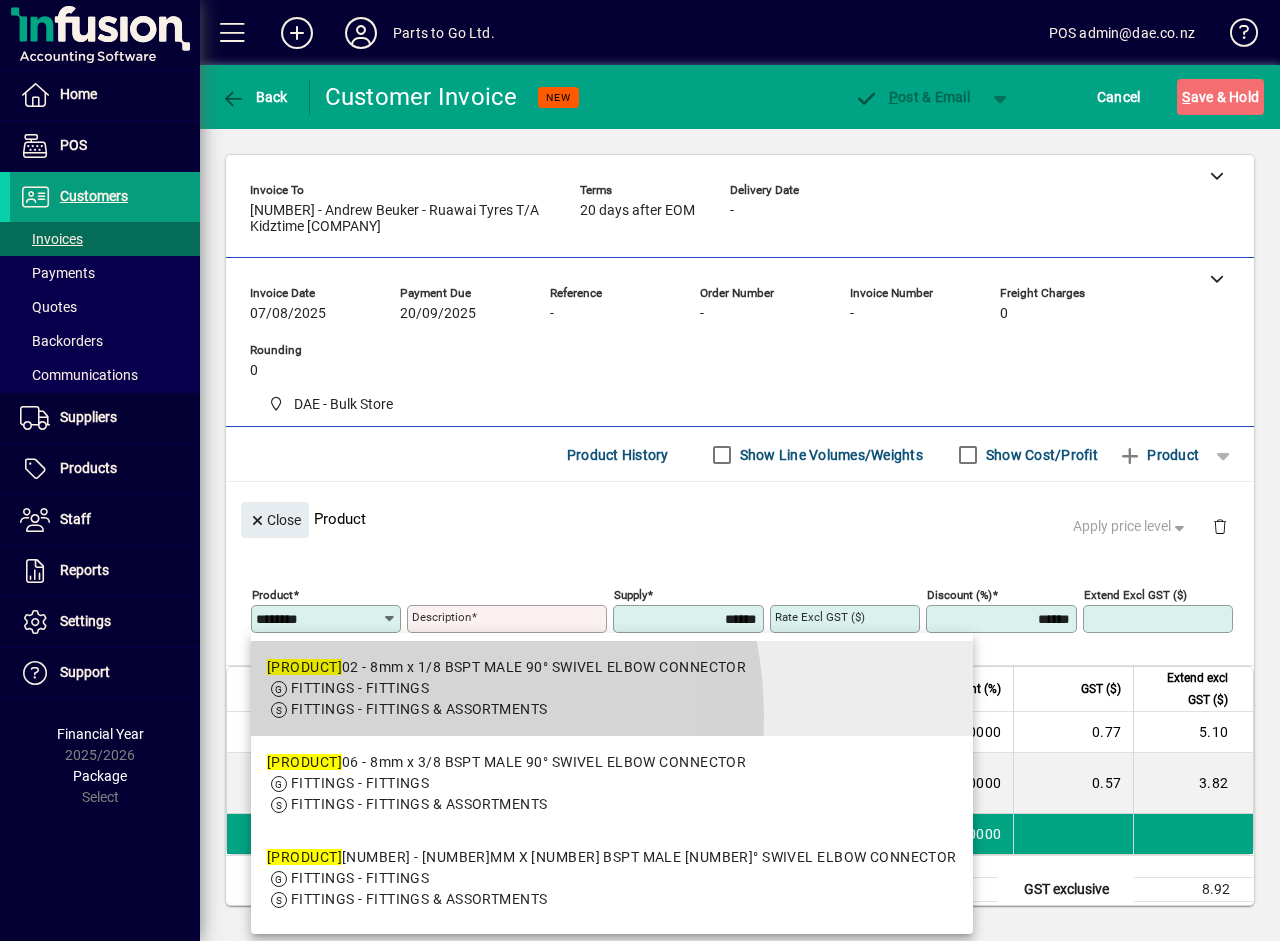 click on "FITTINGS - FITTINGS & ASSORTMENTS" at bounding box center [419, 709] 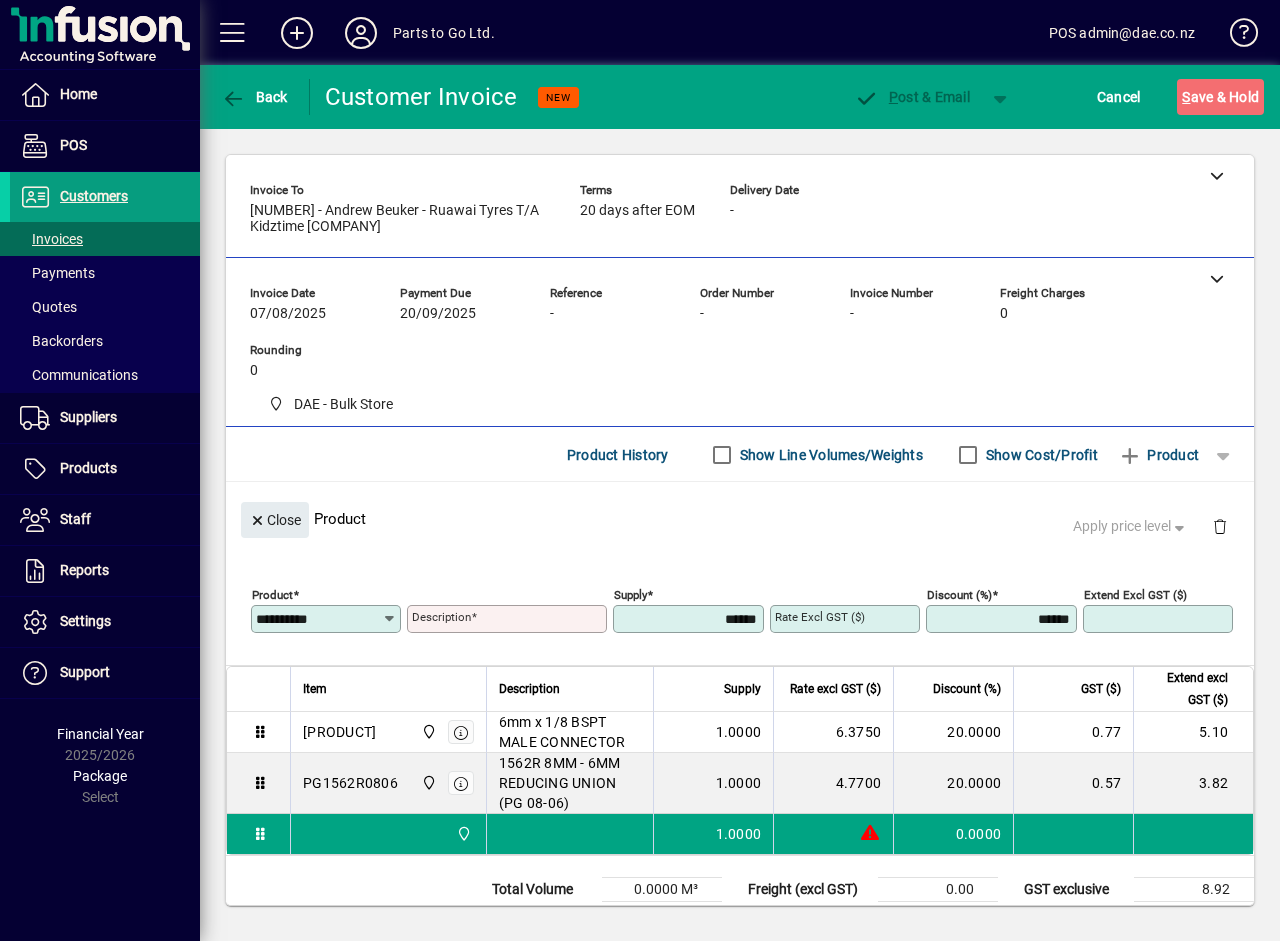 type on "**********" 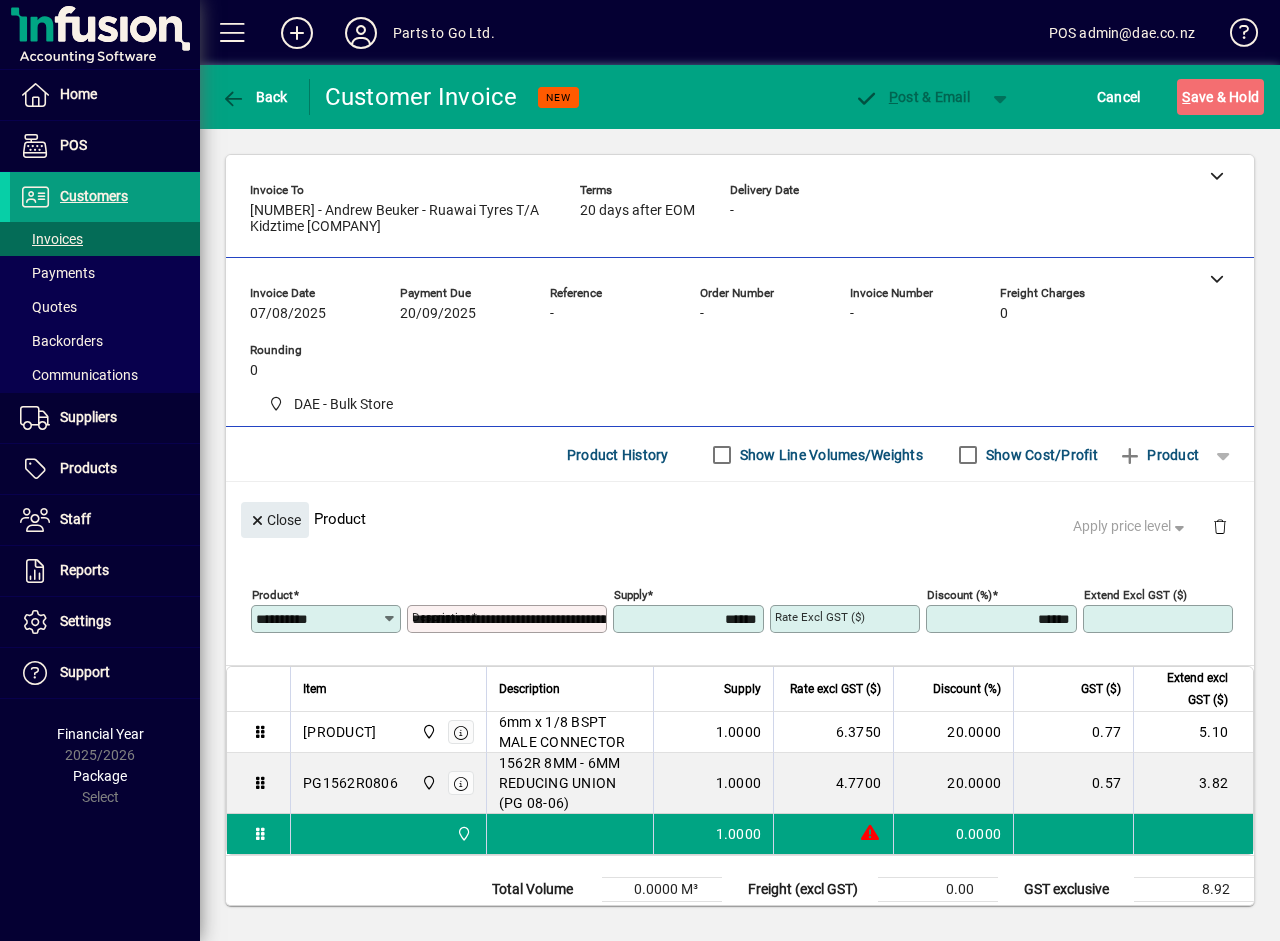 type on "******" 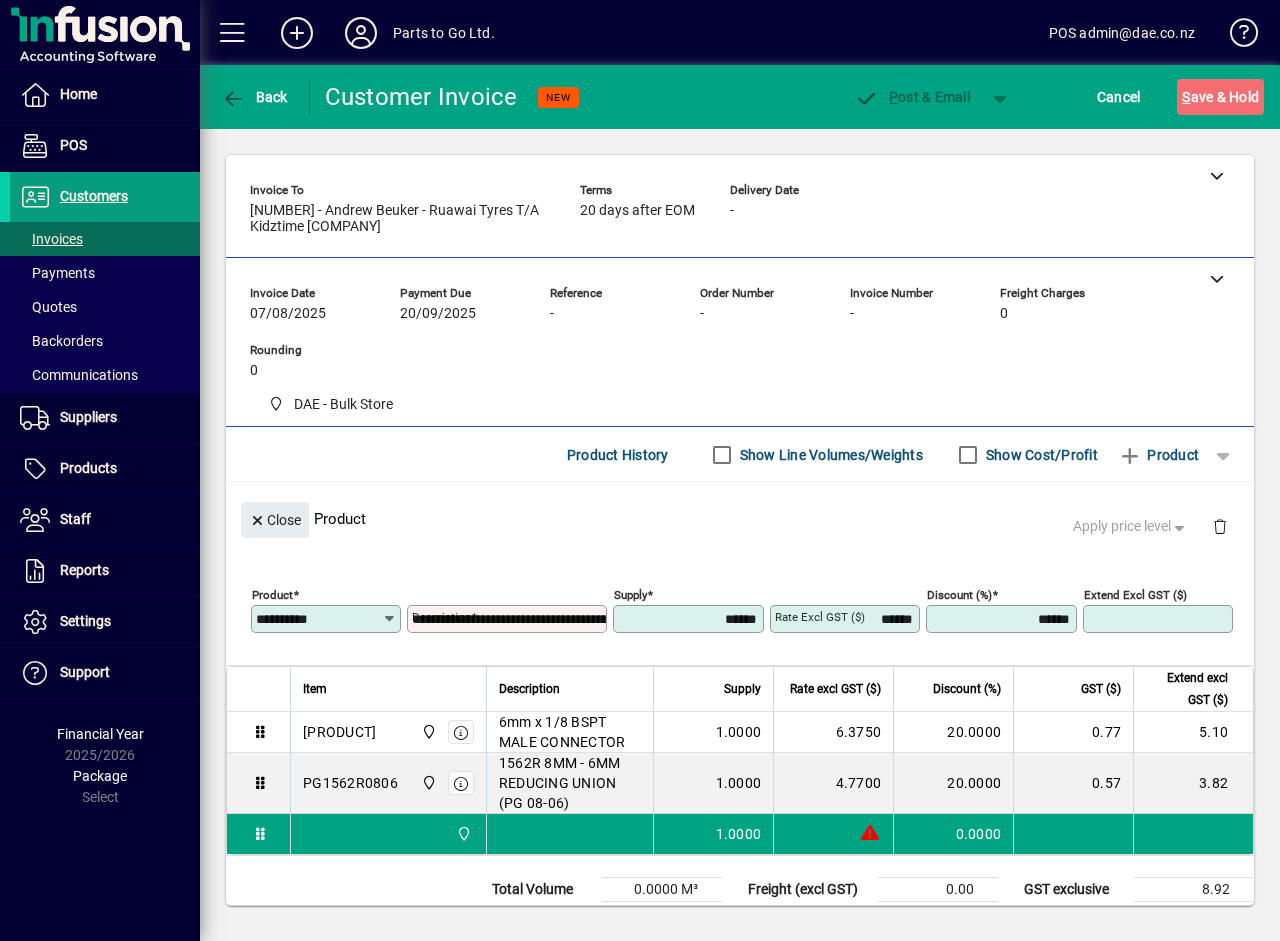 type on "*******" 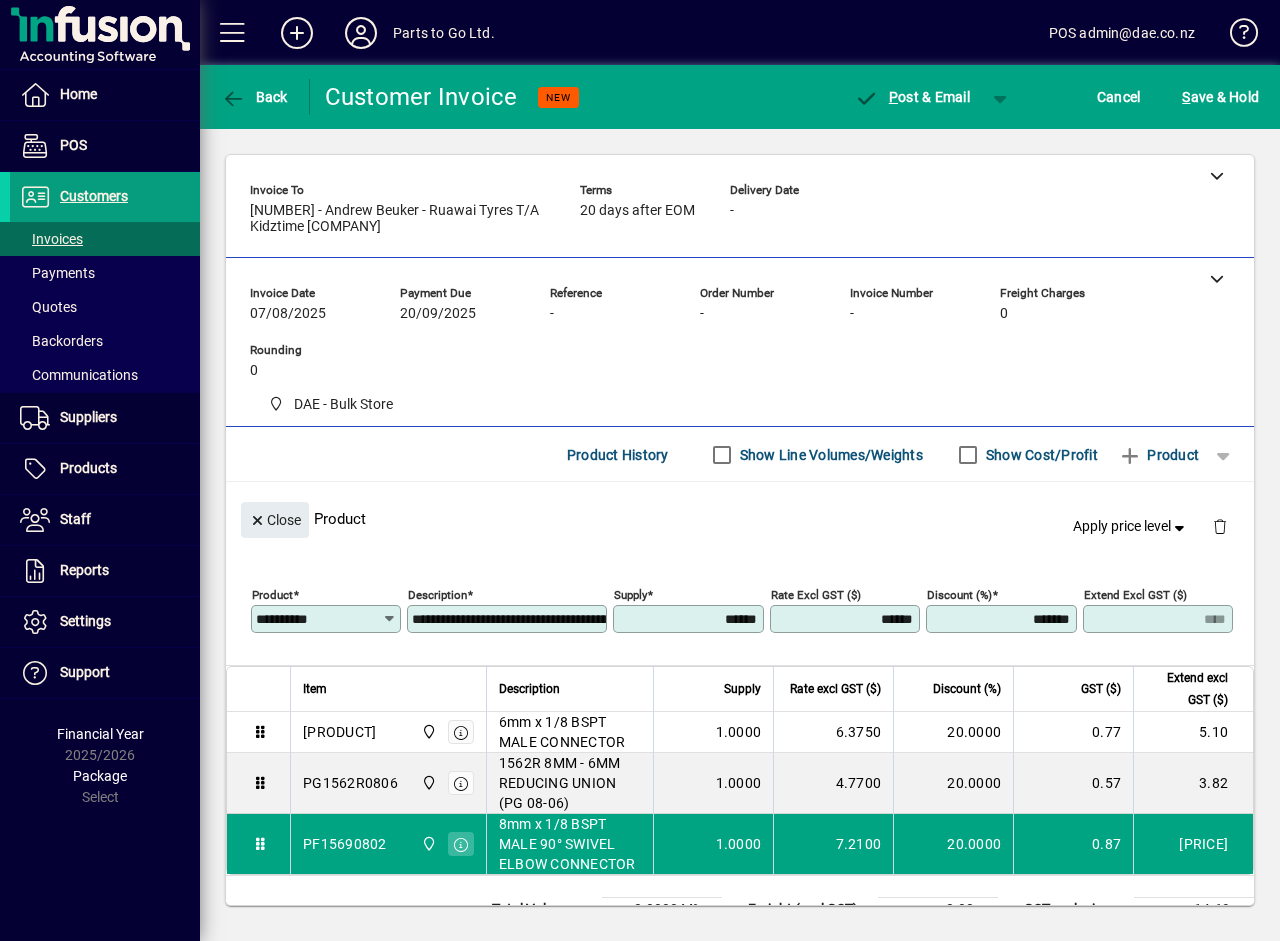scroll, scrollTop: 103, scrollLeft: 0, axis: vertical 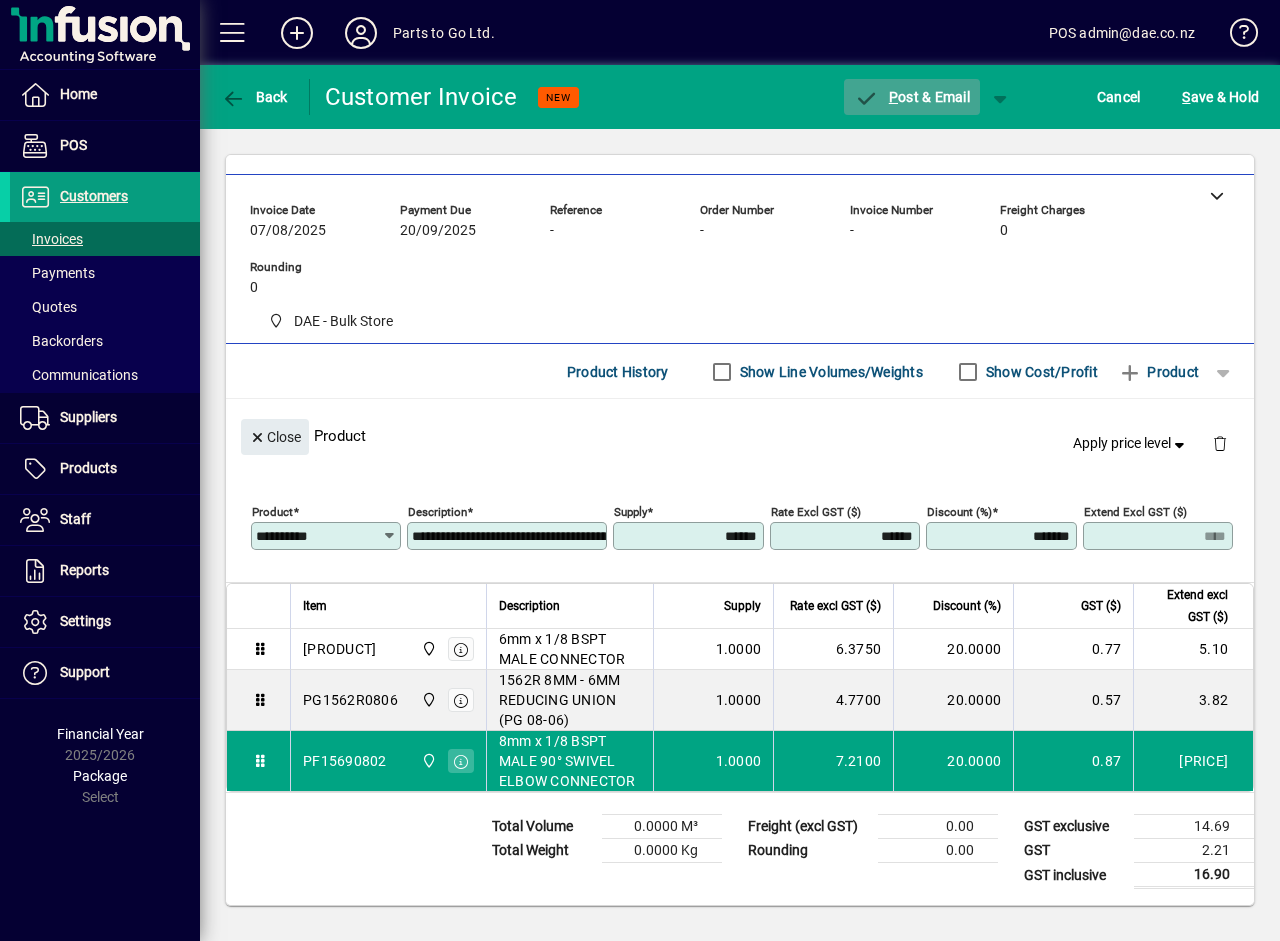 click on "P ost & Email" 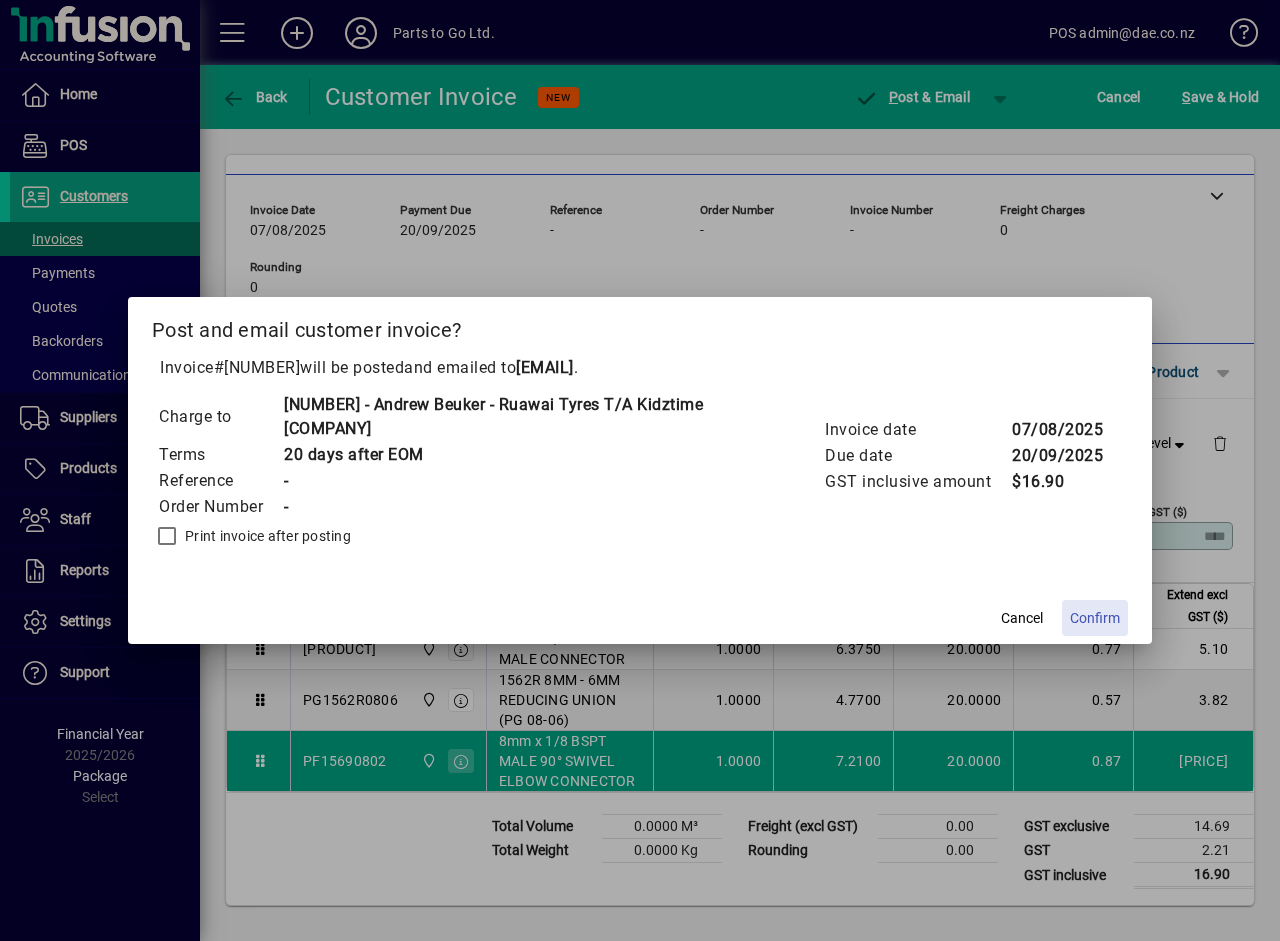 click on "Confirm" 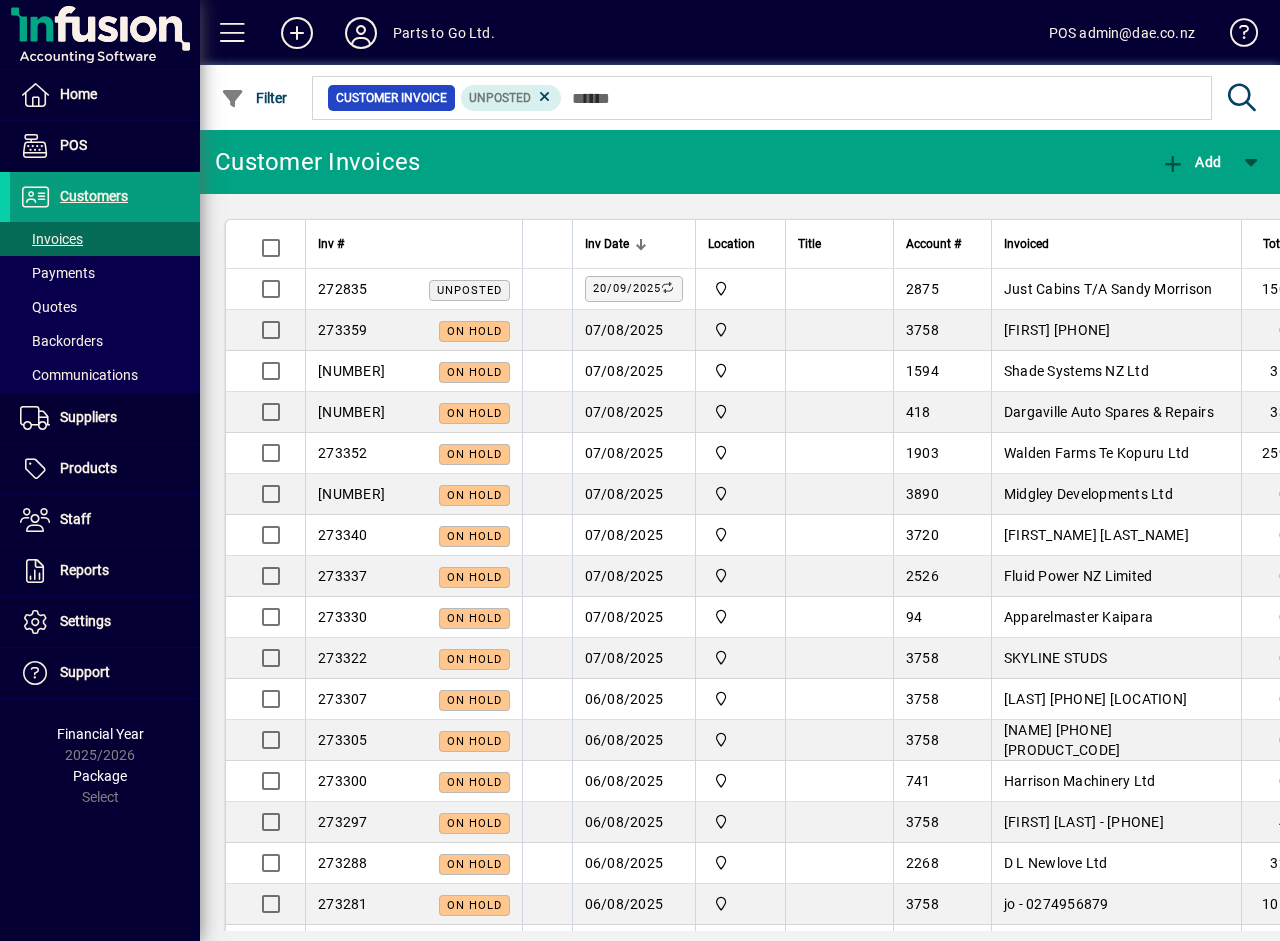 scroll, scrollTop: 0, scrollLeft: 0, axis: both 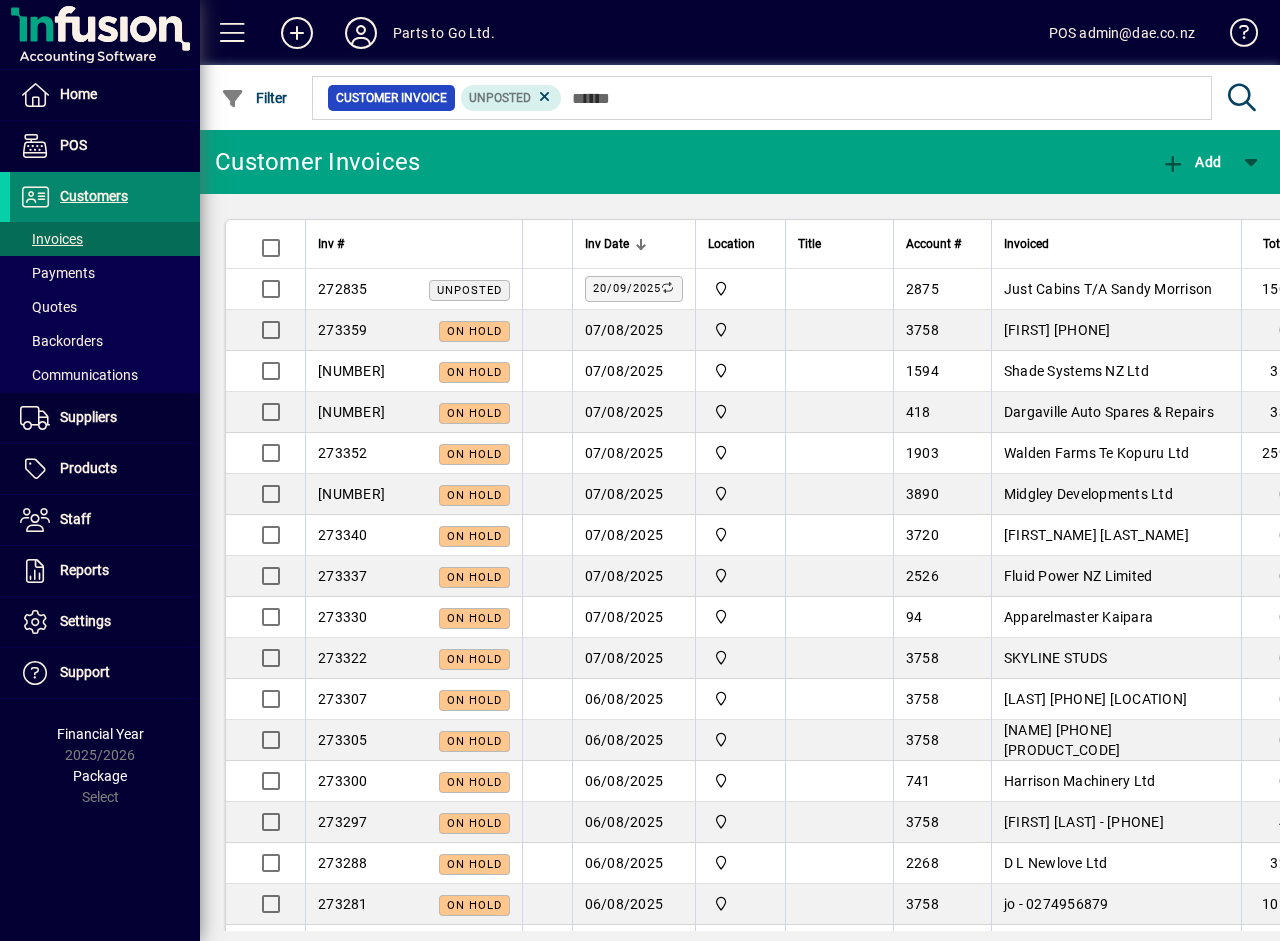 click on "Customers" at bounding box center [94, 196] 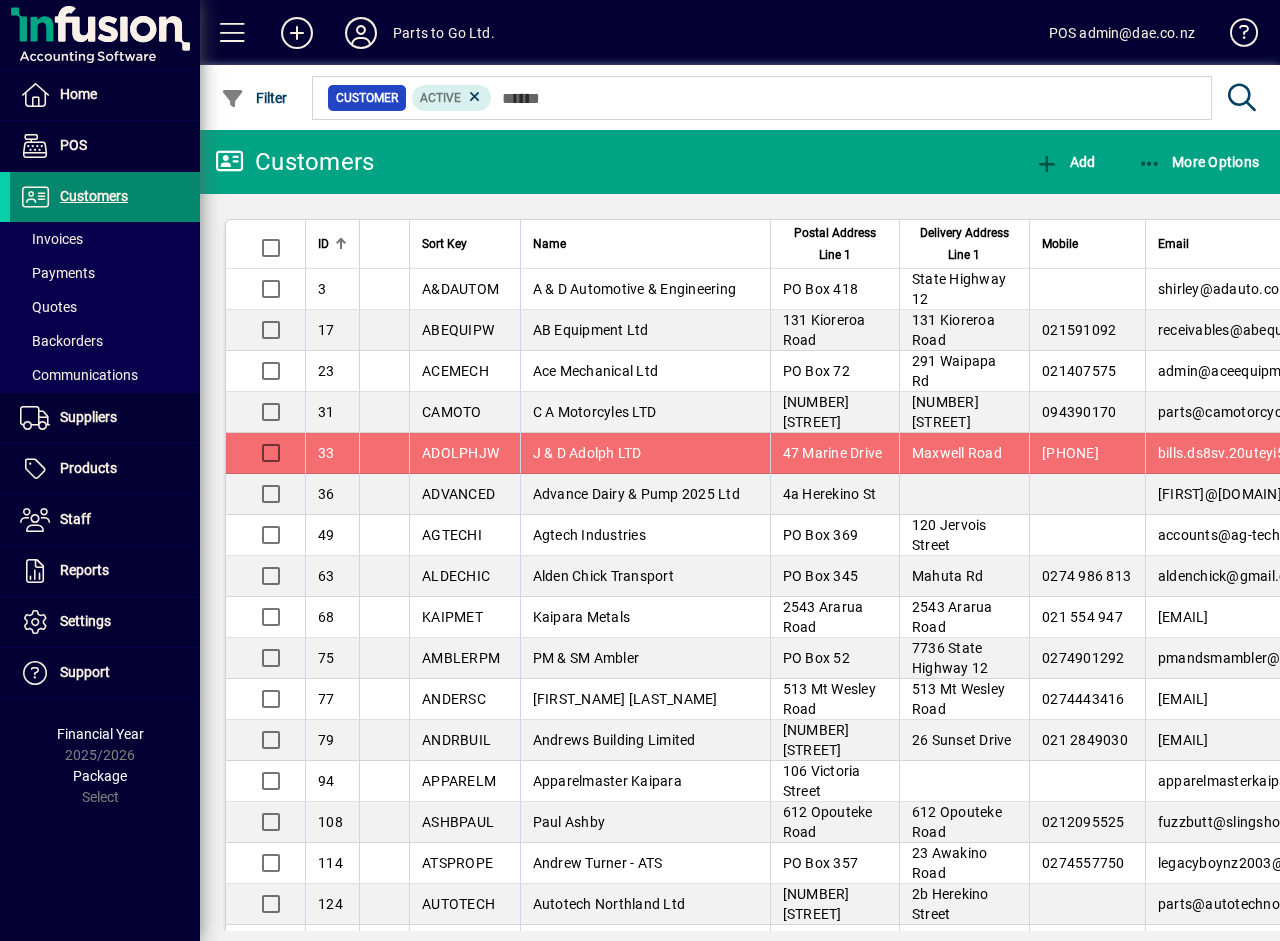 click on "Customers" at bounding box center (94, 196) 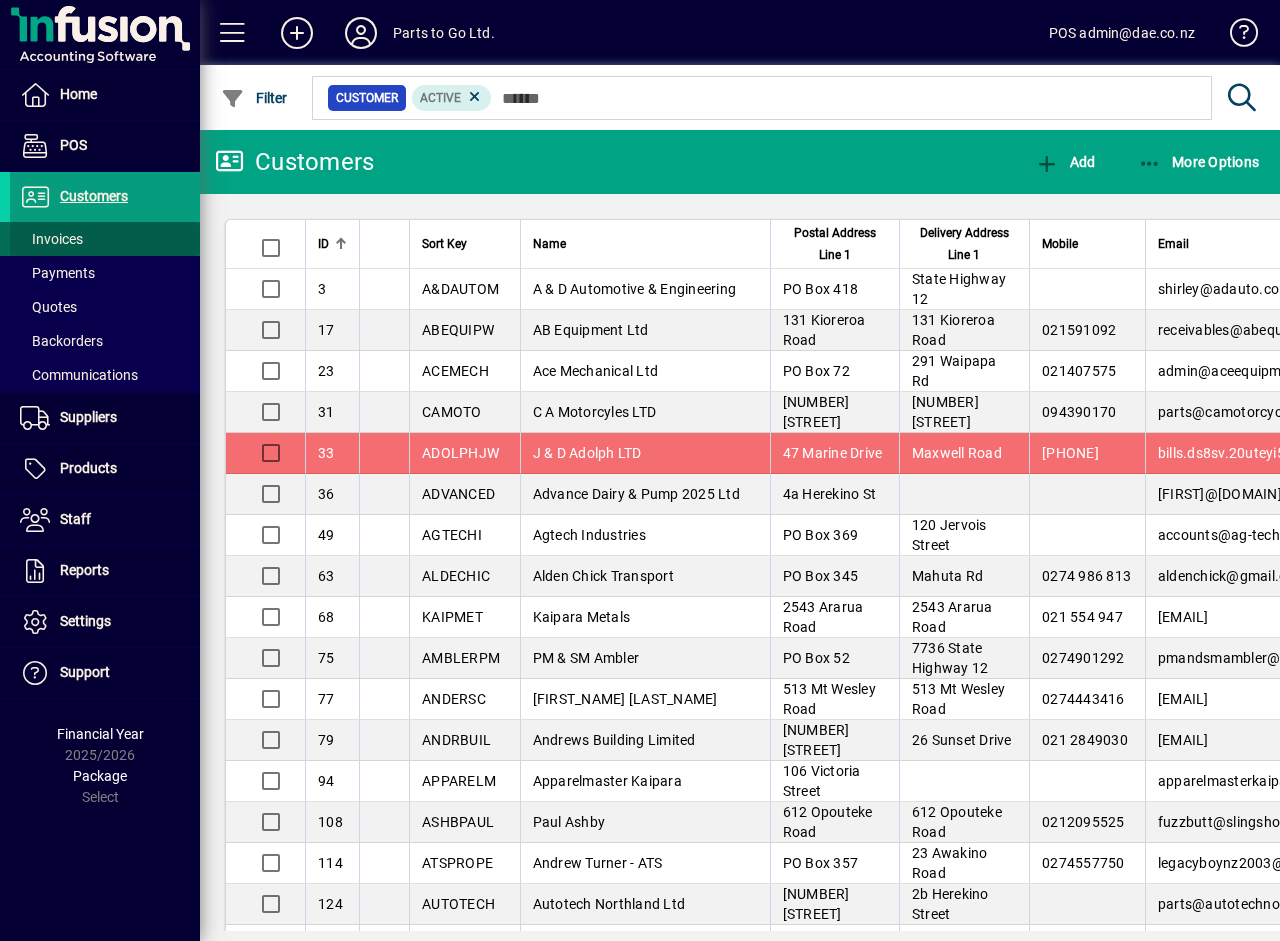 click on "Invoices" at bounding box center (51, 239) 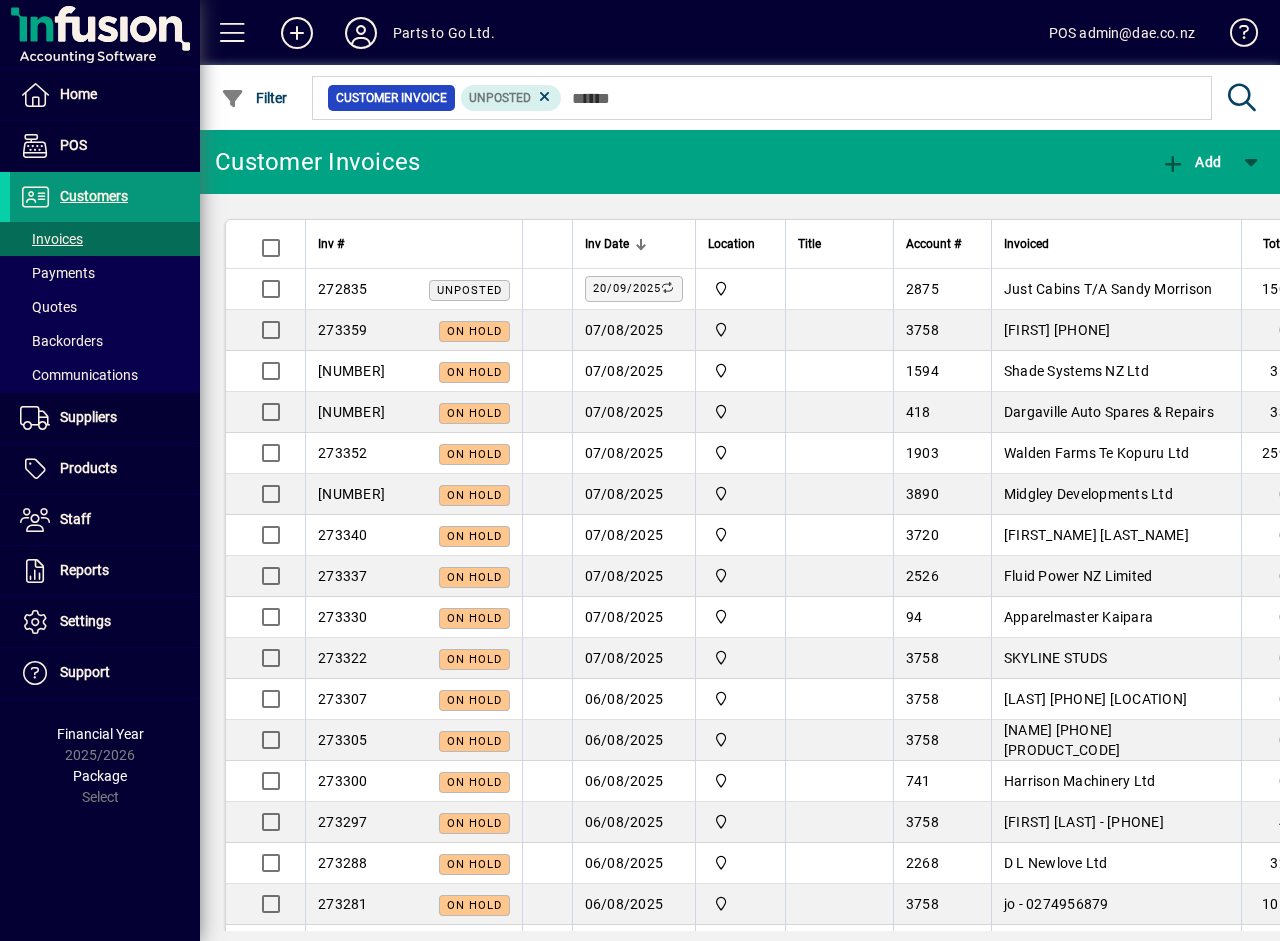 click on "Customers" at bounding box center [94, 196] 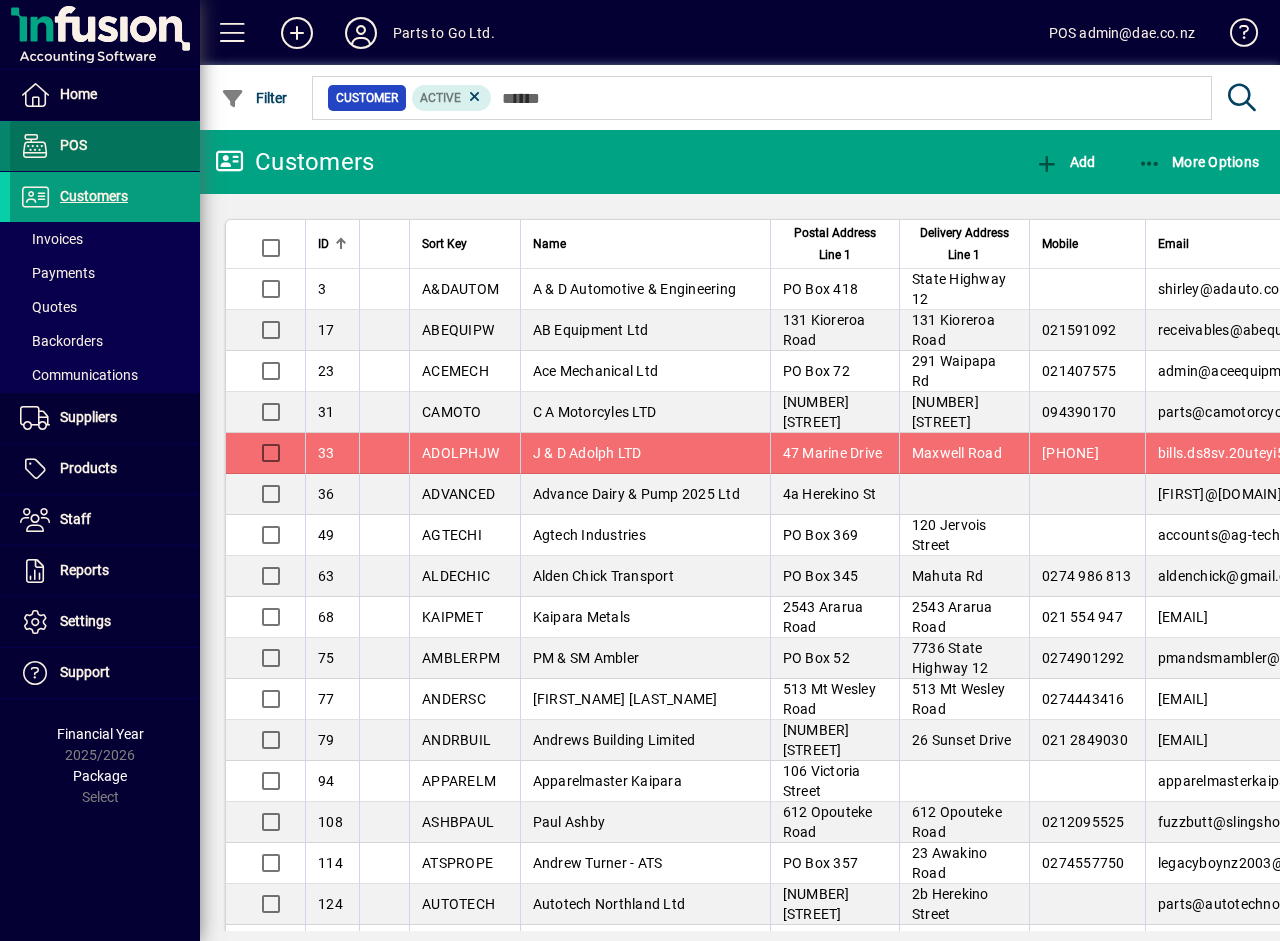 click on "POS" at bounding box center (48, 146) 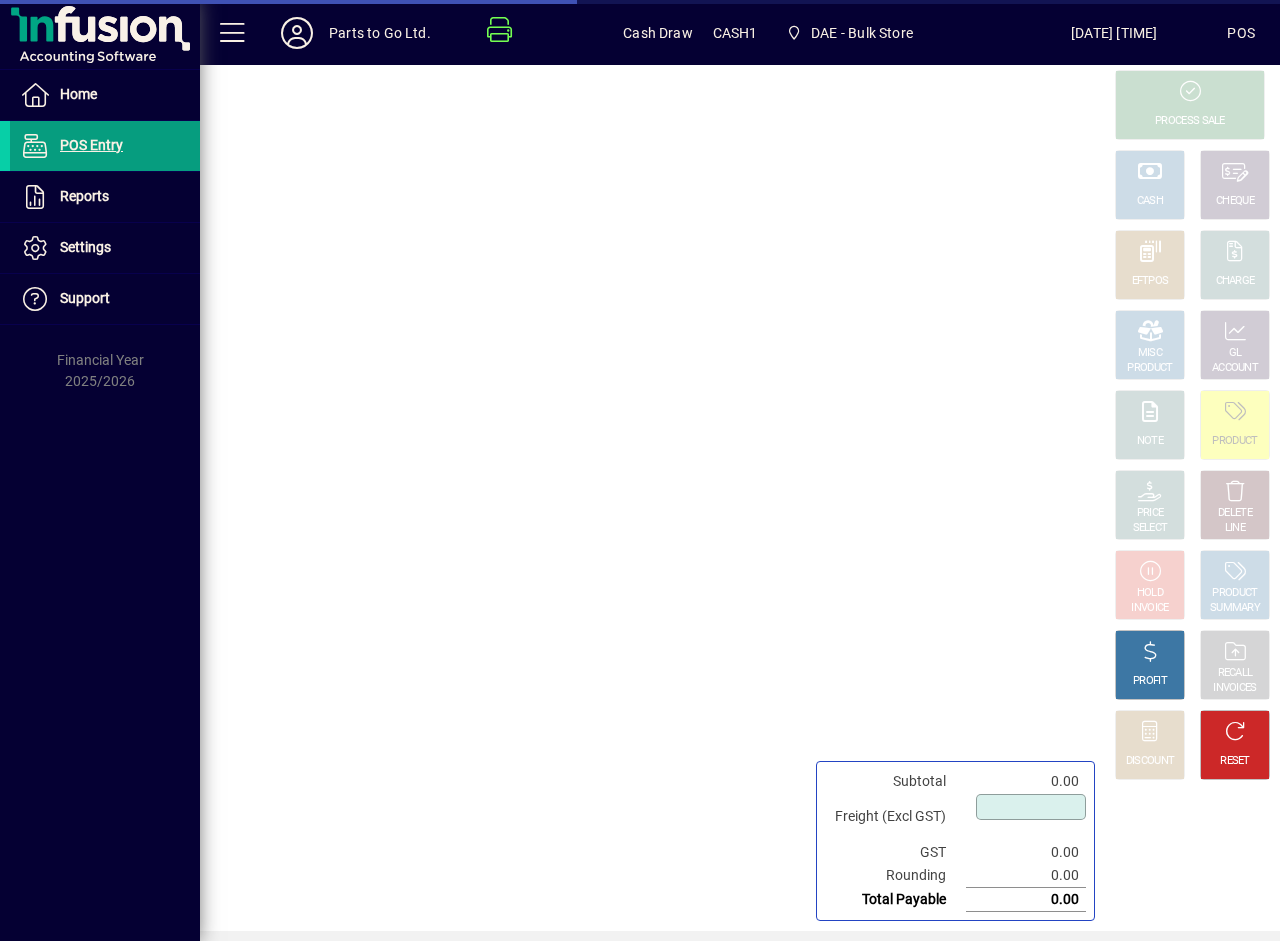 type on "****" 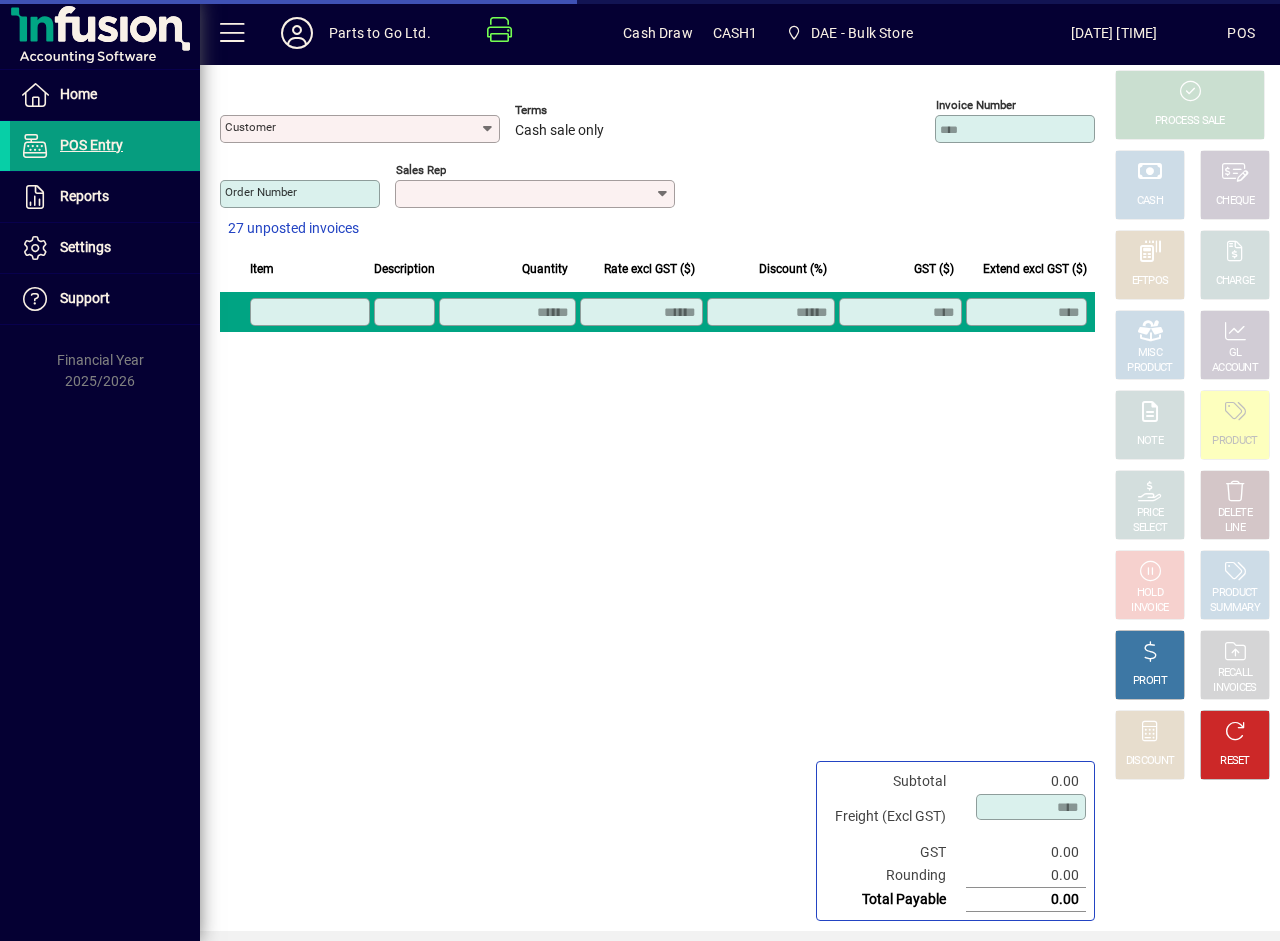 type on "**********" 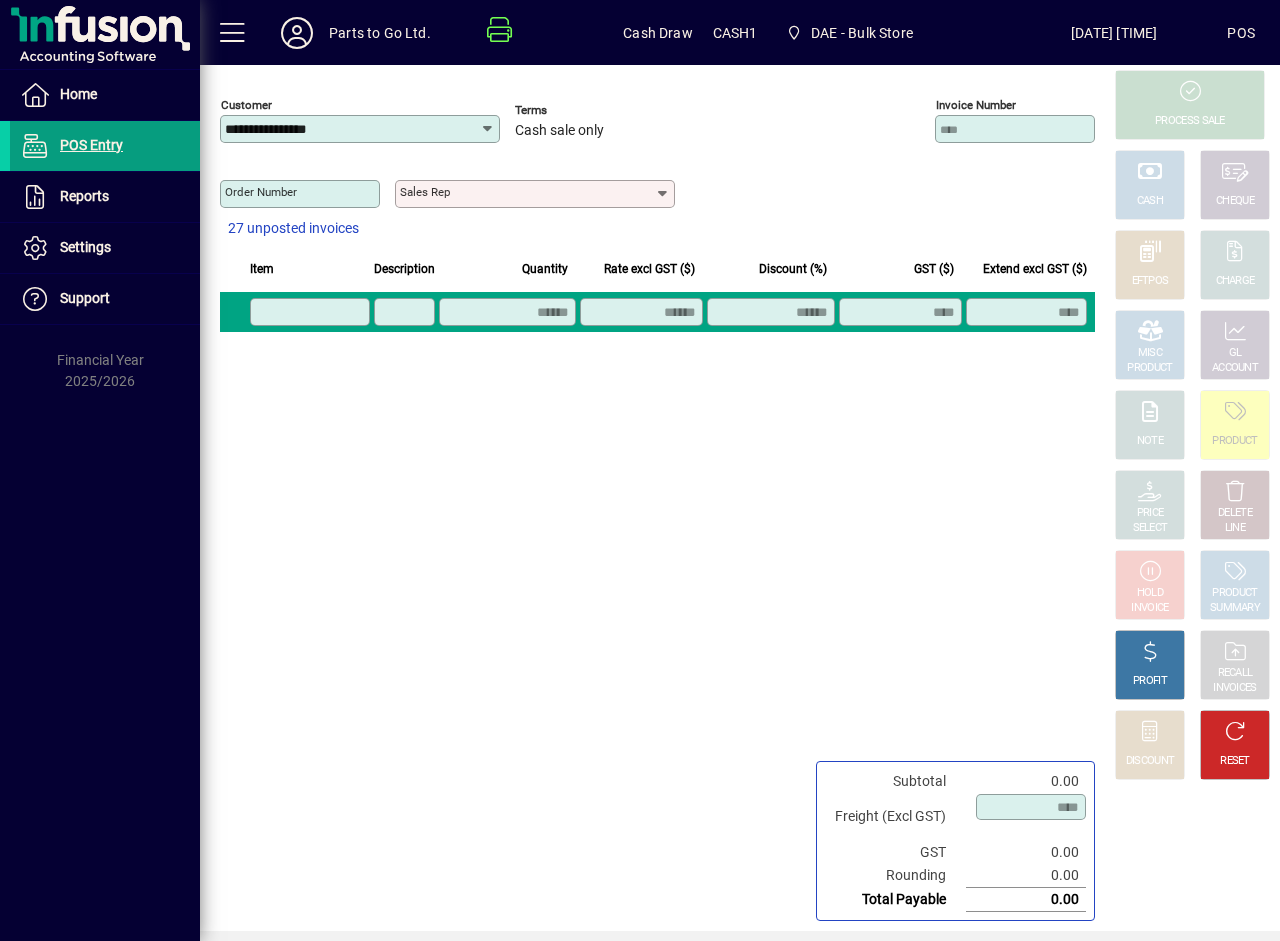 drag, startPoint x: 659, startPoint y: 194, endPoint x: 658, endPoint y: 205, distance: 11.045361 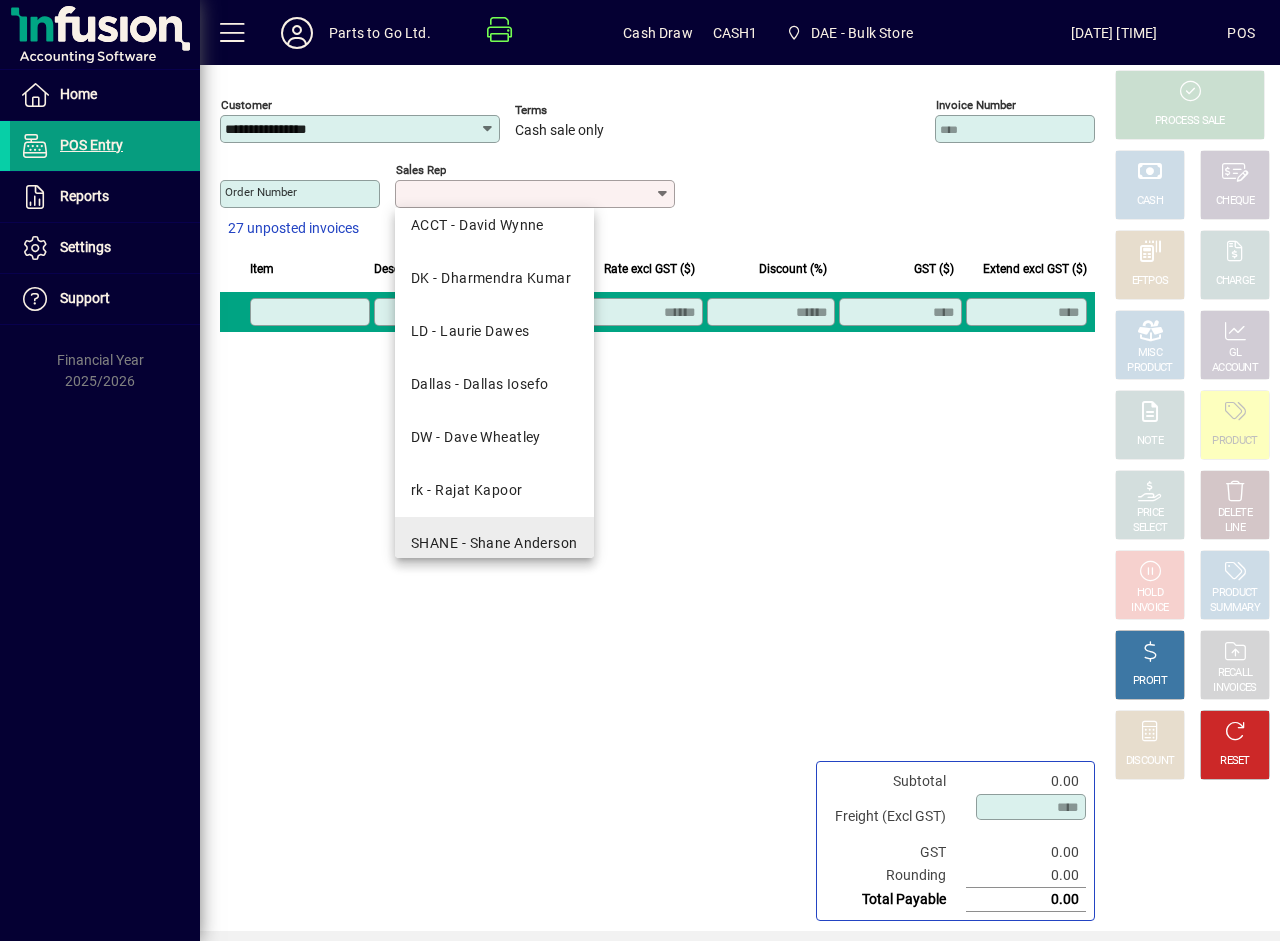scroll, scrollTop: 143, scrollLeft: 0, axis: vertical 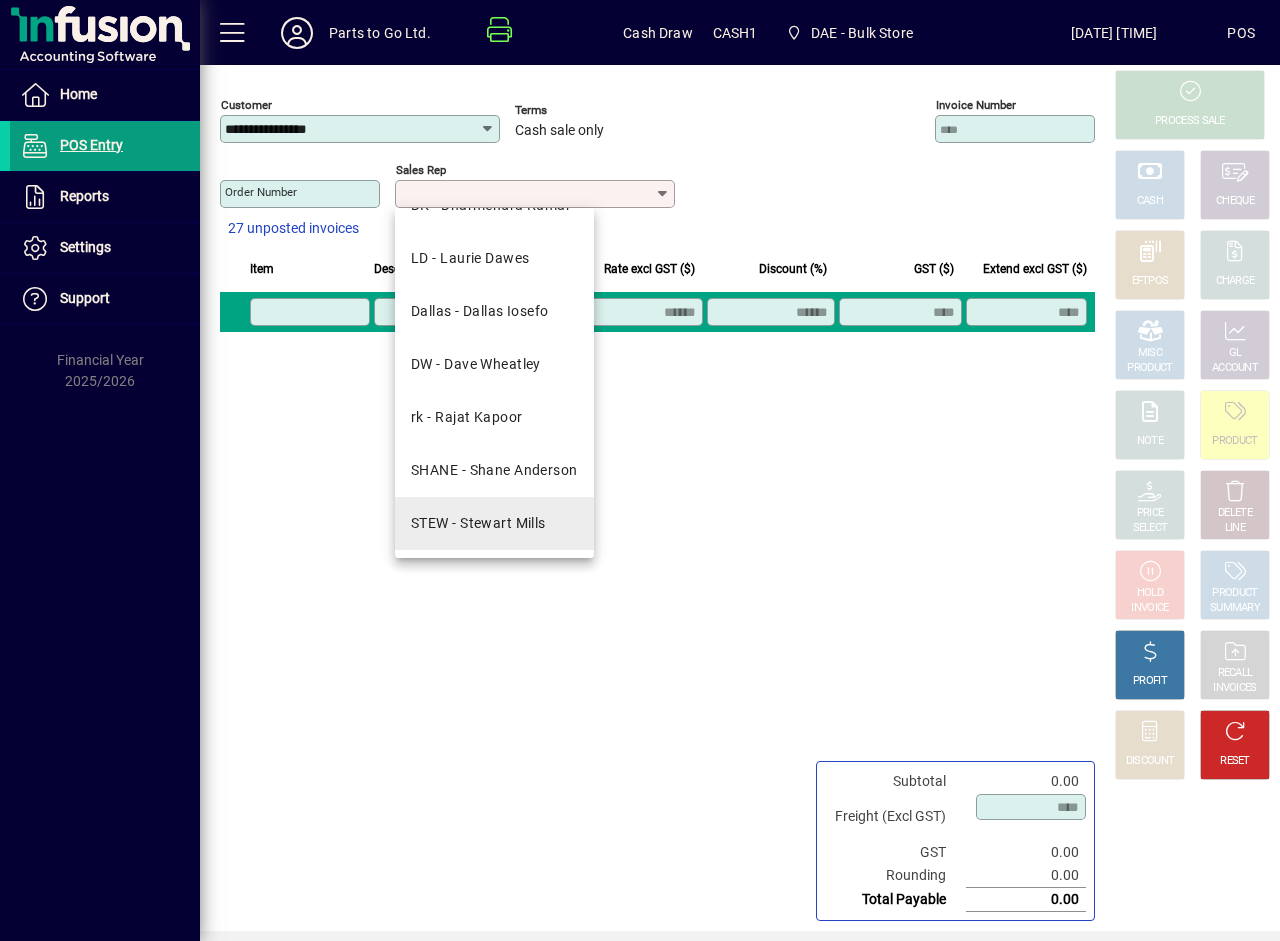click on "STEW - Stewart Mills" at bounding box center (478, 523) 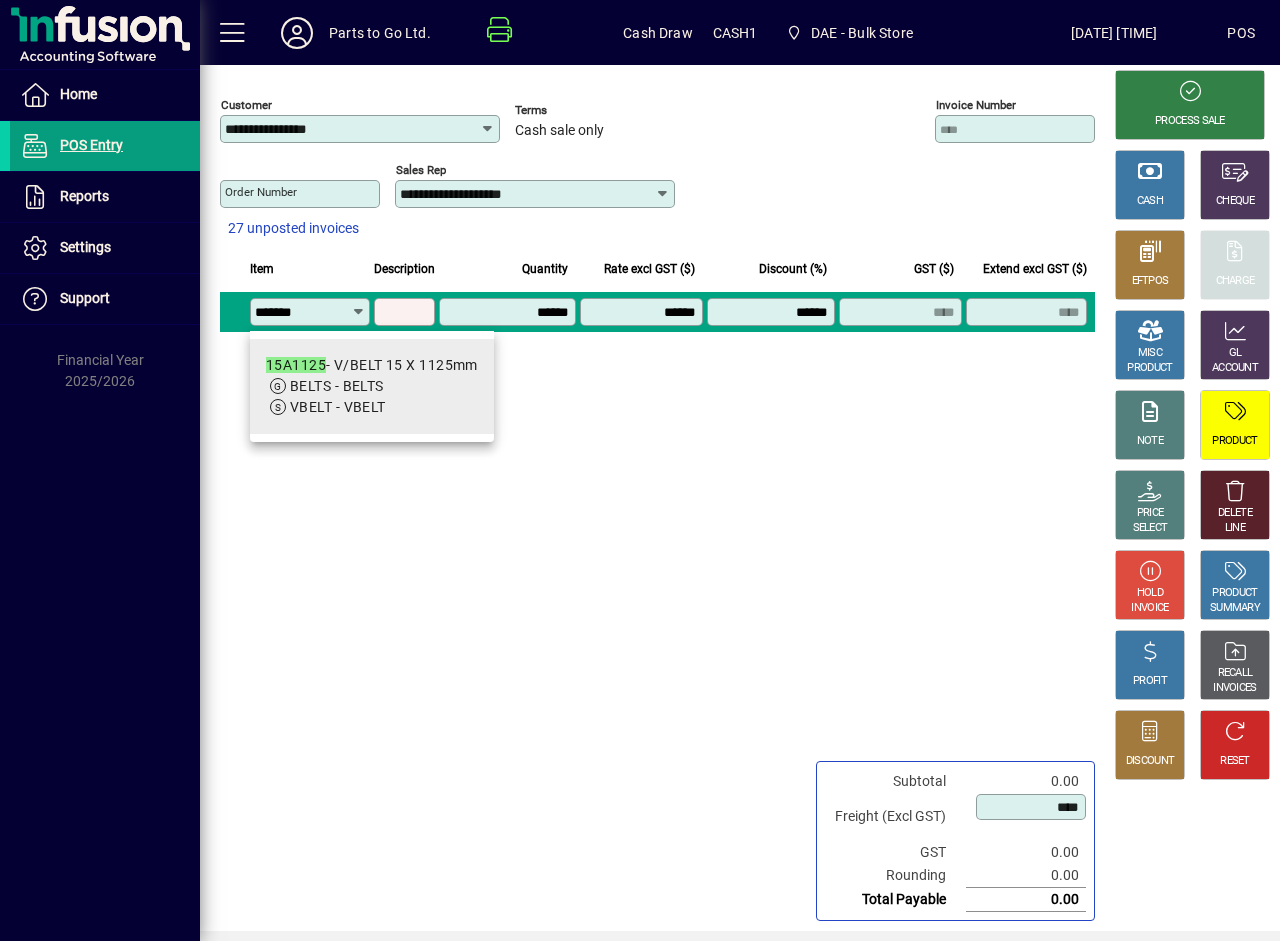 click on "VBELT - VBELT" at bounding box center [372, 407] 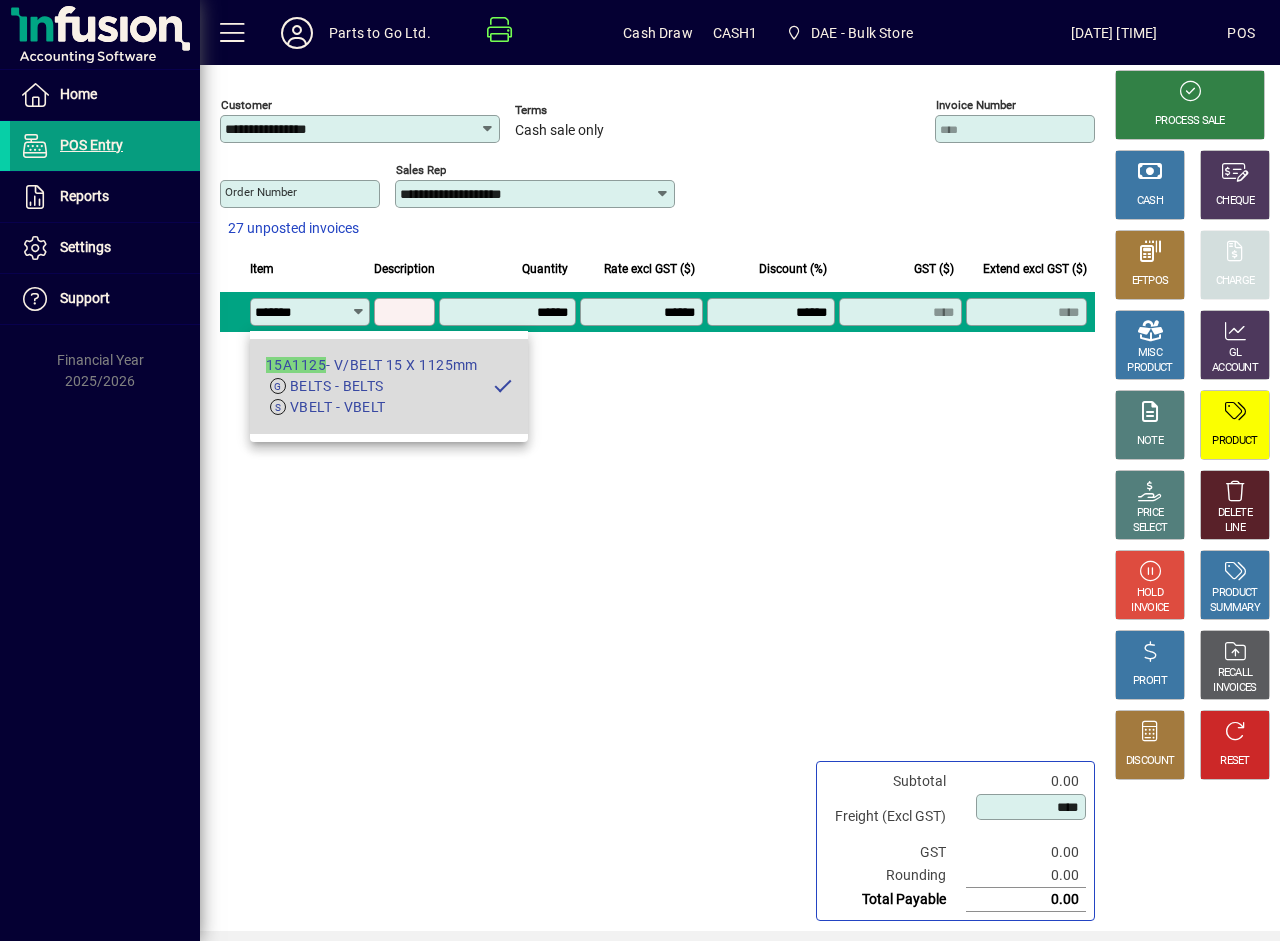 type on "**********" 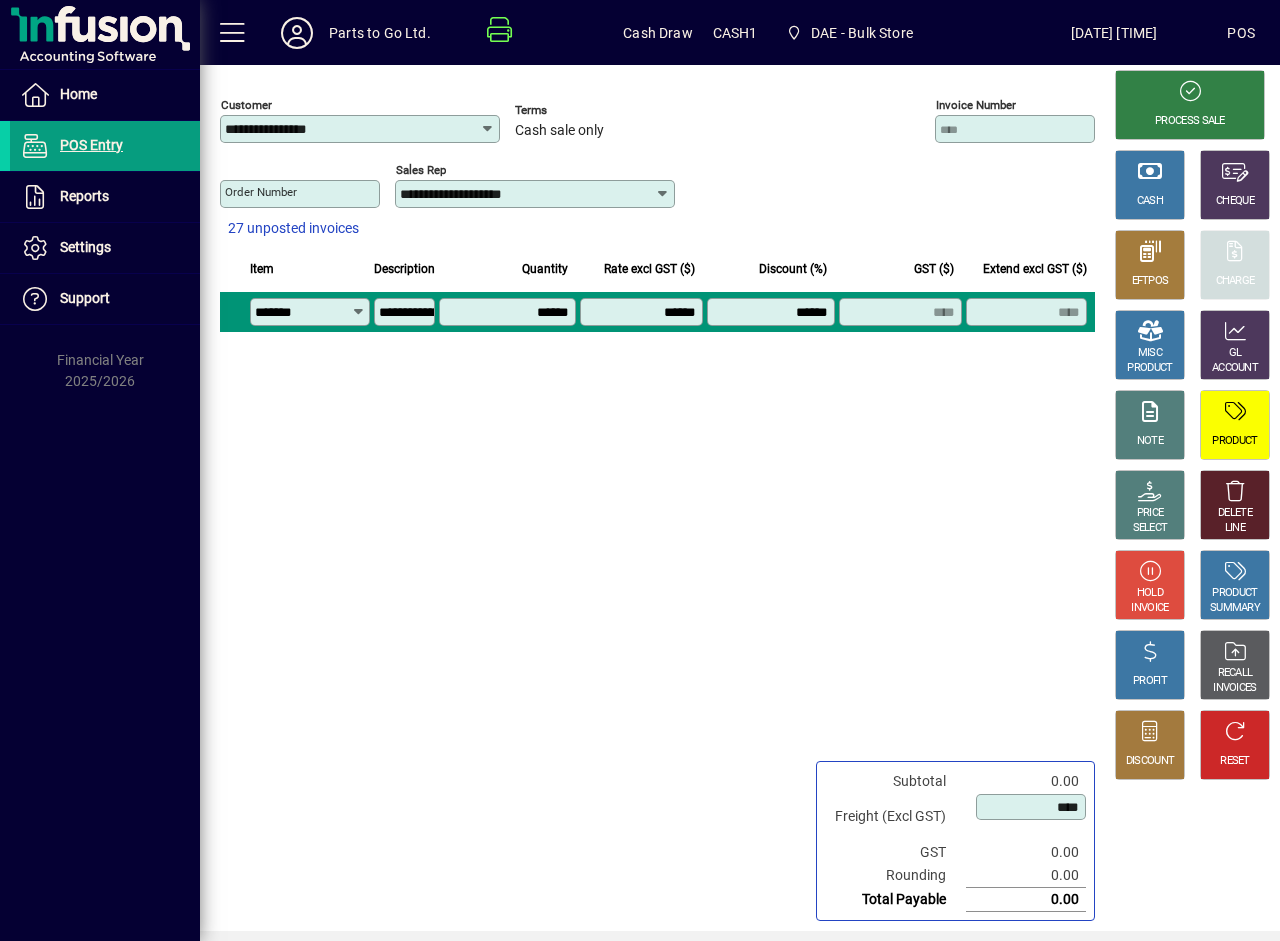 type on "*******" 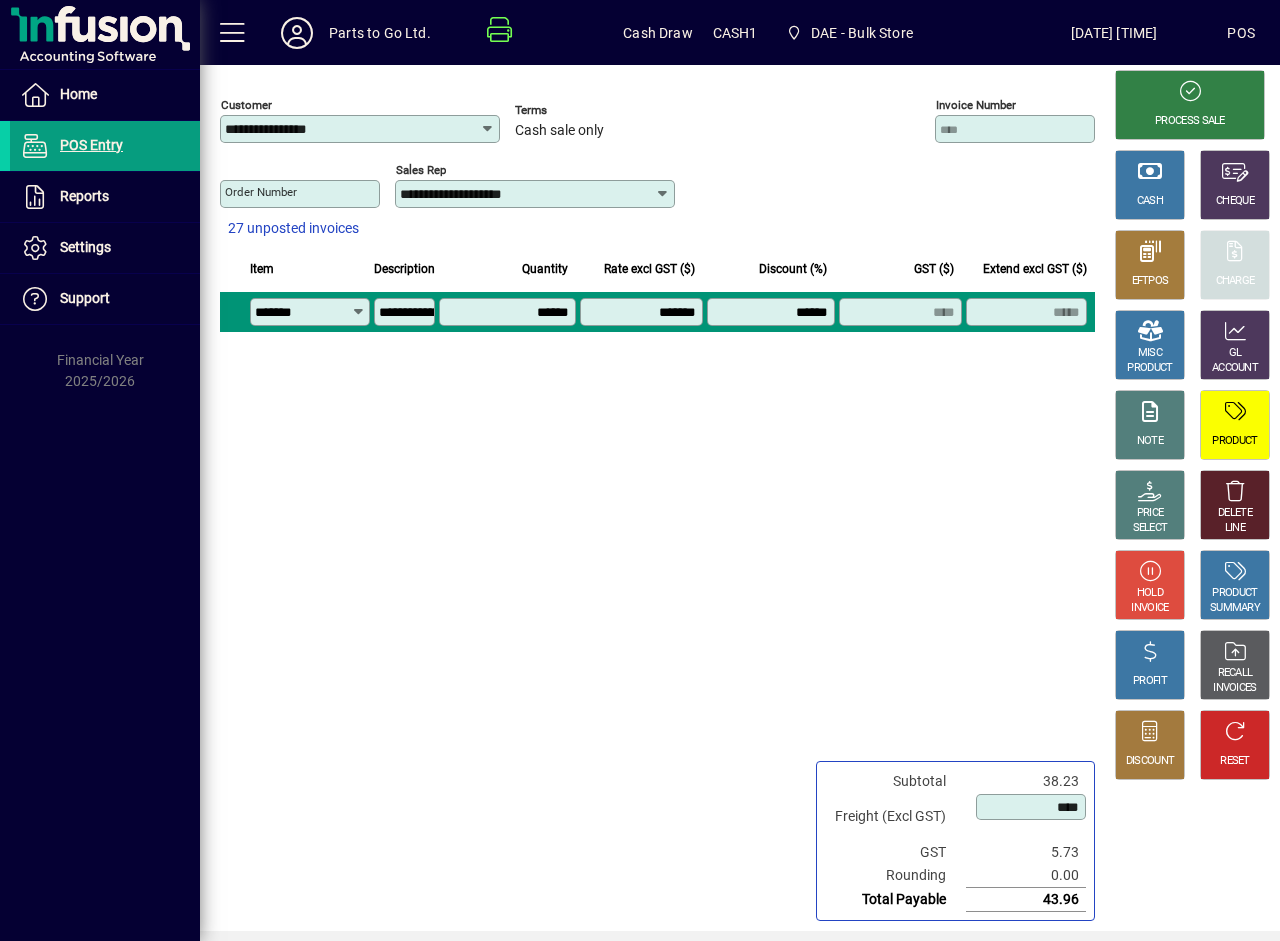 click on "******" at bounding box center (509, 312) 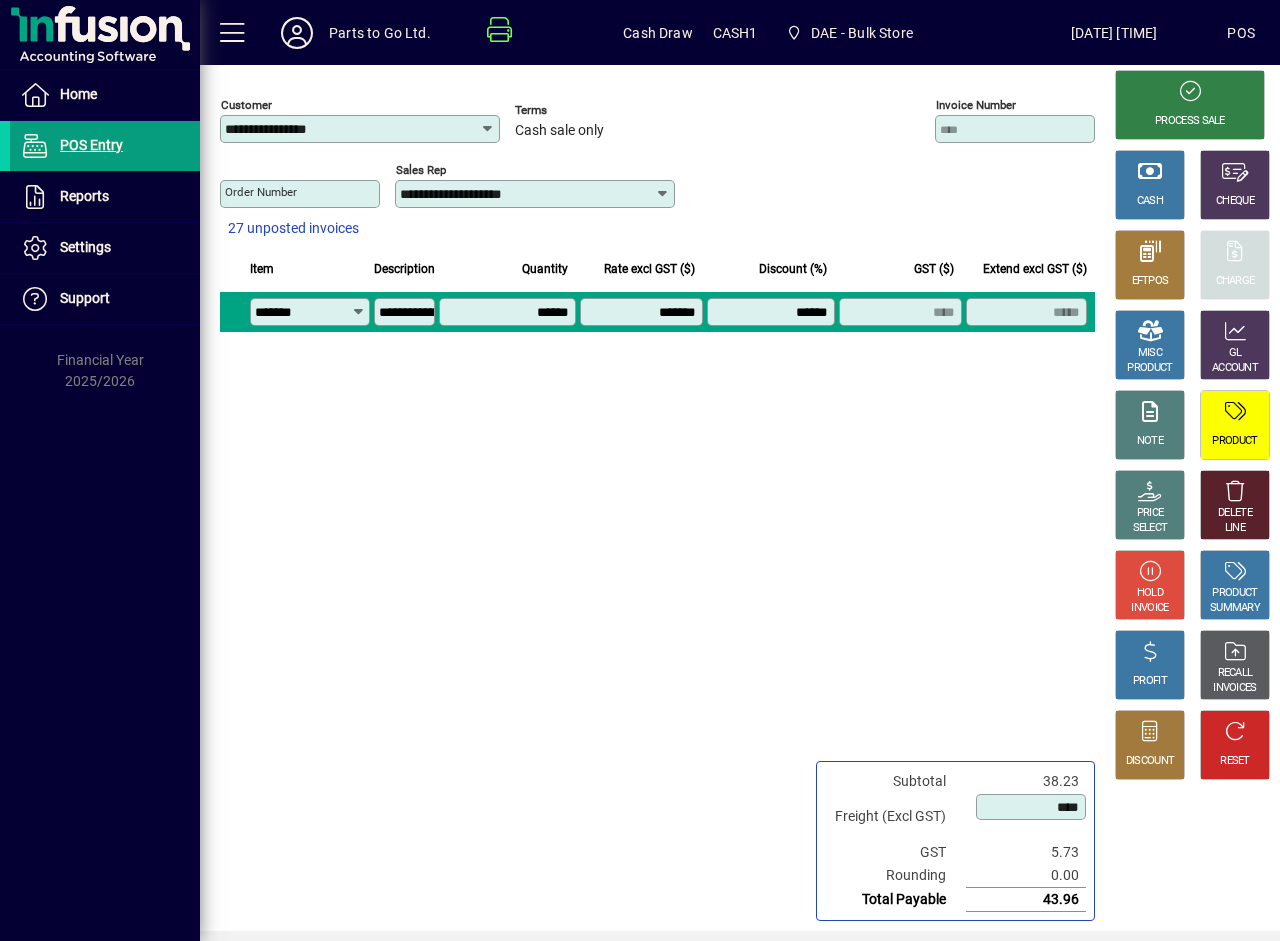 type on "******" 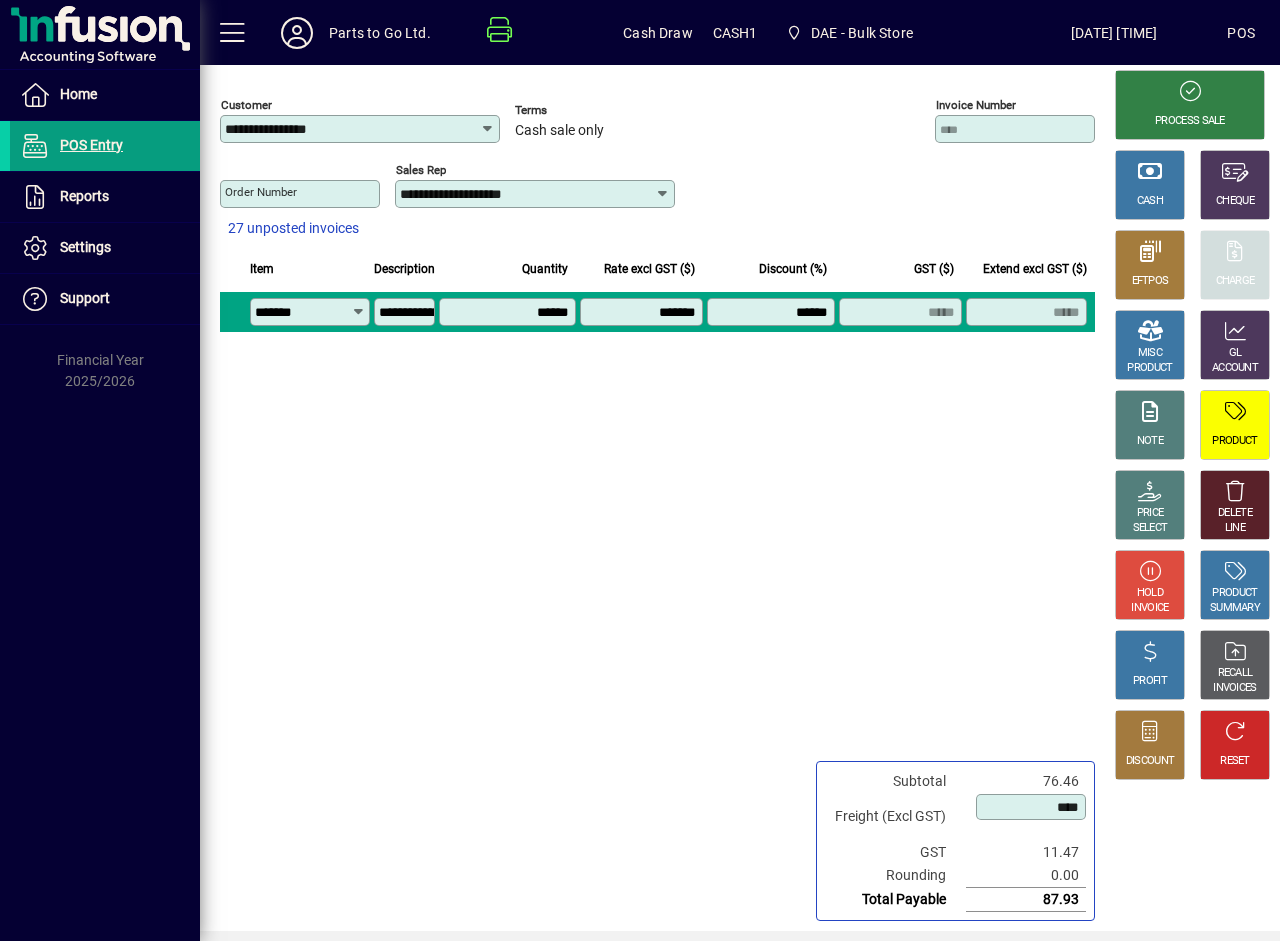 click on "**********" 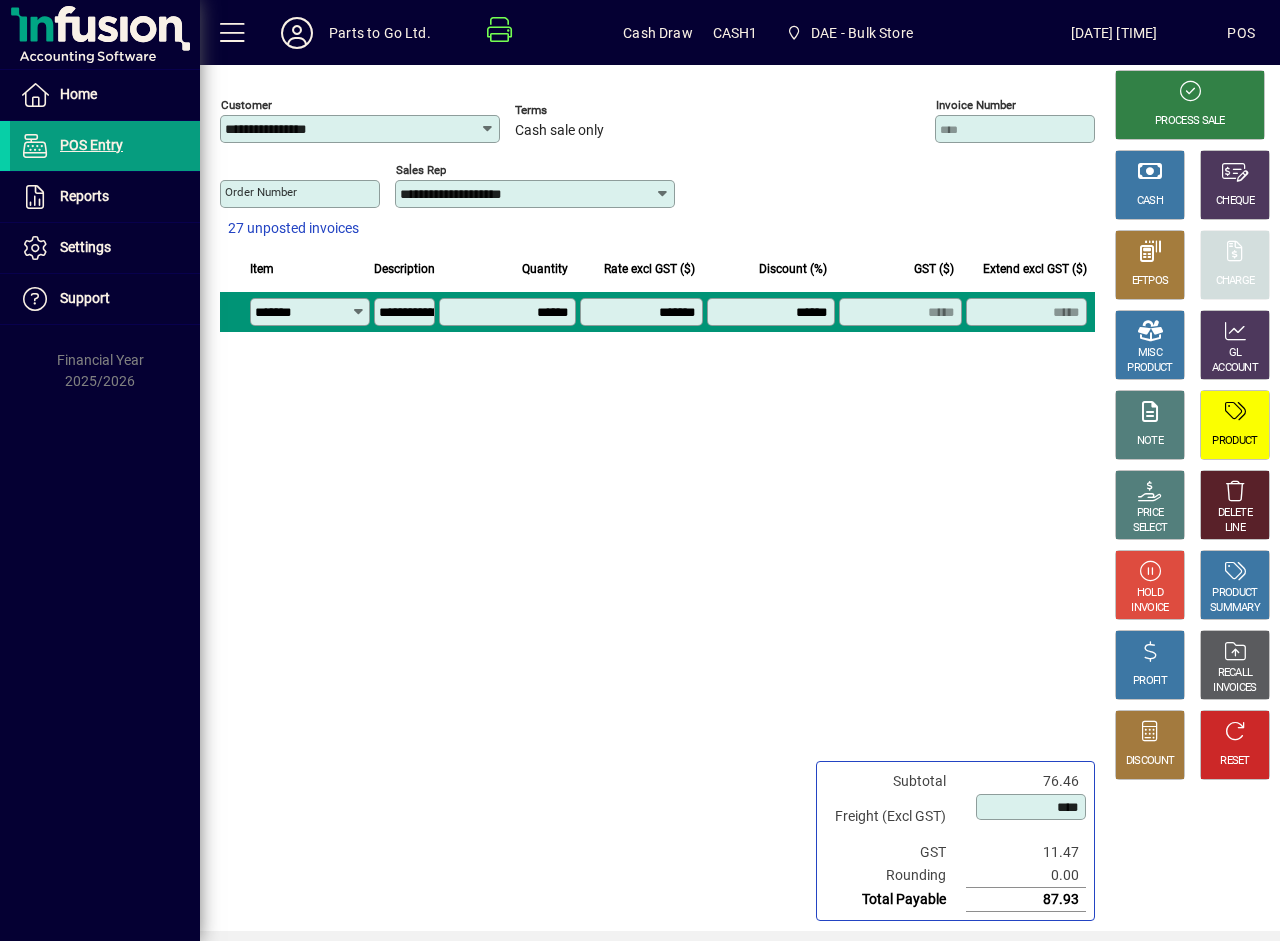 drag, startPoint x: 774, startPoint y: 310, endPoint x: 778, endPoint y: 331, distance: 21.377558 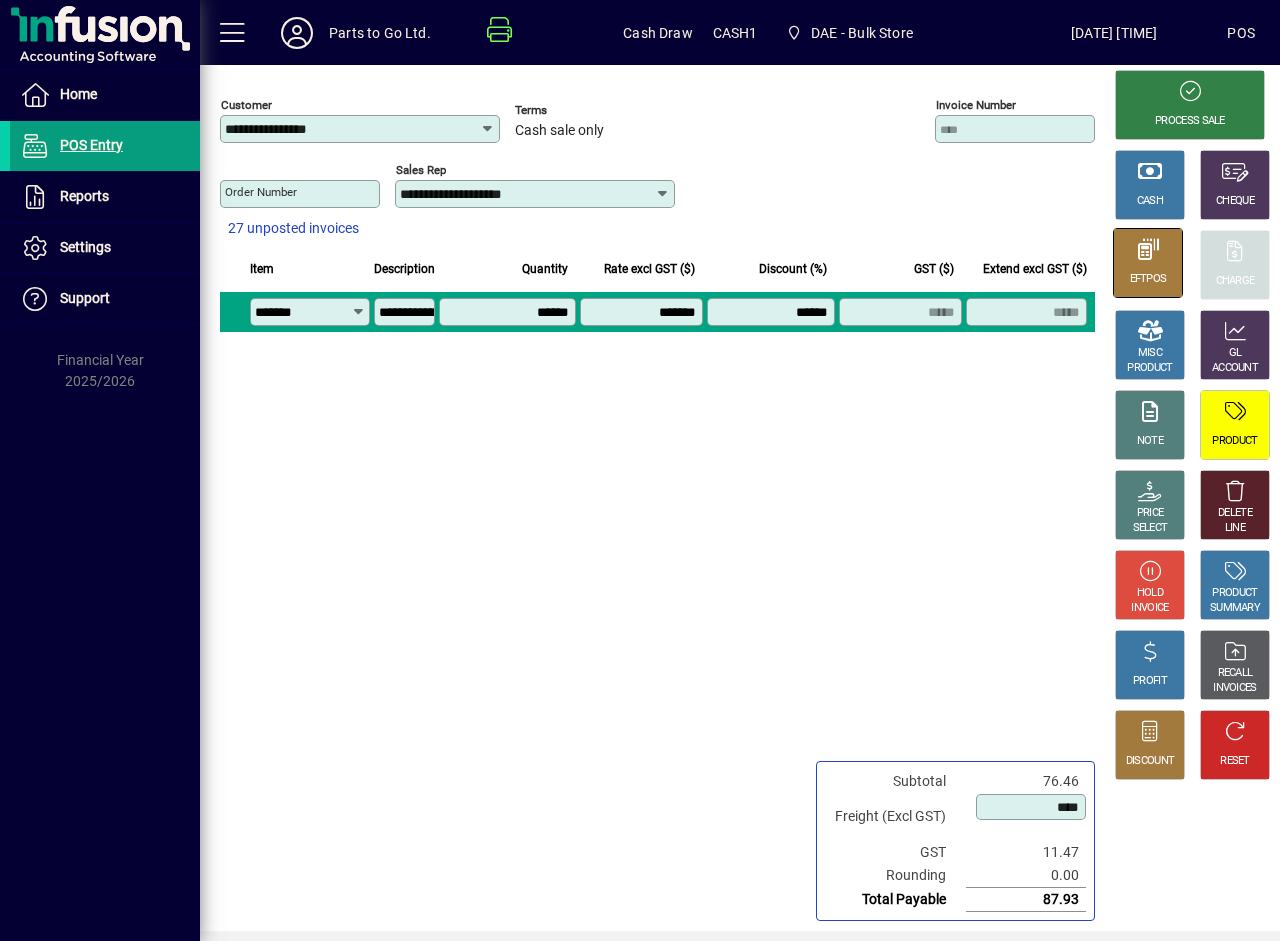 click on "EFTPOS" 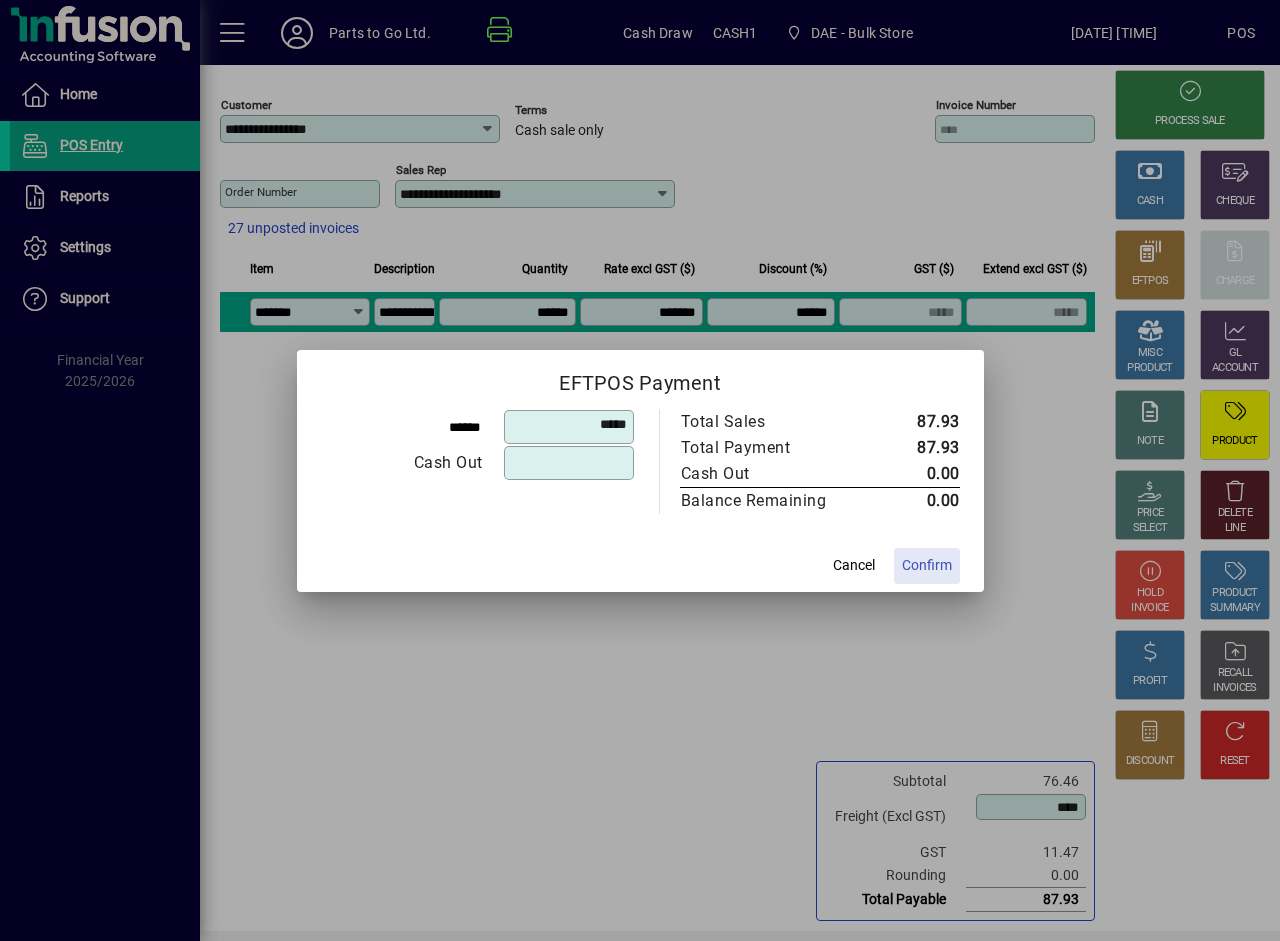 click on "Confirm" 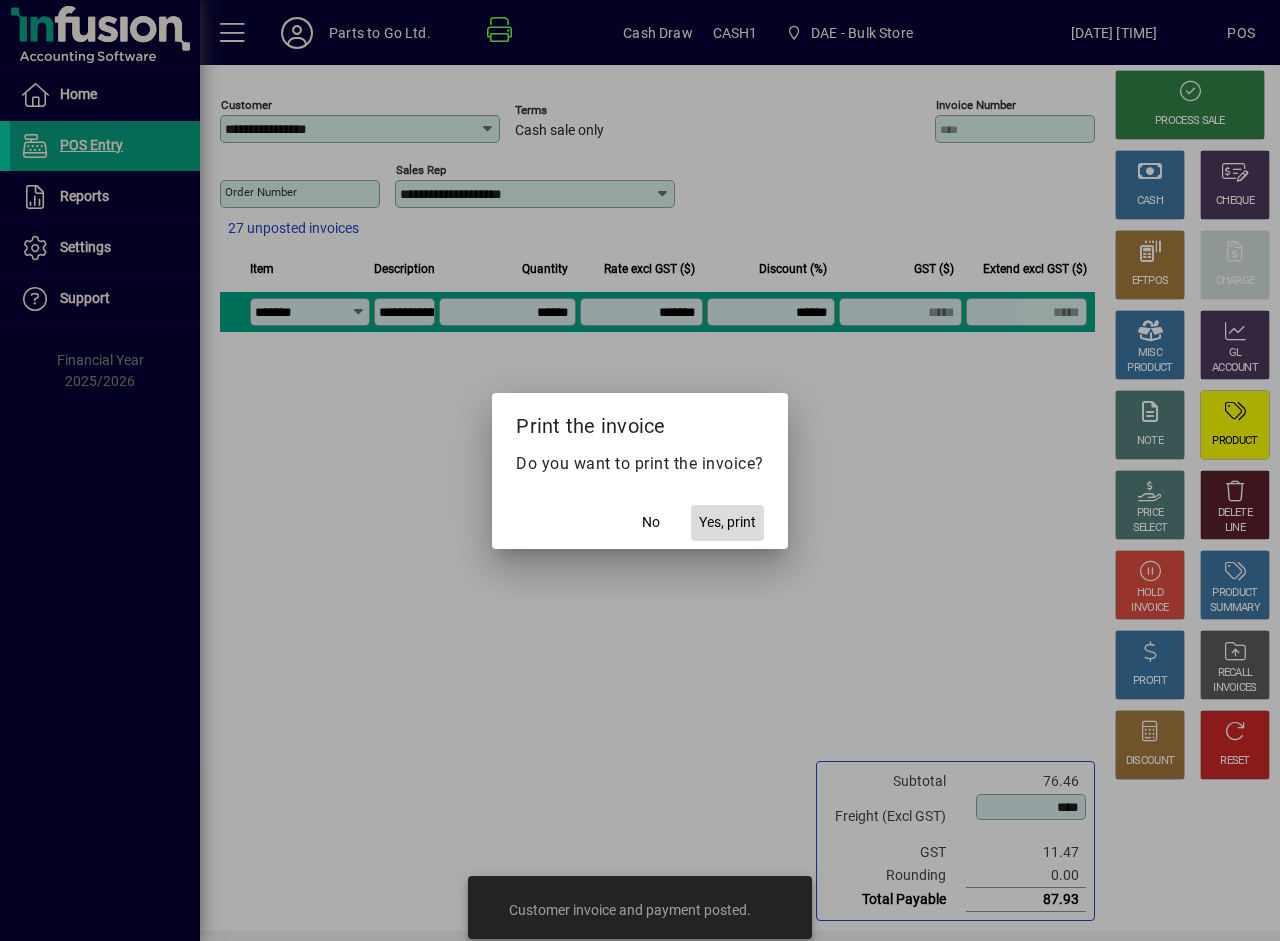 drag, startPoint x: 732, startPoint y: 523, endPoint x: 724, endPoint y: 532, distance: 12.0415945 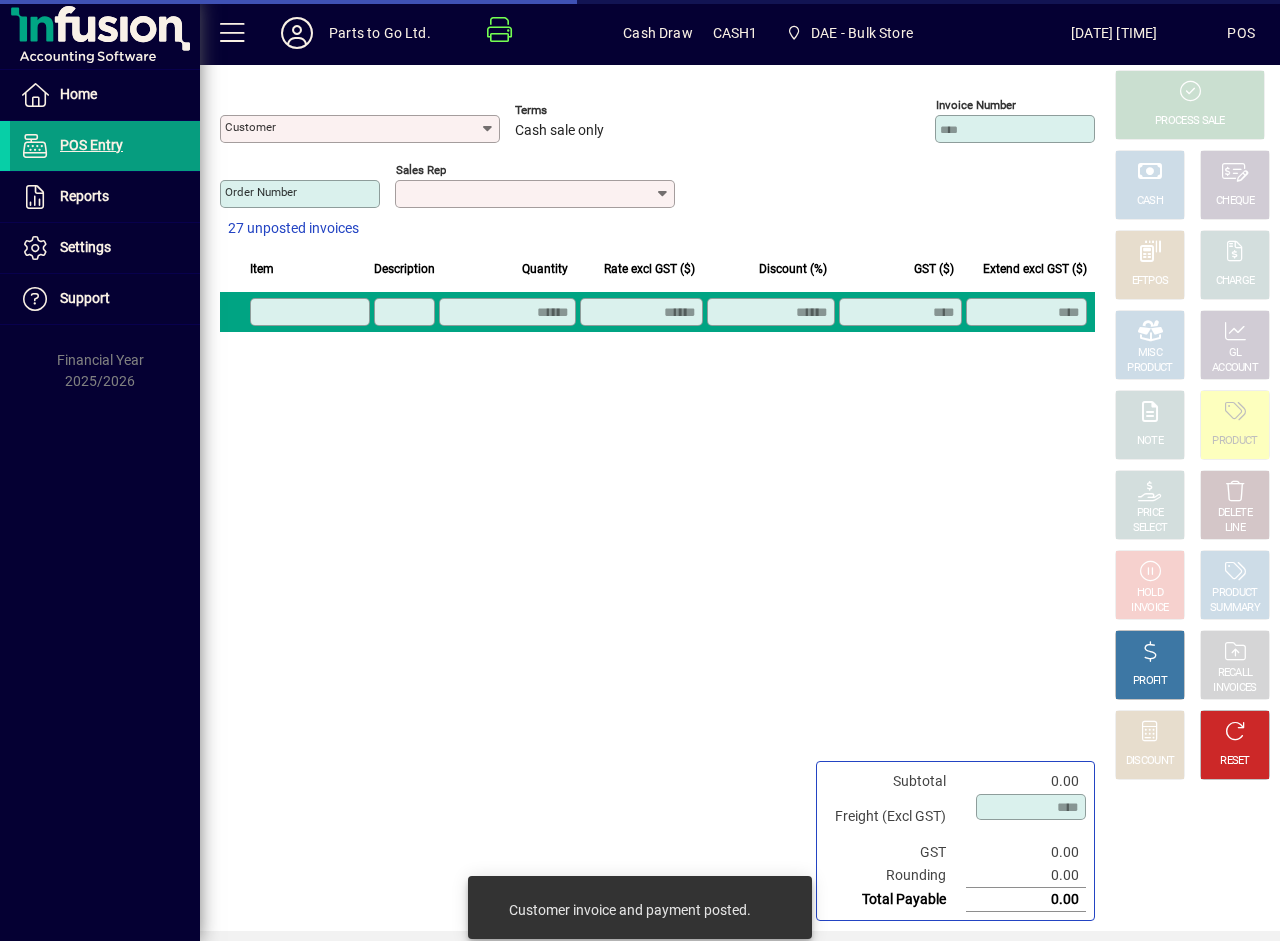 type on "**********" 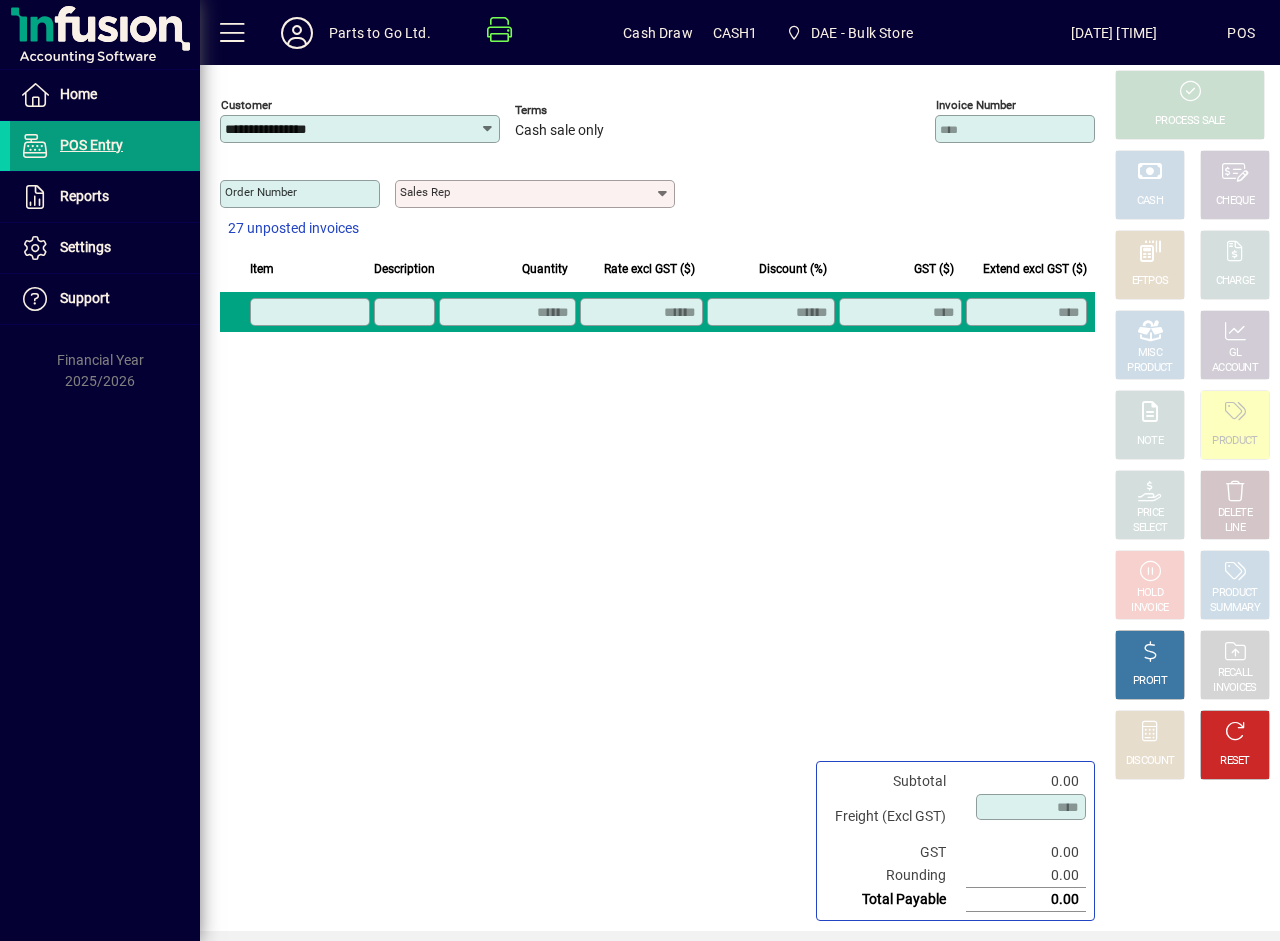 click 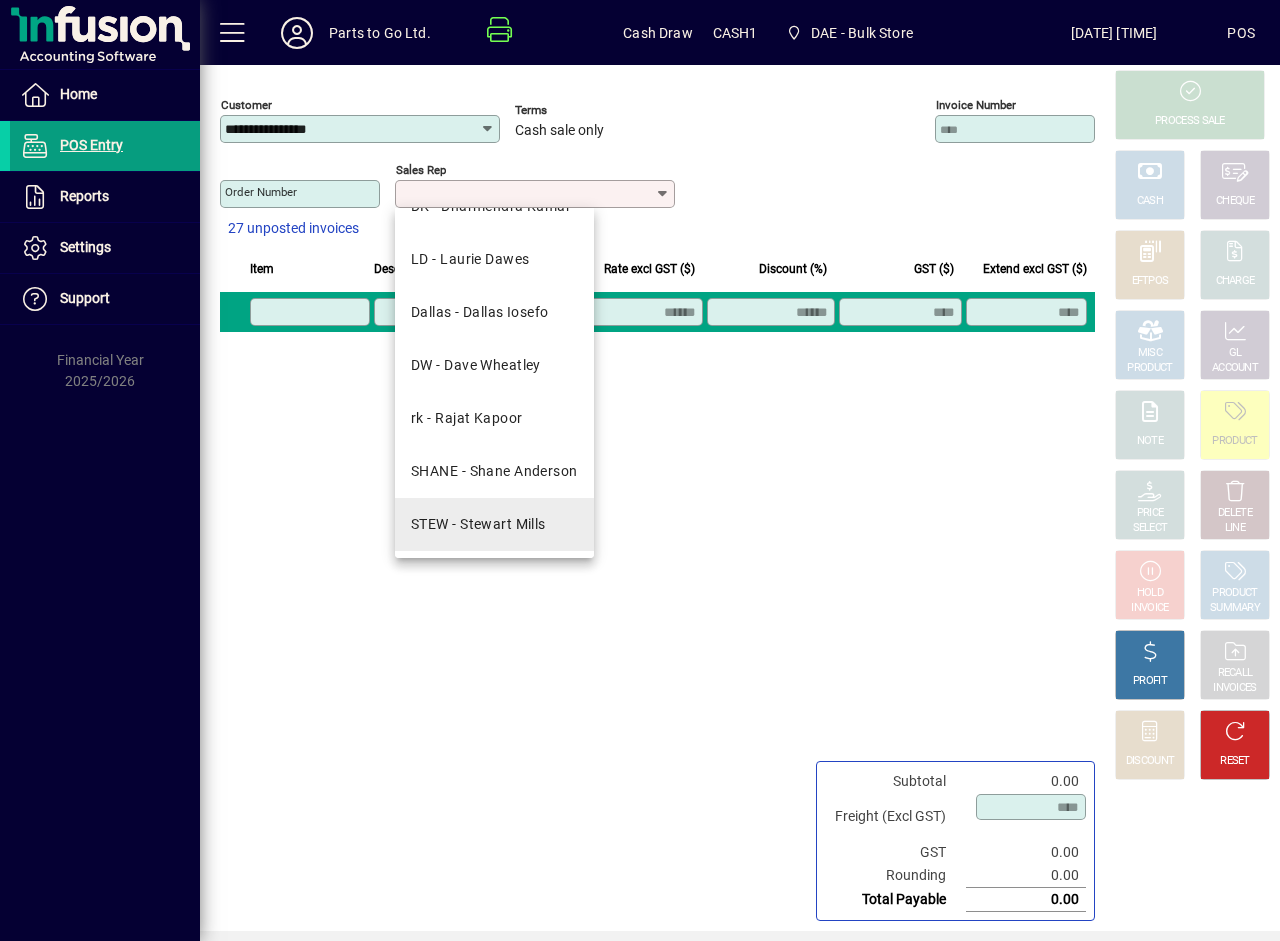 scroll, scrollTop: 143, scrollLeft: 0, axis: vertical 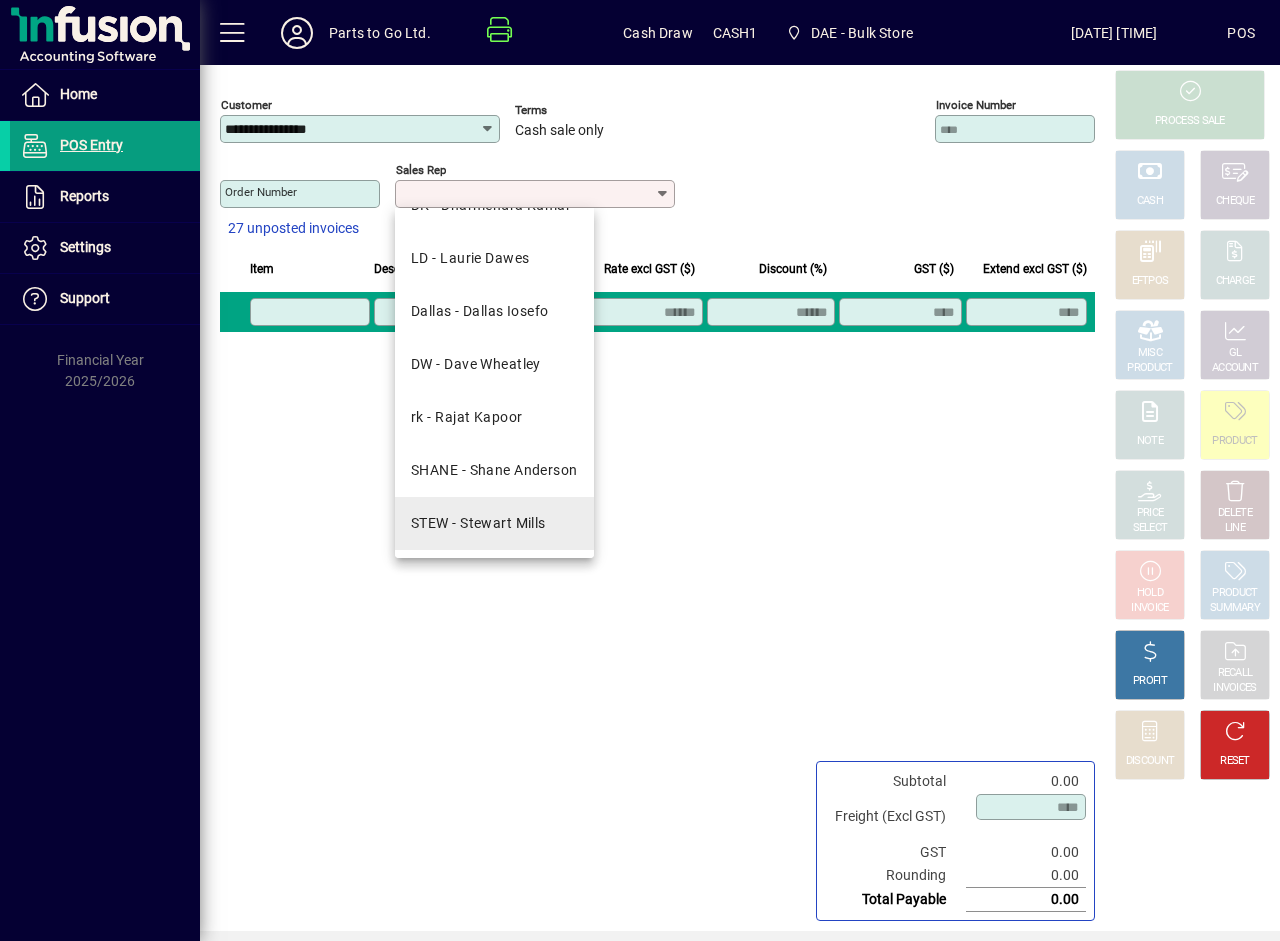 click on "[FIRST] - [FIRST] [LAST] ACCT - [FIRST] [LAST] DK - [FIRST] [LAST] LD - [FIRST] [LAST] [FIRST] - [FIRST] [LAST] STEW - [FIRST] [LAST]" at bounding box center [494, 383] 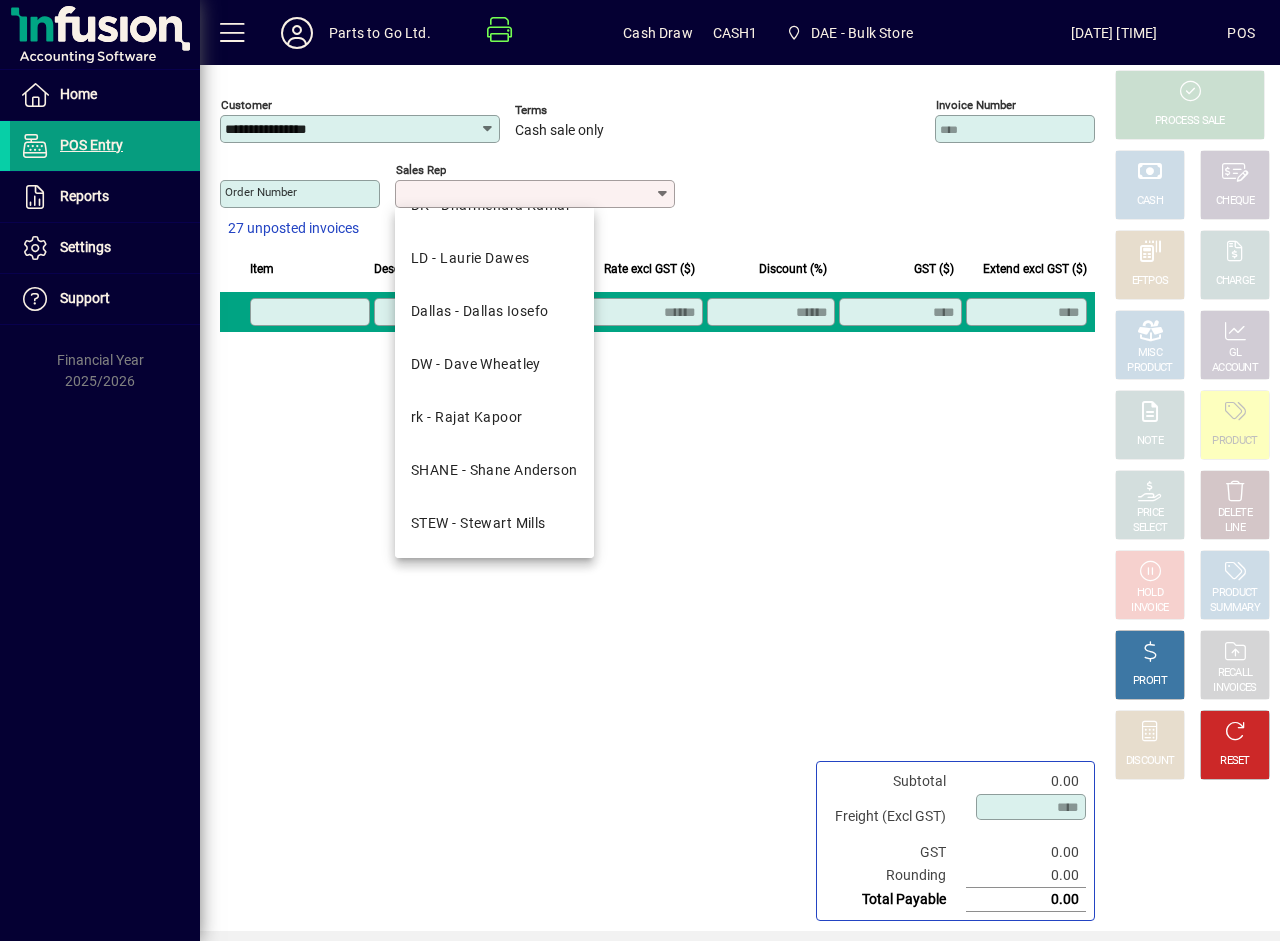 click on "STEW - Stewart Mills" at bounding box center (478, 523) 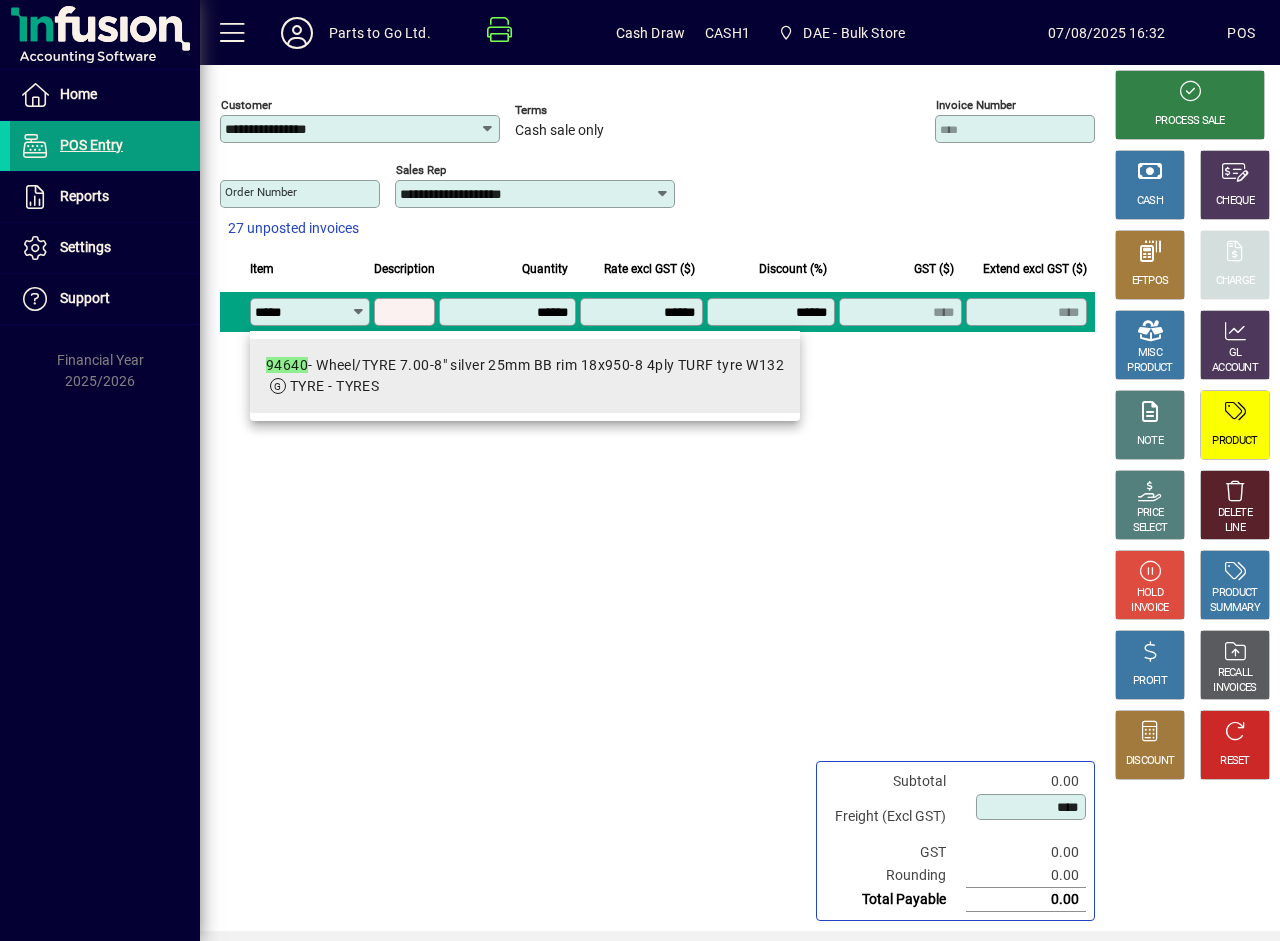 type on "*****" 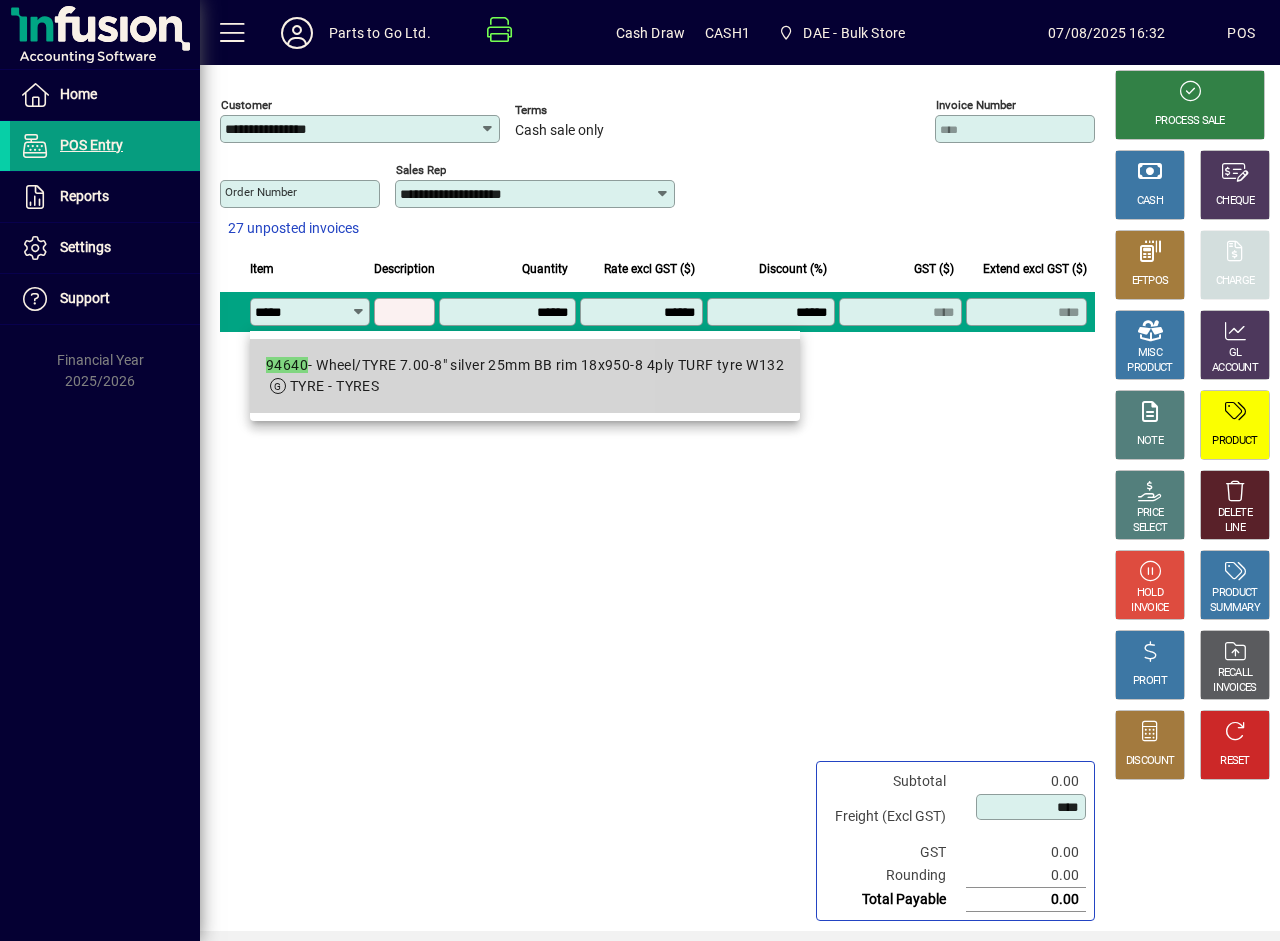 click on "[NUMBER] - Wheel/TYRE 7.00-8" silver 25mm BB rim 18x950-8 4ply TURF tyre W132" at bounding box center (525, 365) 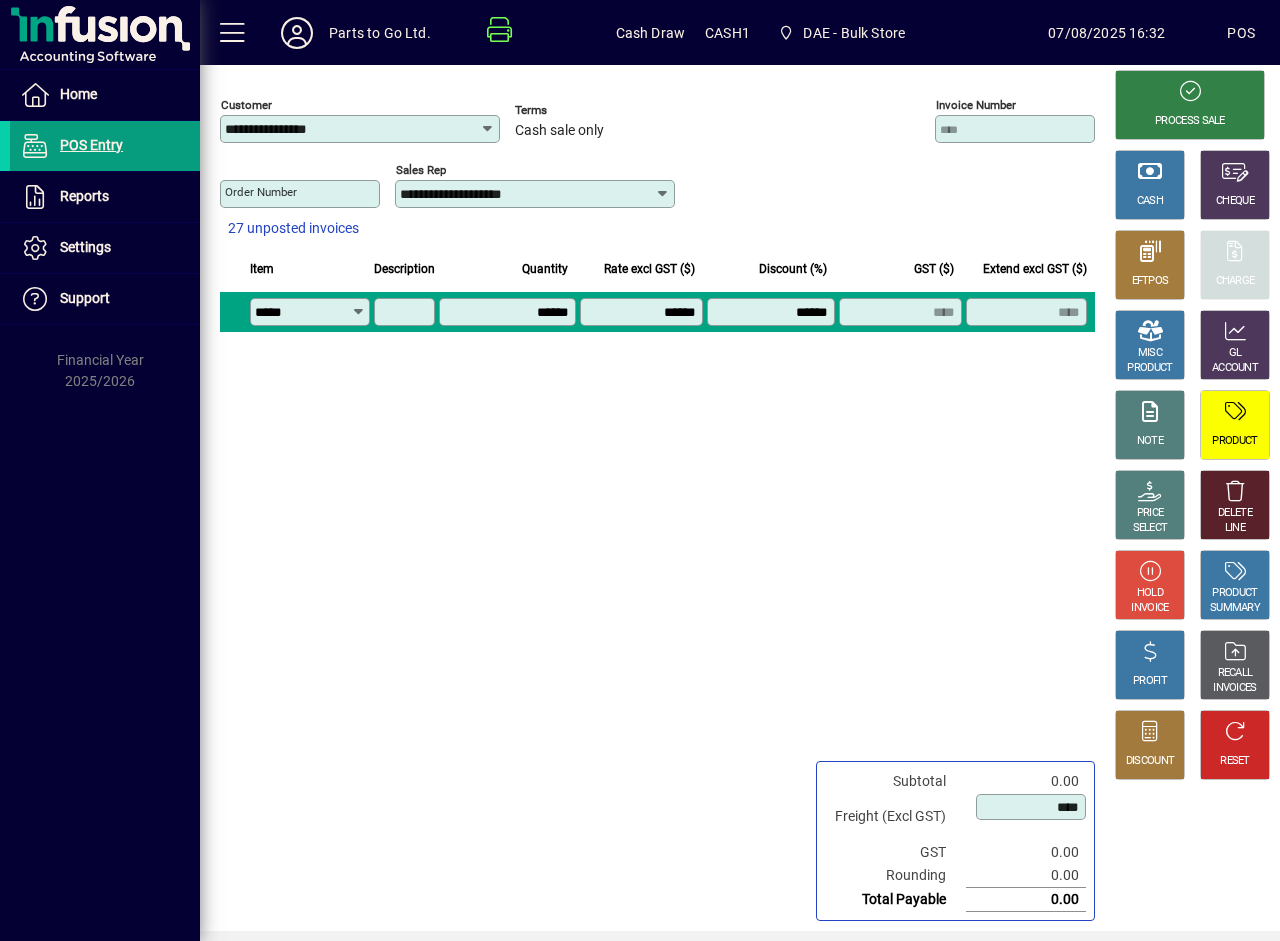 type on "**********" 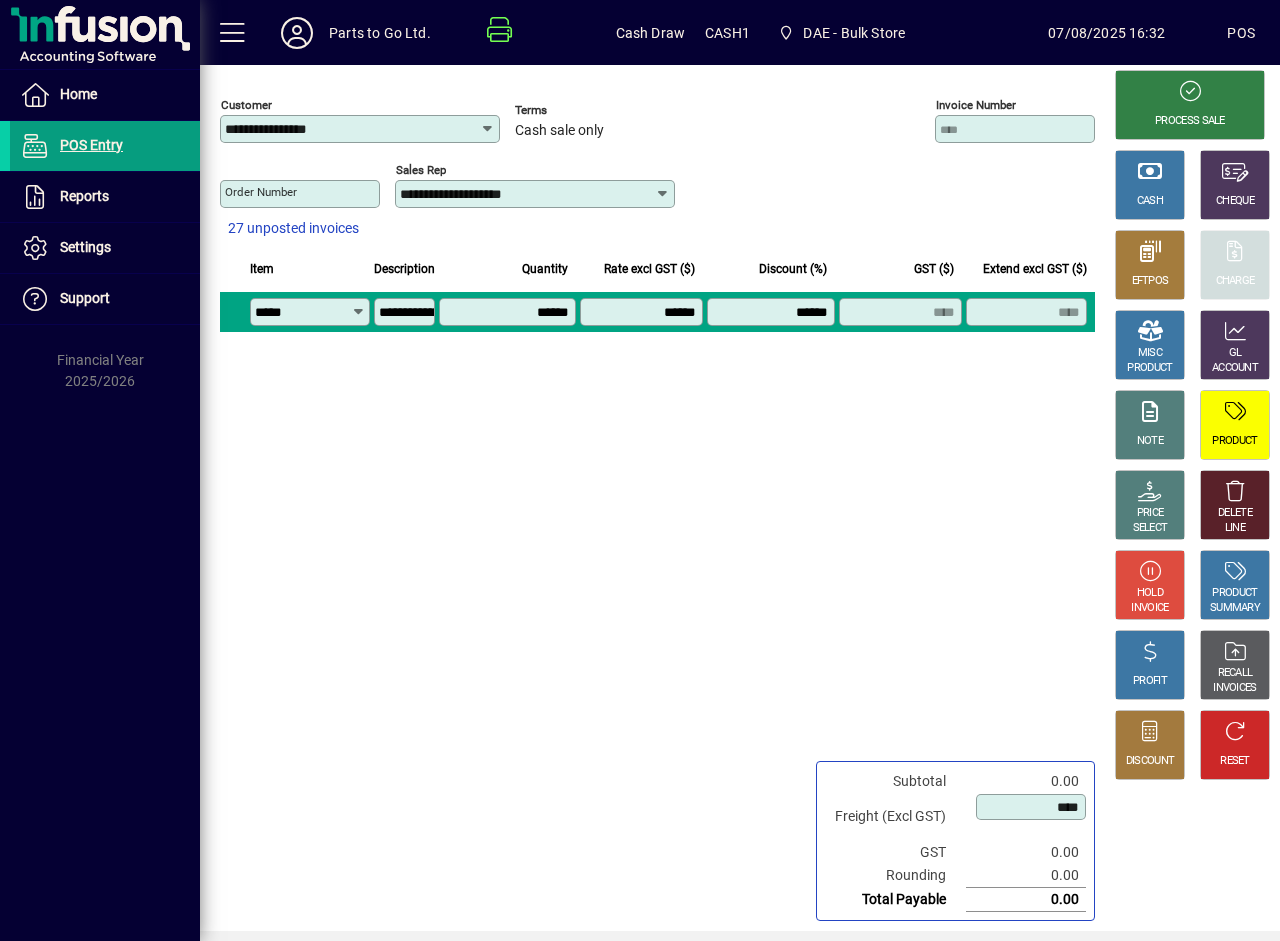 type on "********" 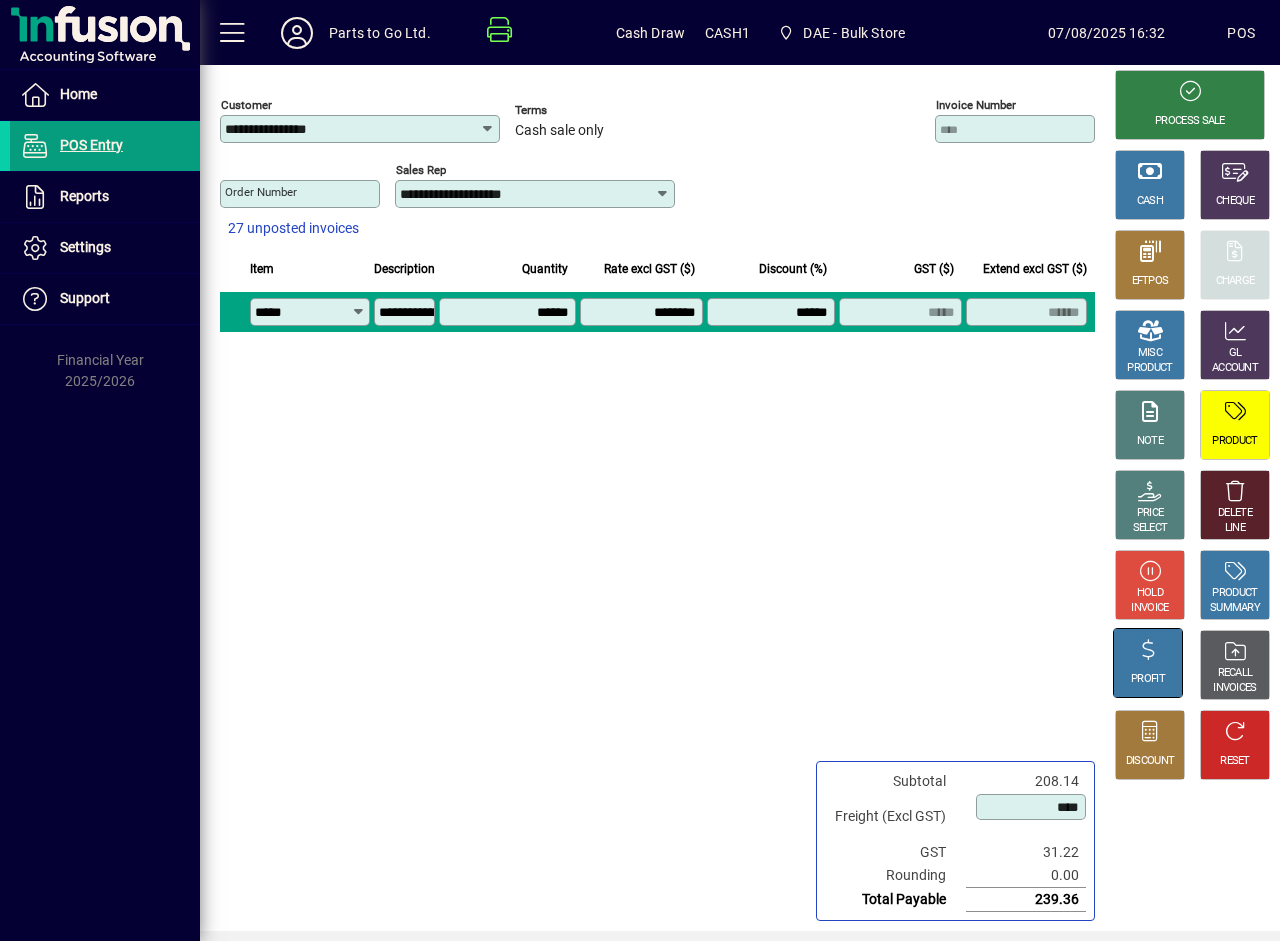 click 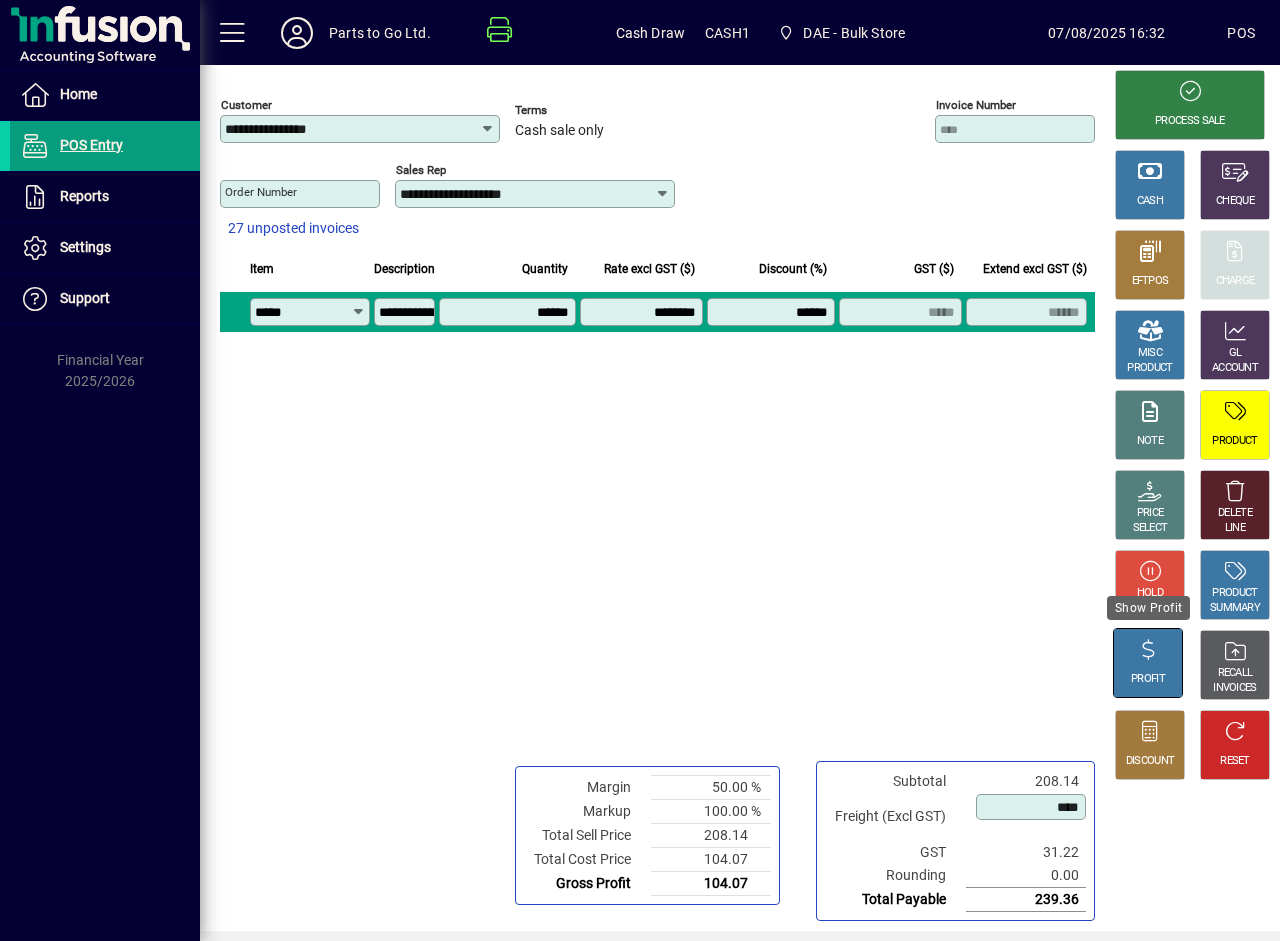 click 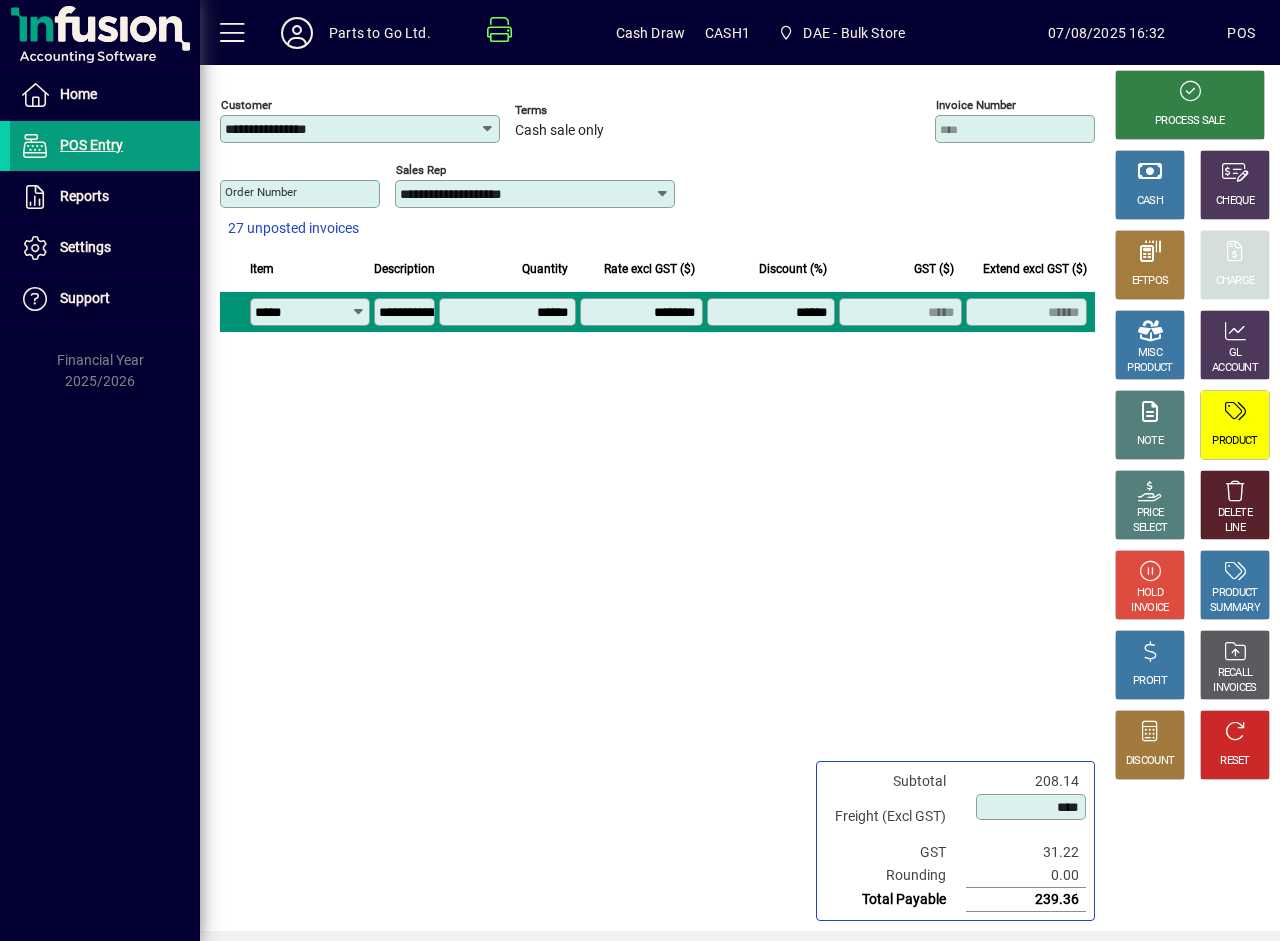 click on "******" at bounding box center (773, 312) 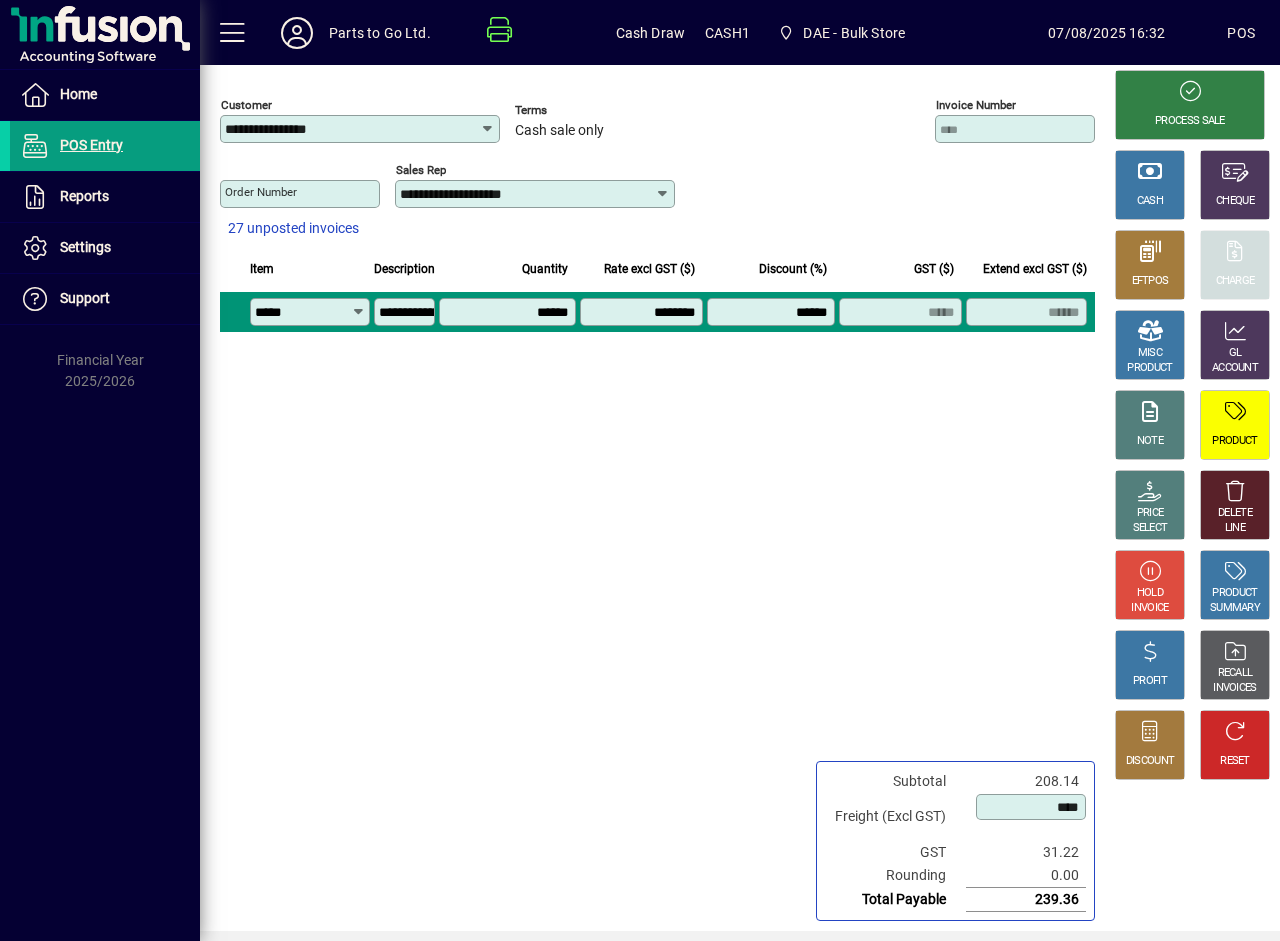 click on "******" at bounding box center [773, 312] 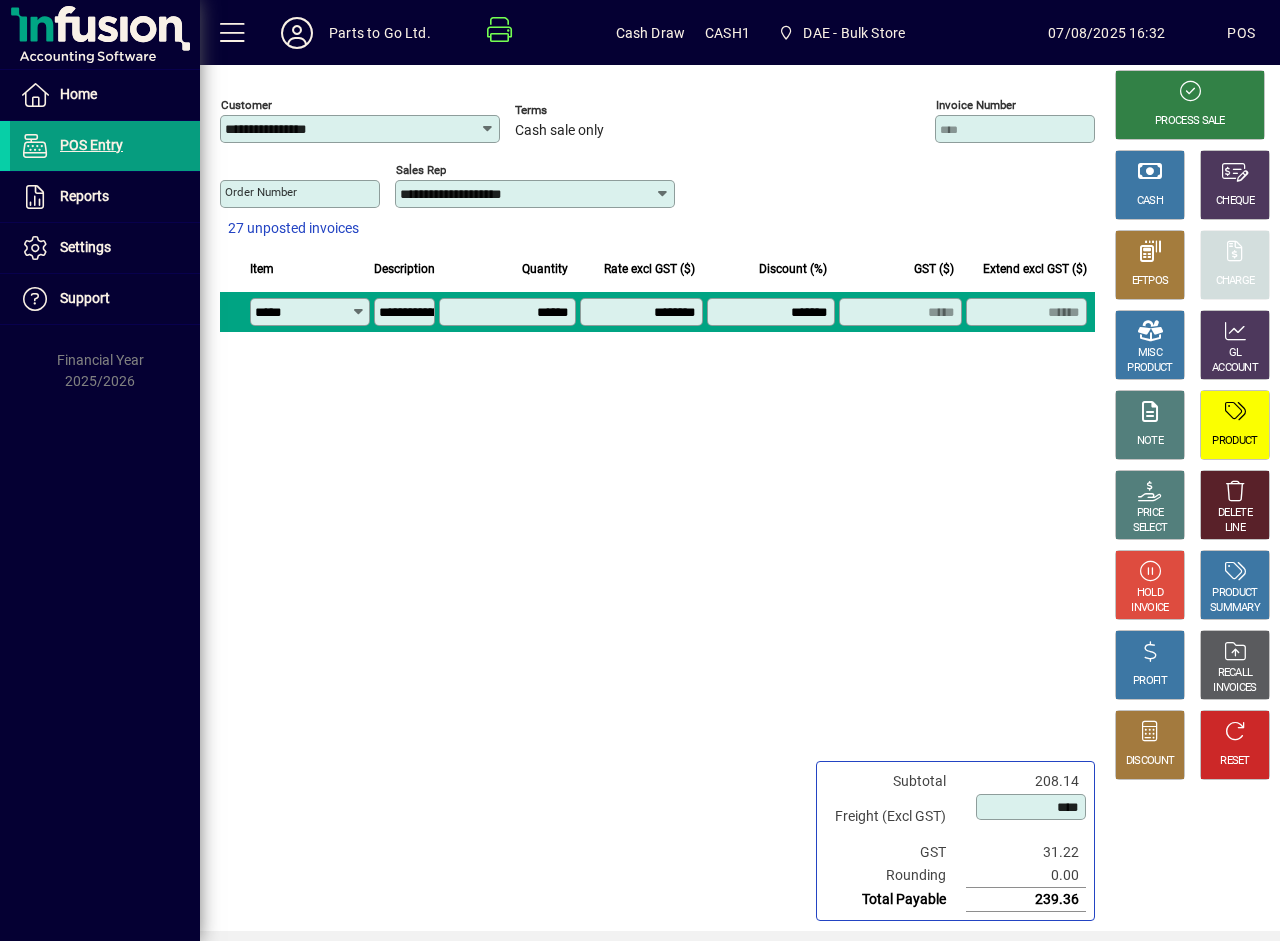type on "*******" 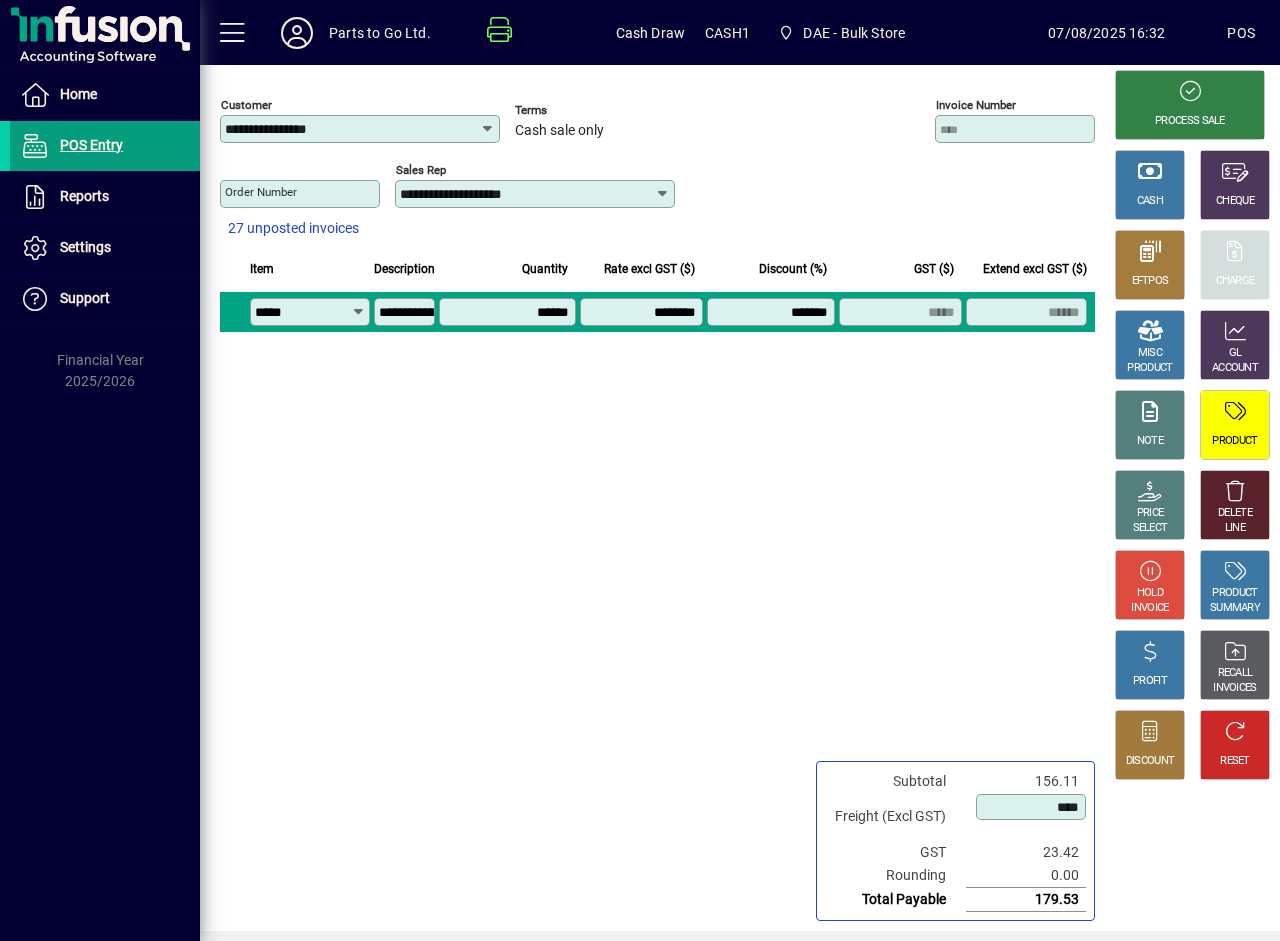 click on "**********" 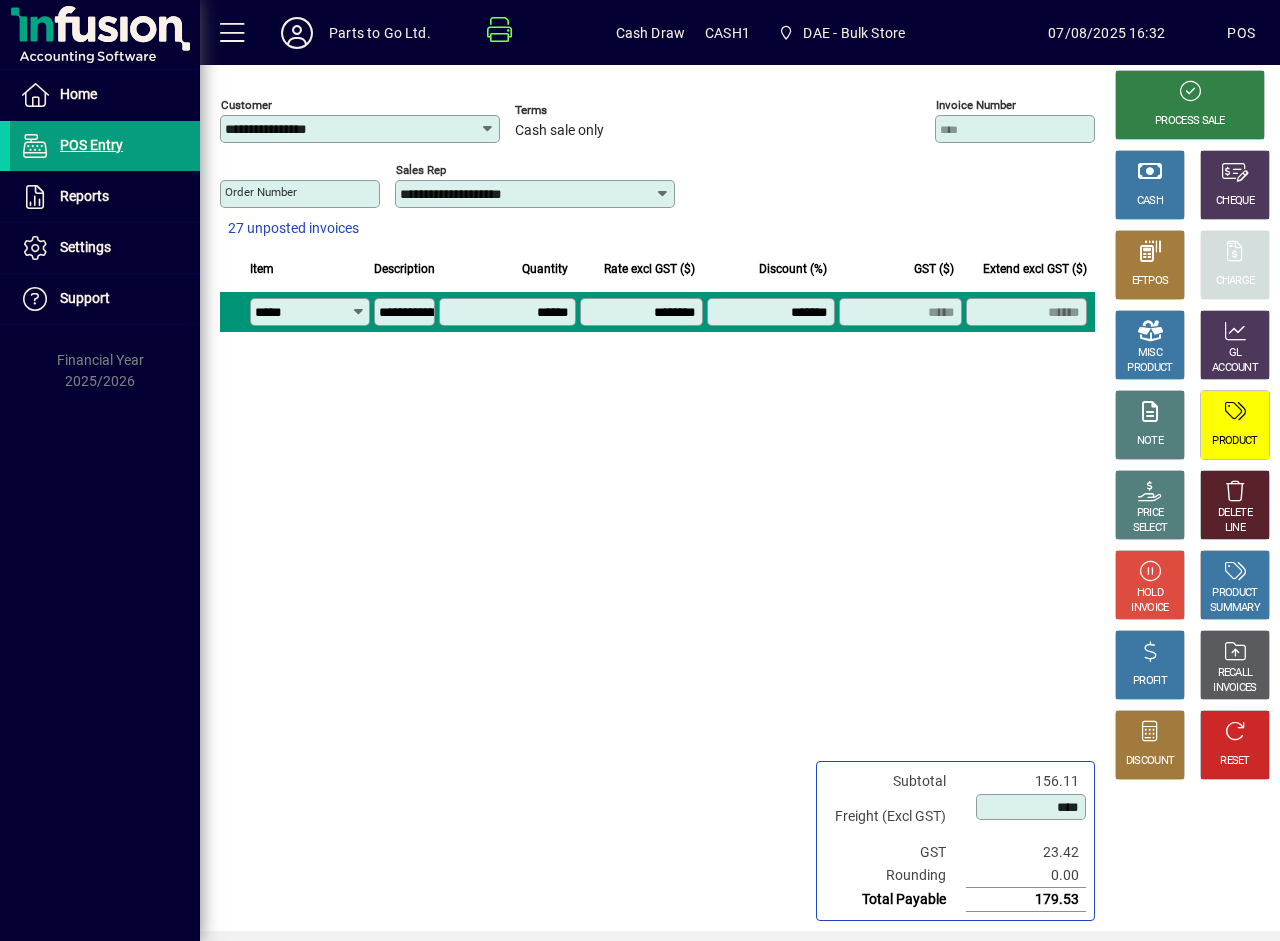 click on "******" at bounding box center (509, 312) 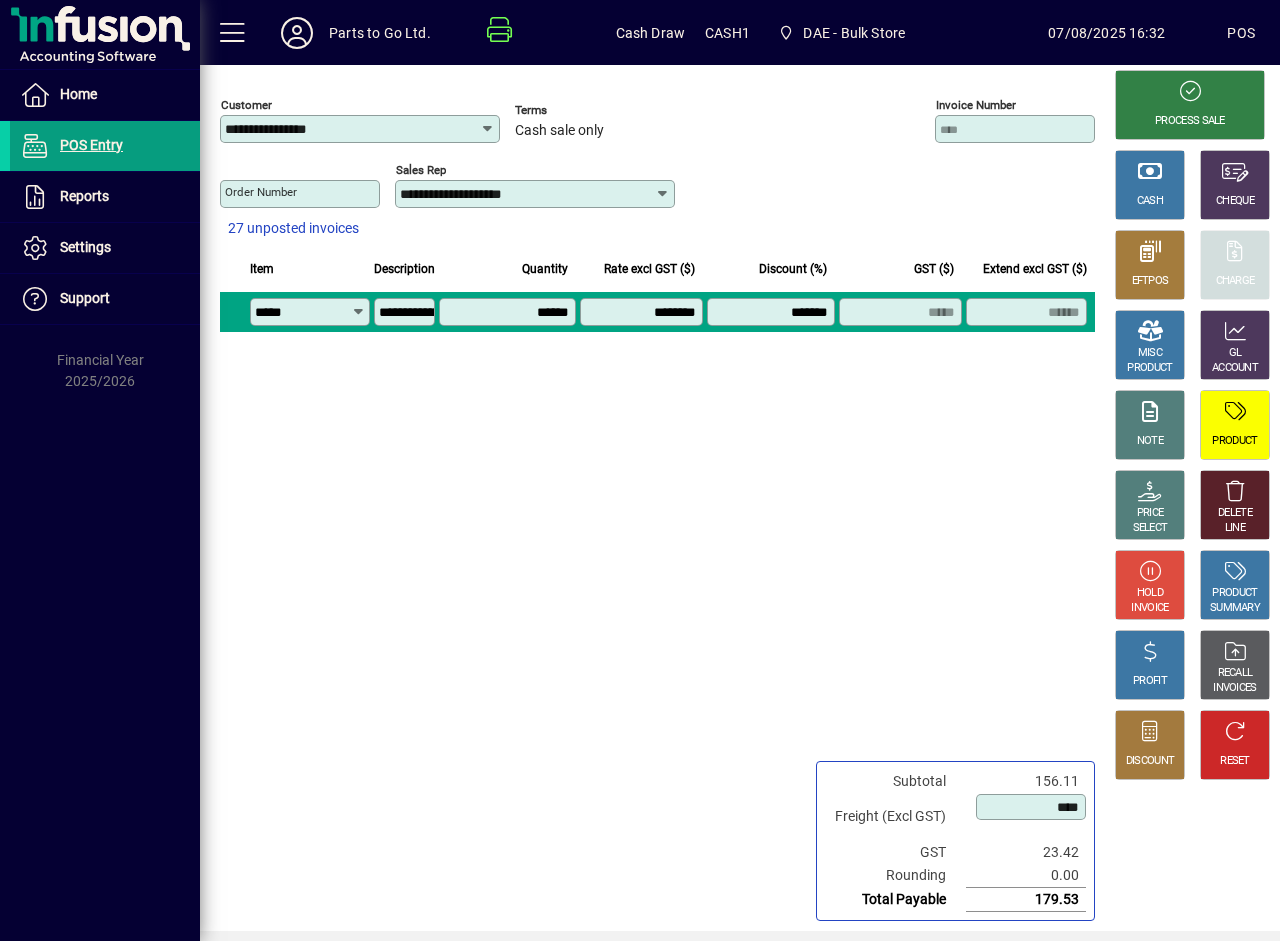 type on "******" 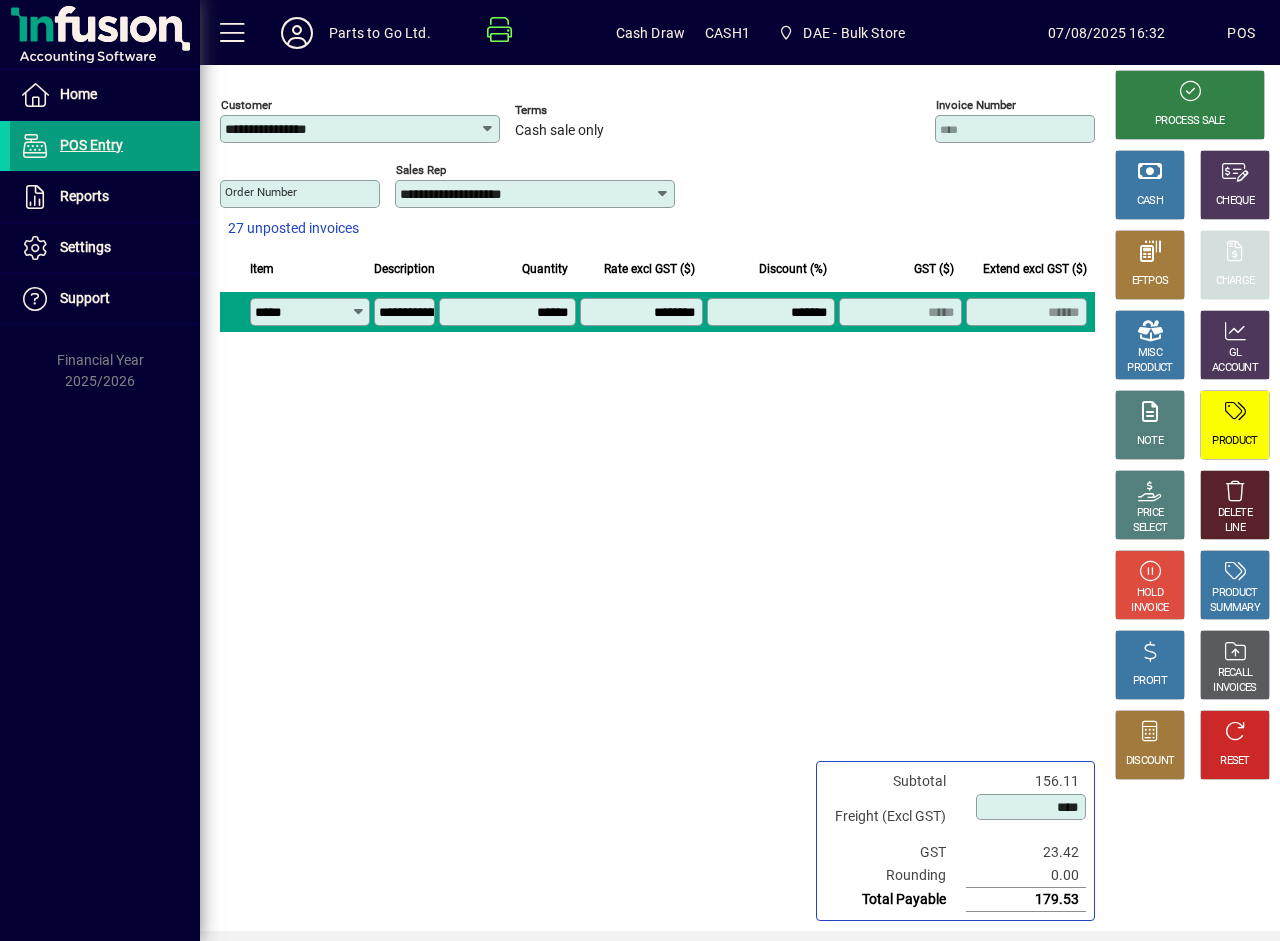 type on "*****" 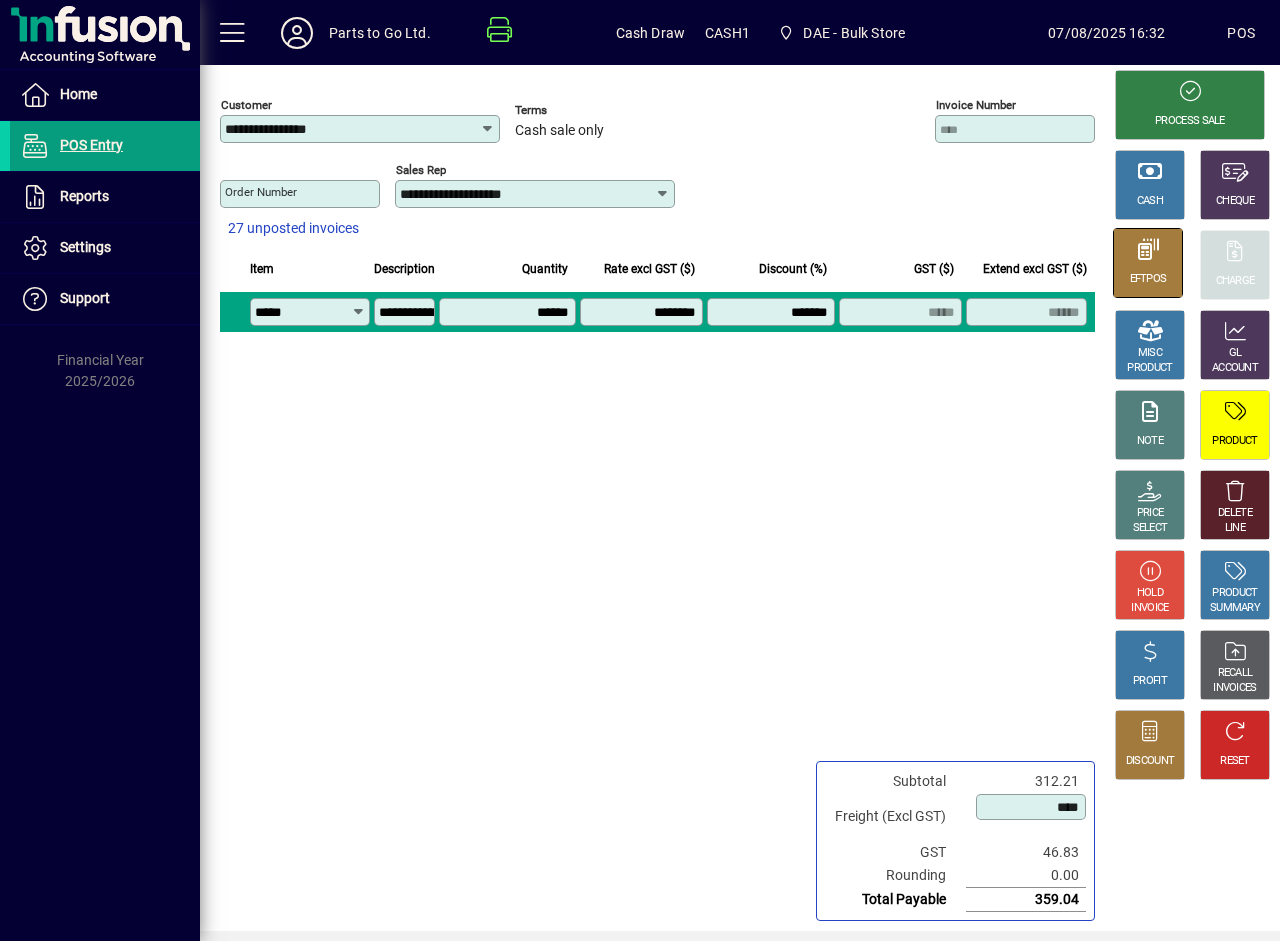 click 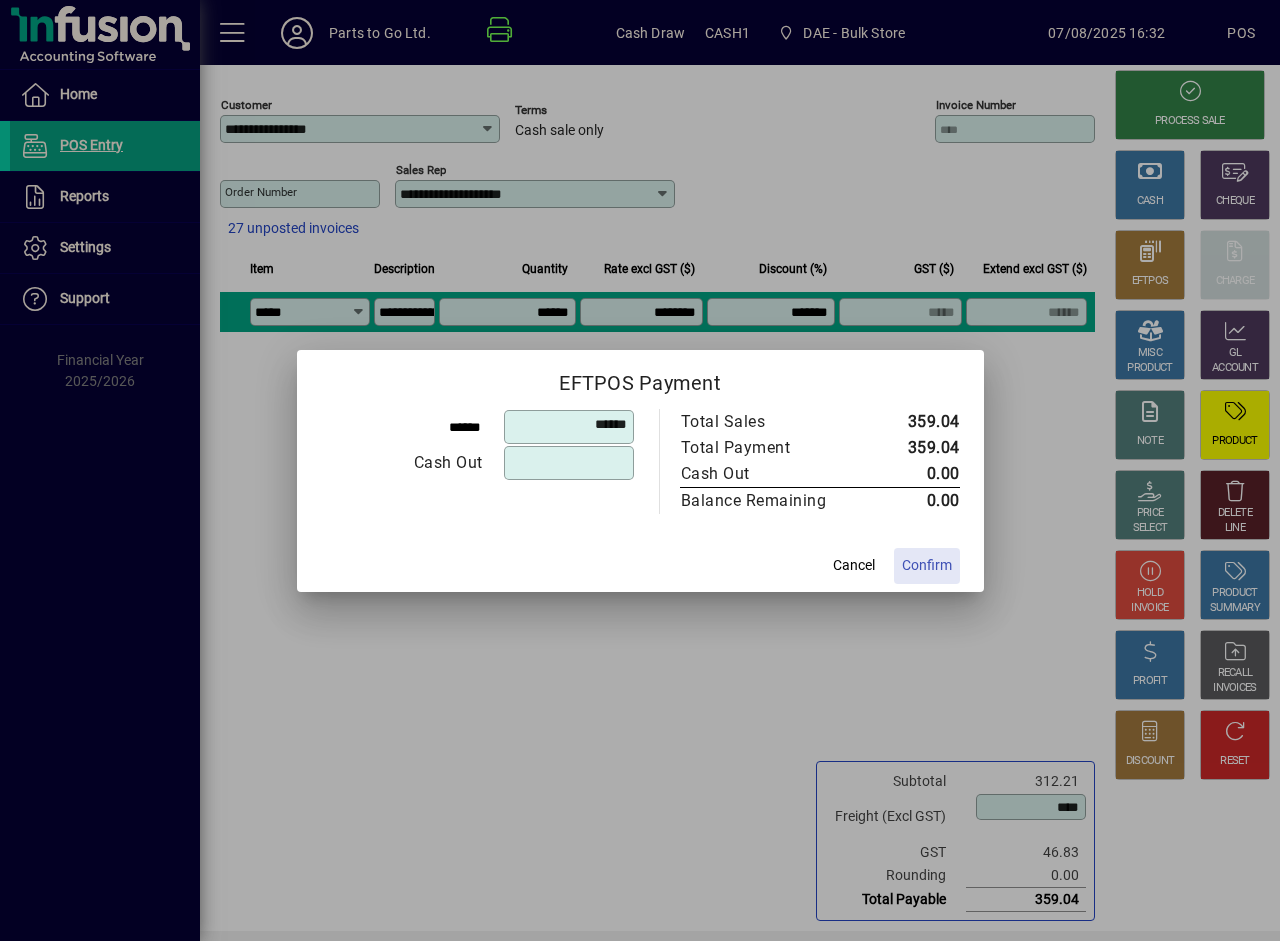 click on "Confirm" 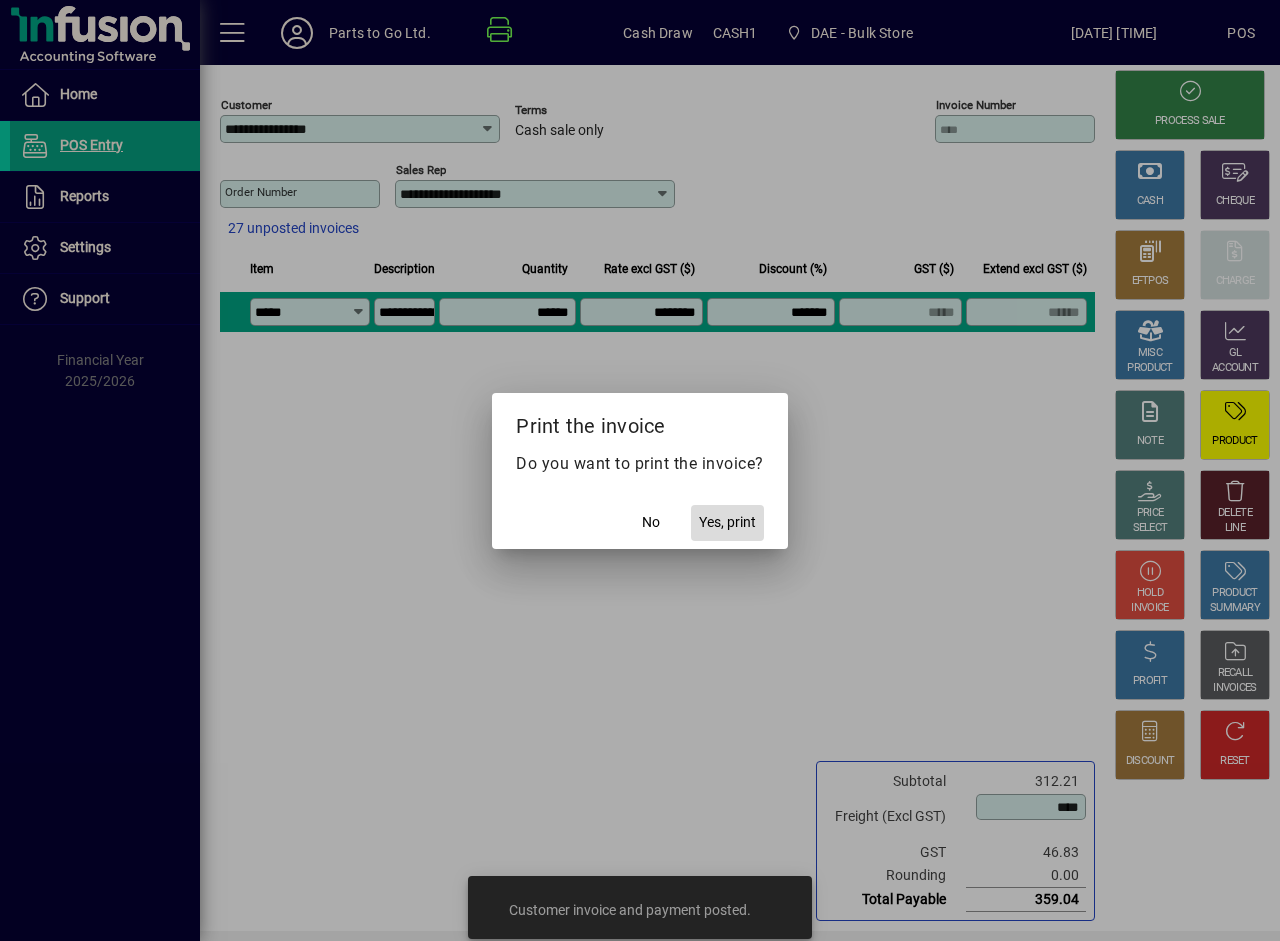 click on "Yes, print" 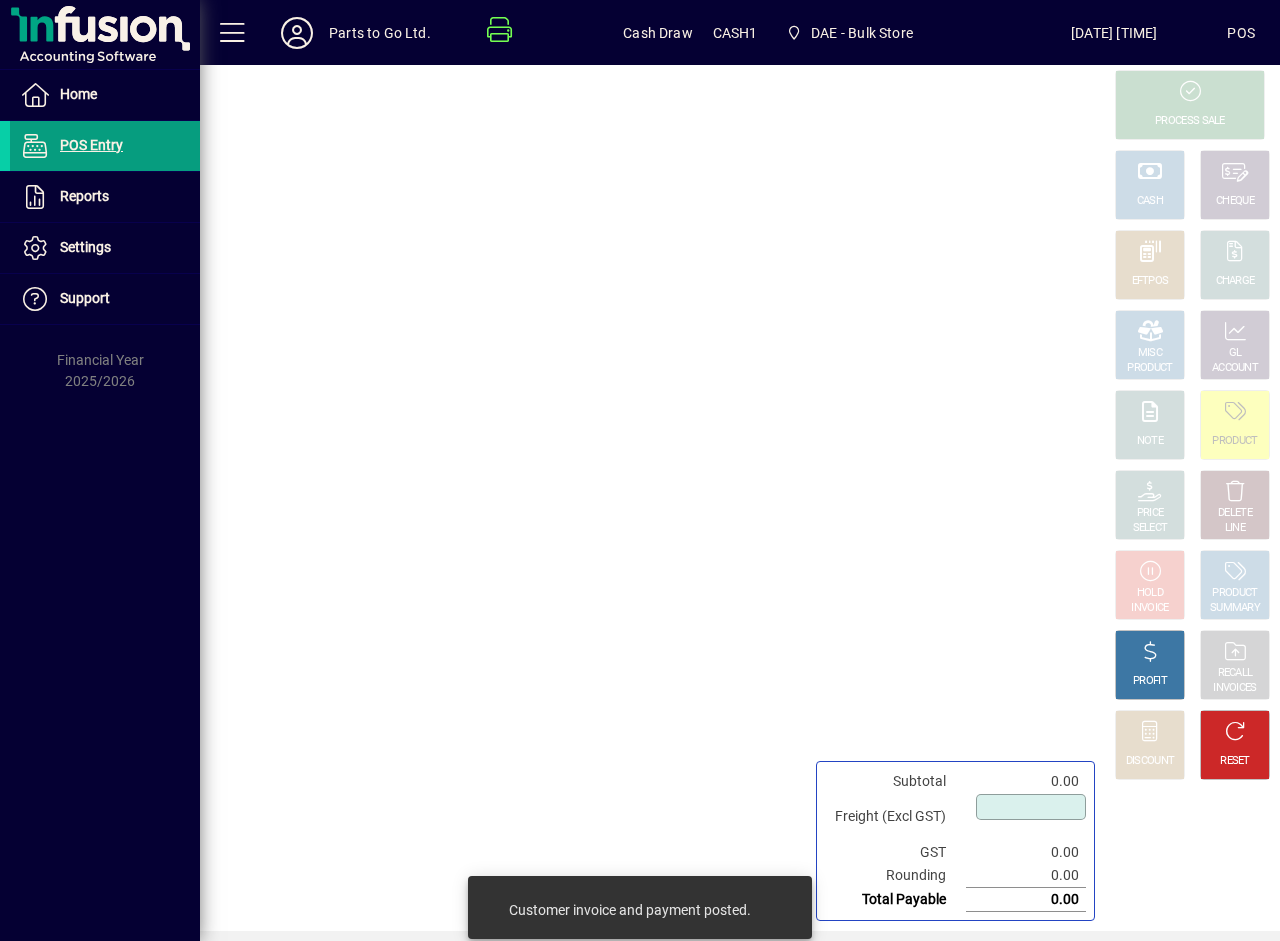 type on "****" 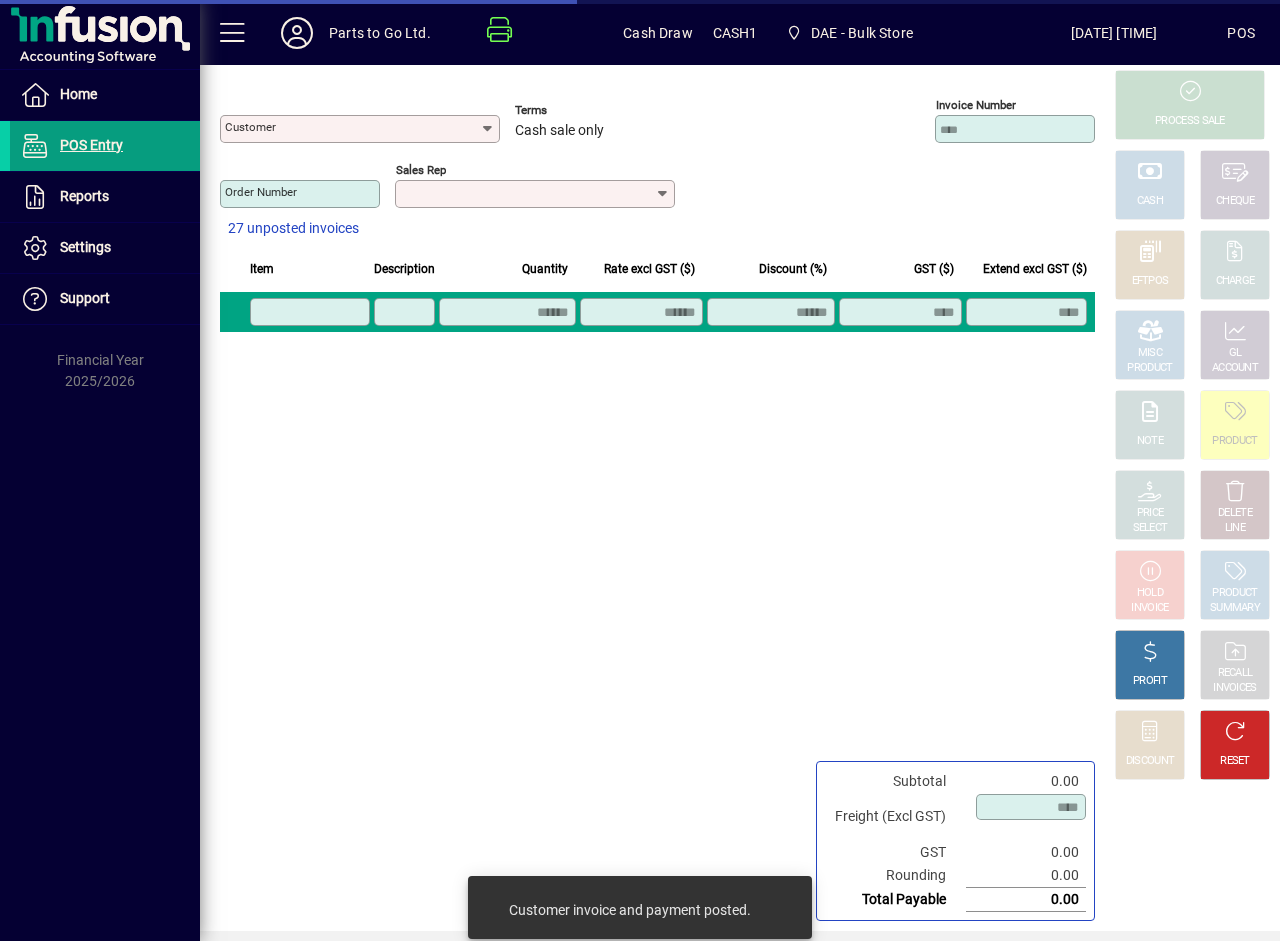 type on "**********" 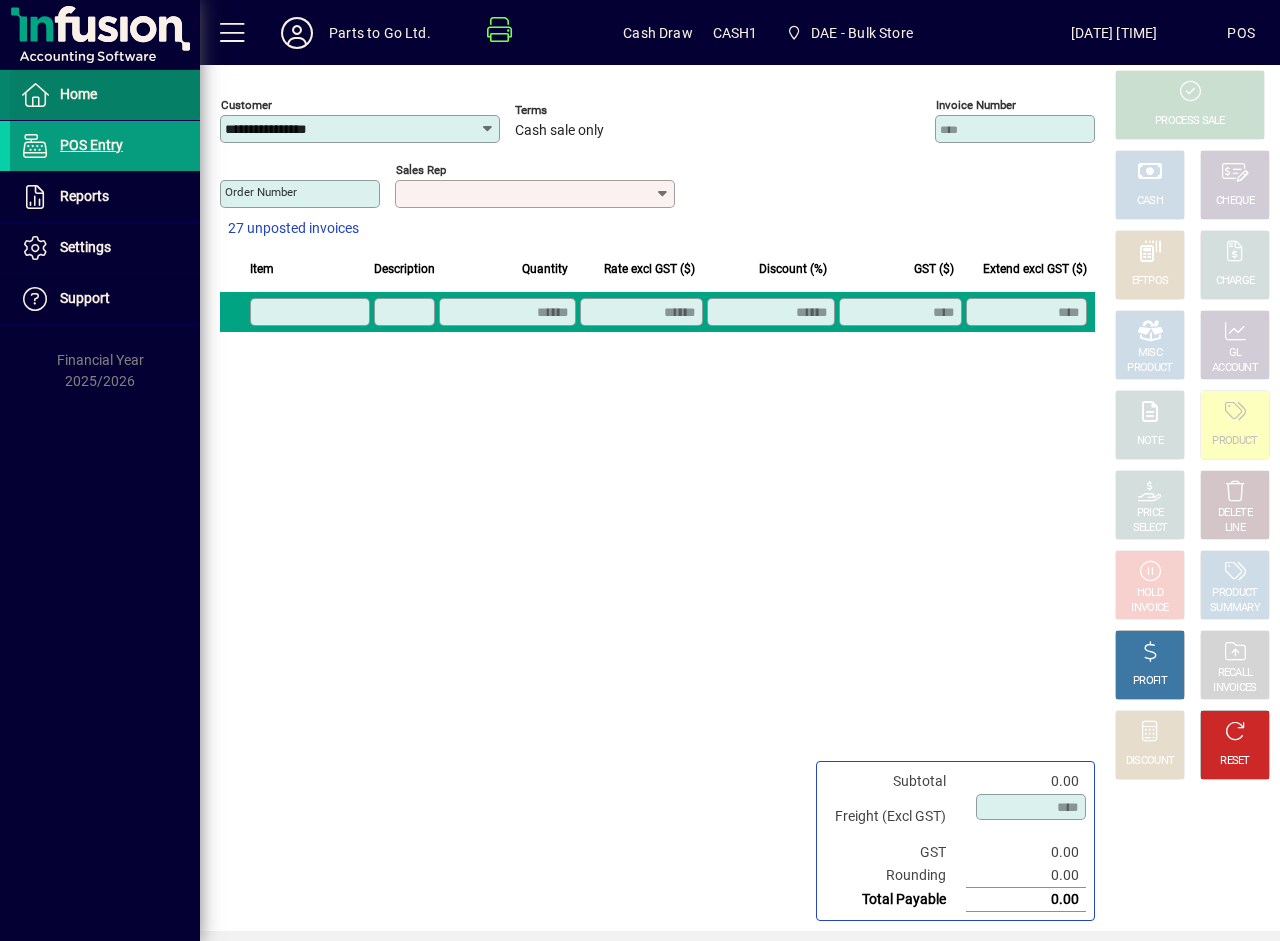 click on "Home" at bounding box center [78, 94] 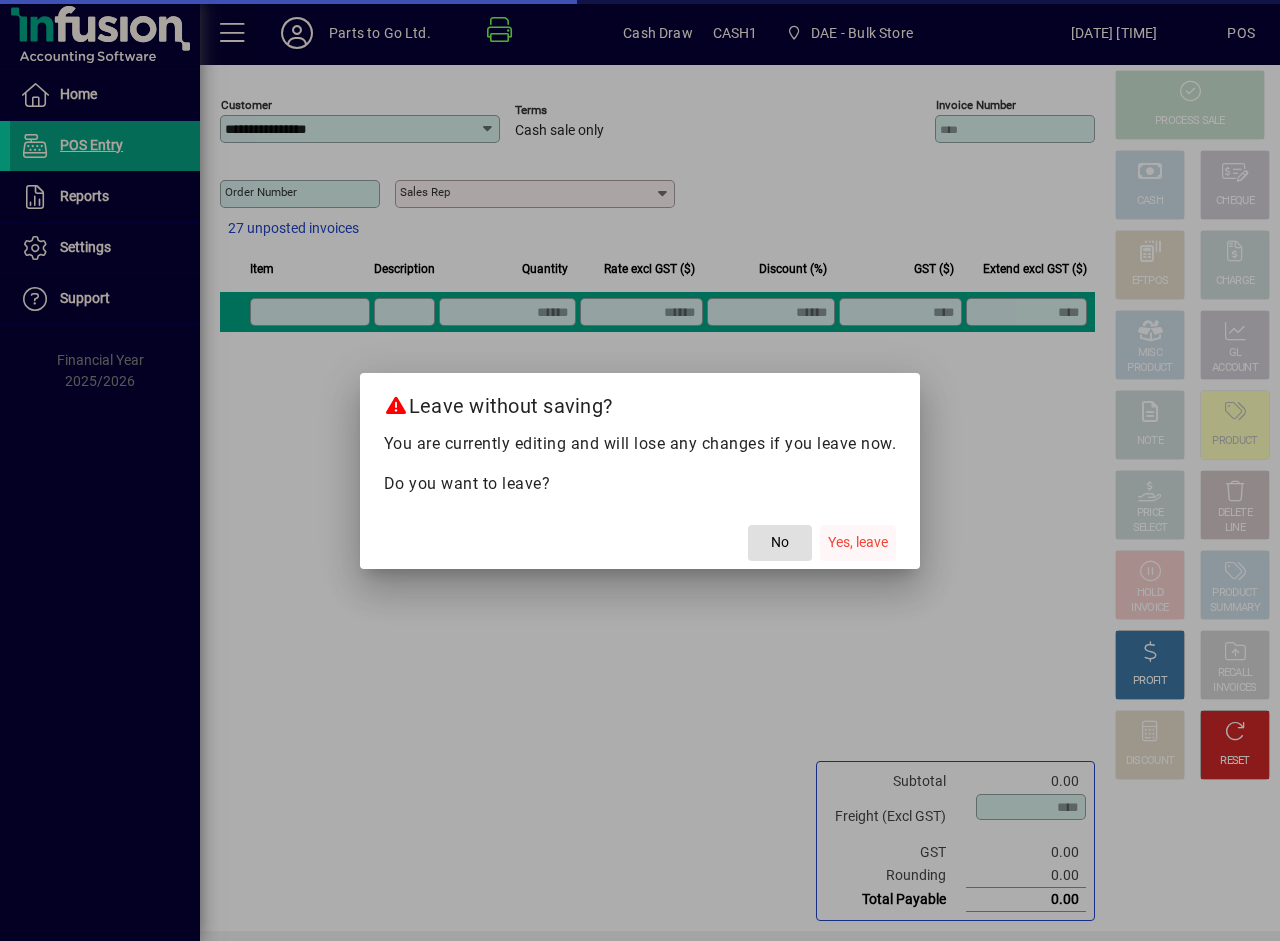 click on "Yes, leave" 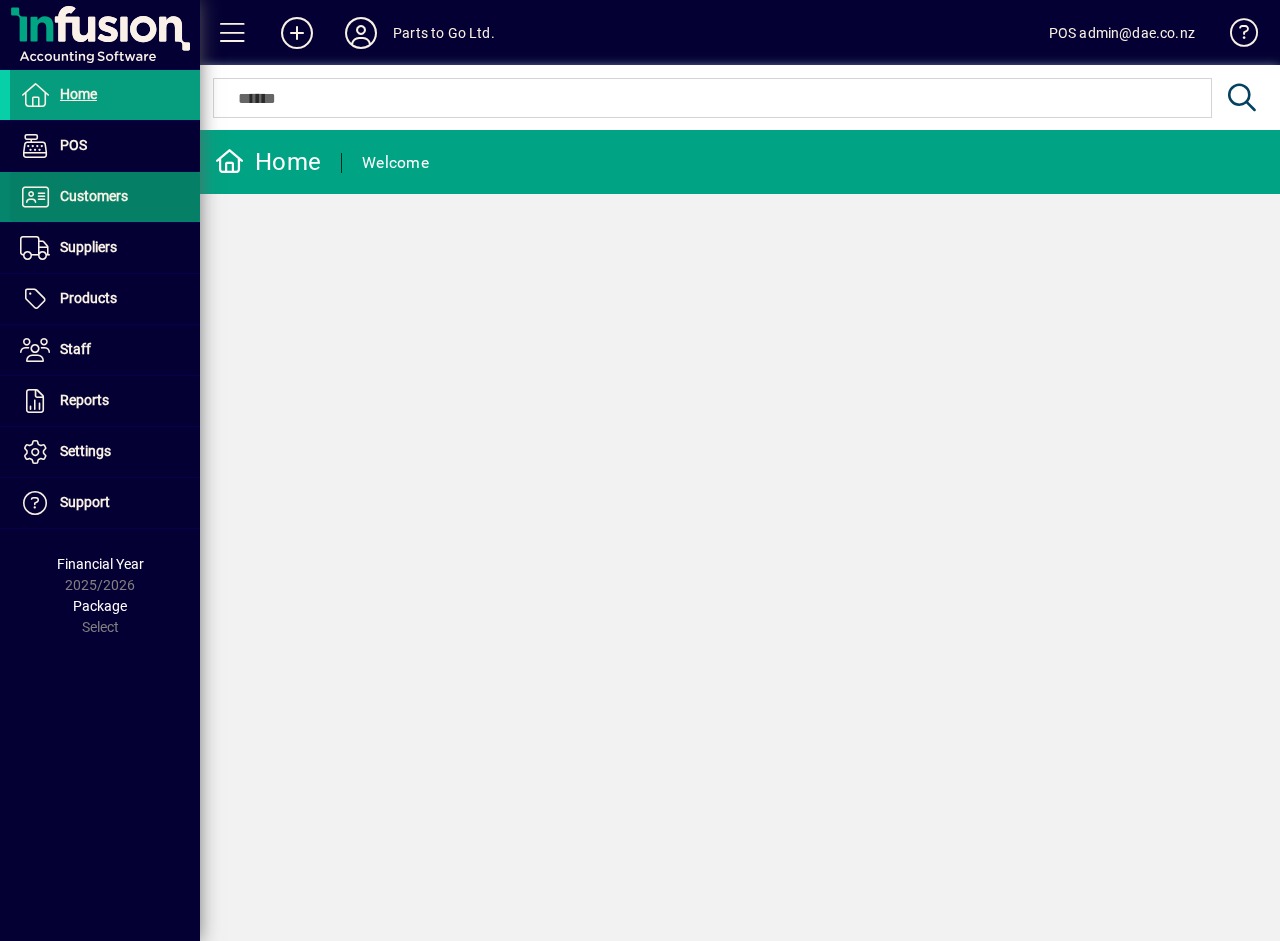 click on "Customers" at bounding box center [94, 196] 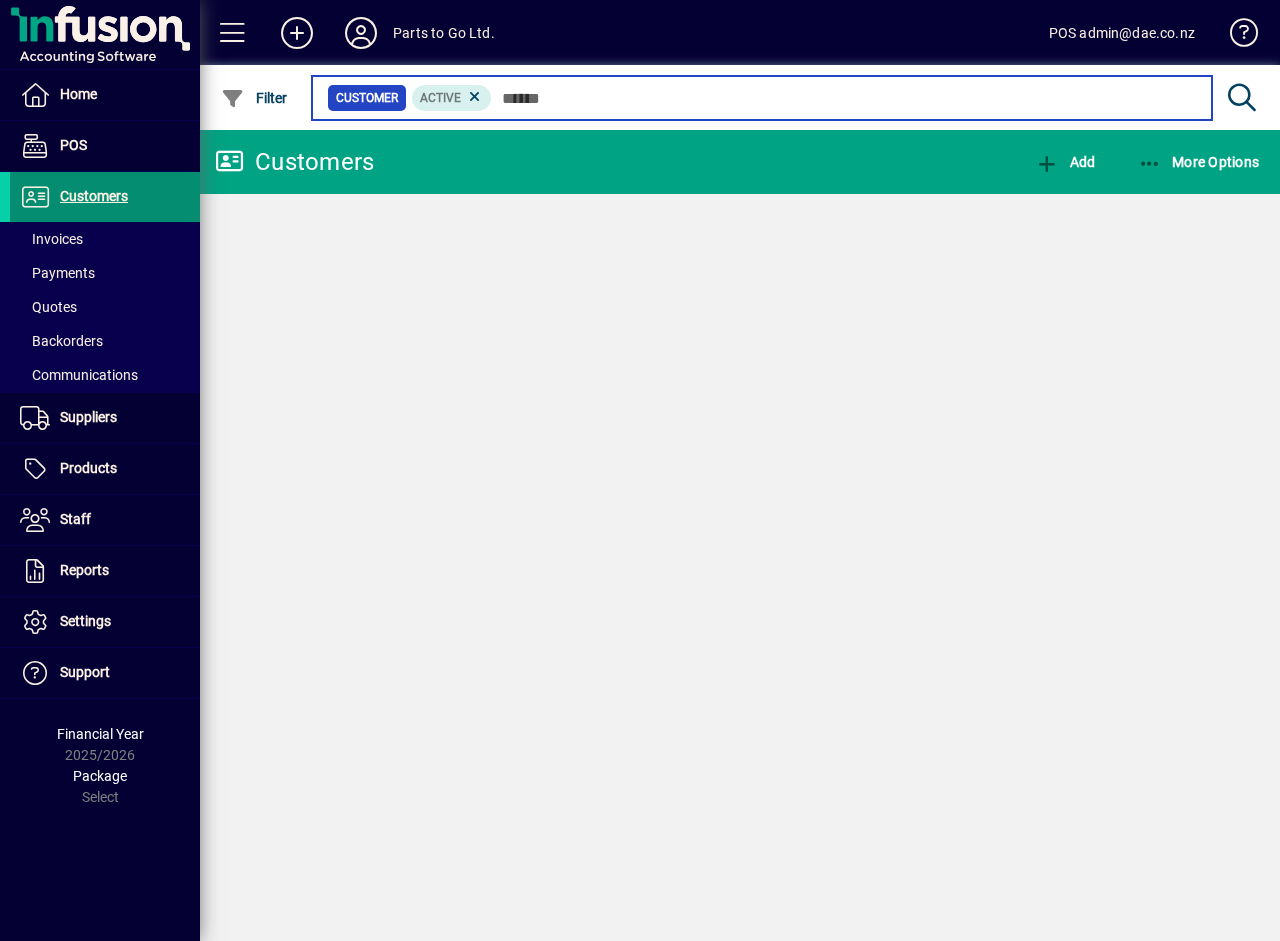 click at bounding box center (844, 98) 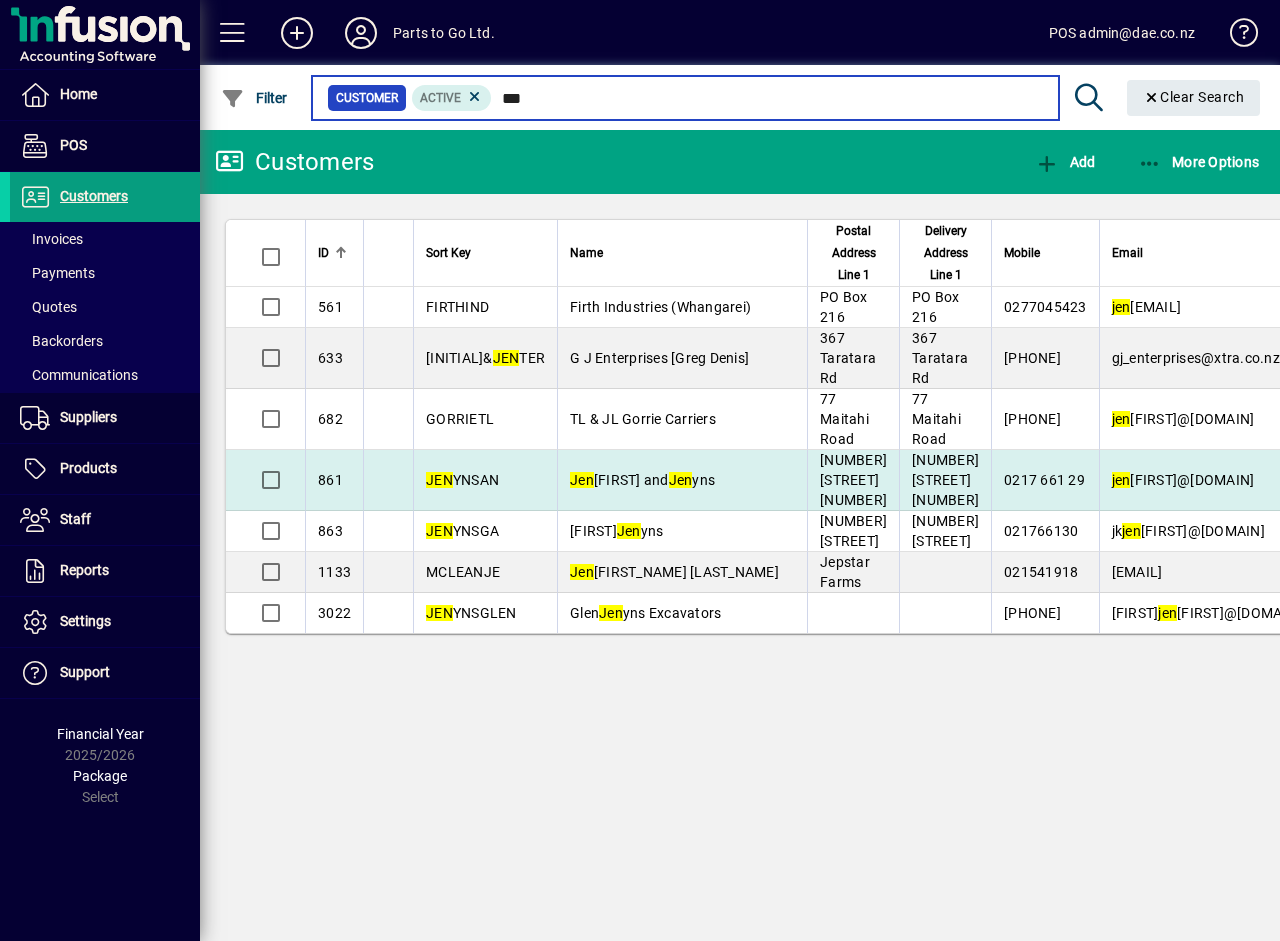 type on "***" 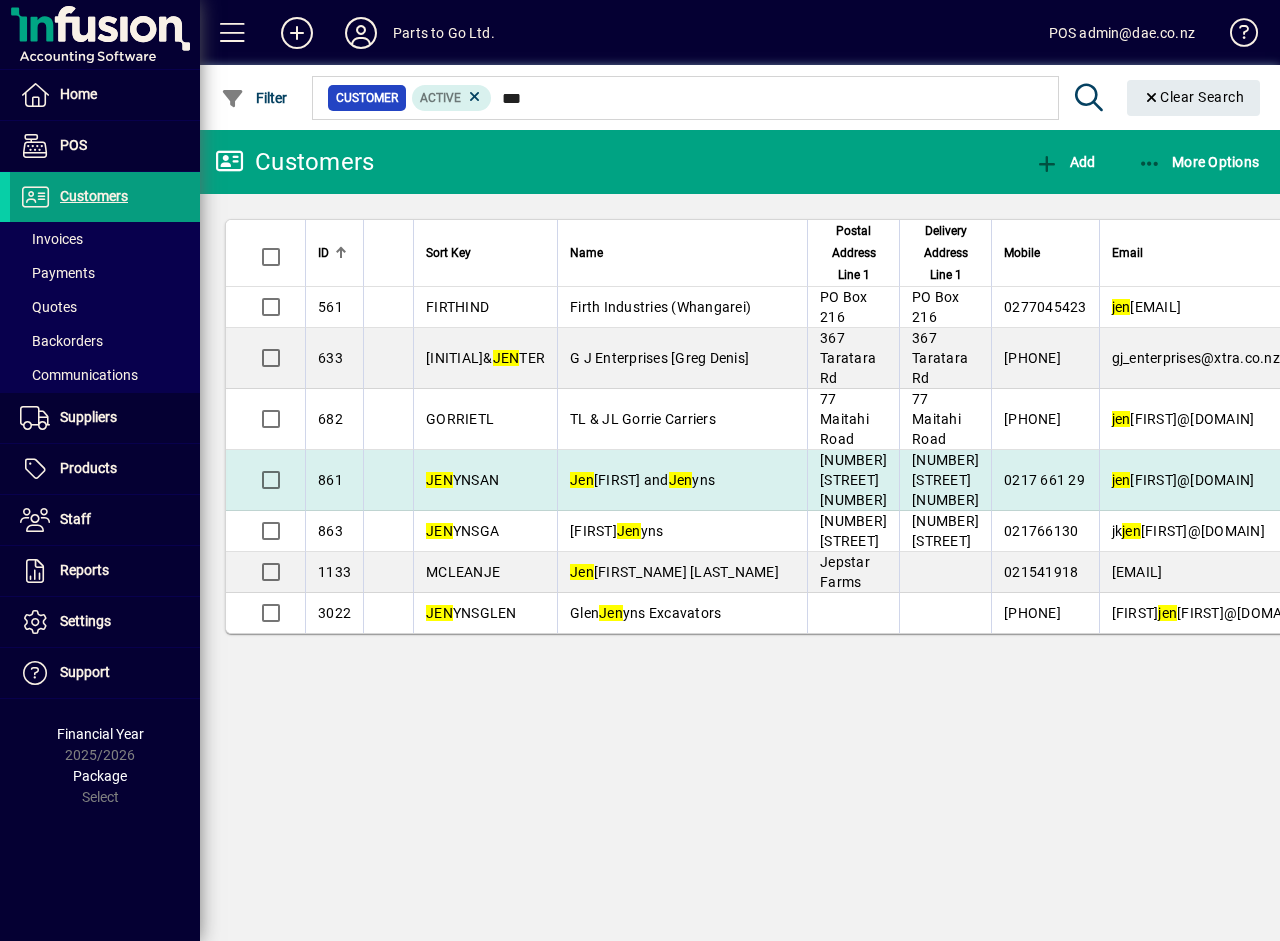 click on "[FIRST] [LAST] and [FIRST] [LAST]" at bounding box center [642, 480] 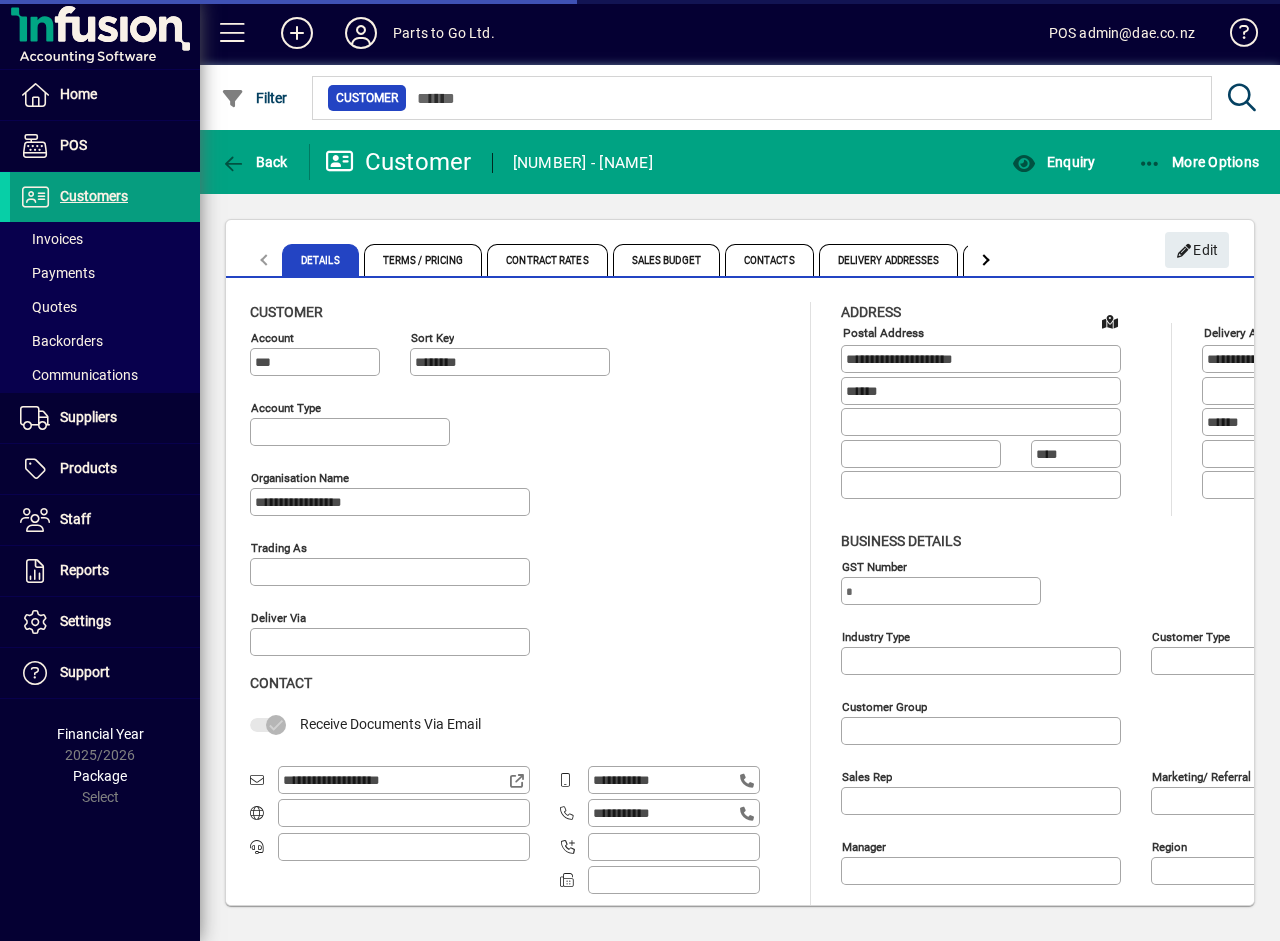 type on "**********" 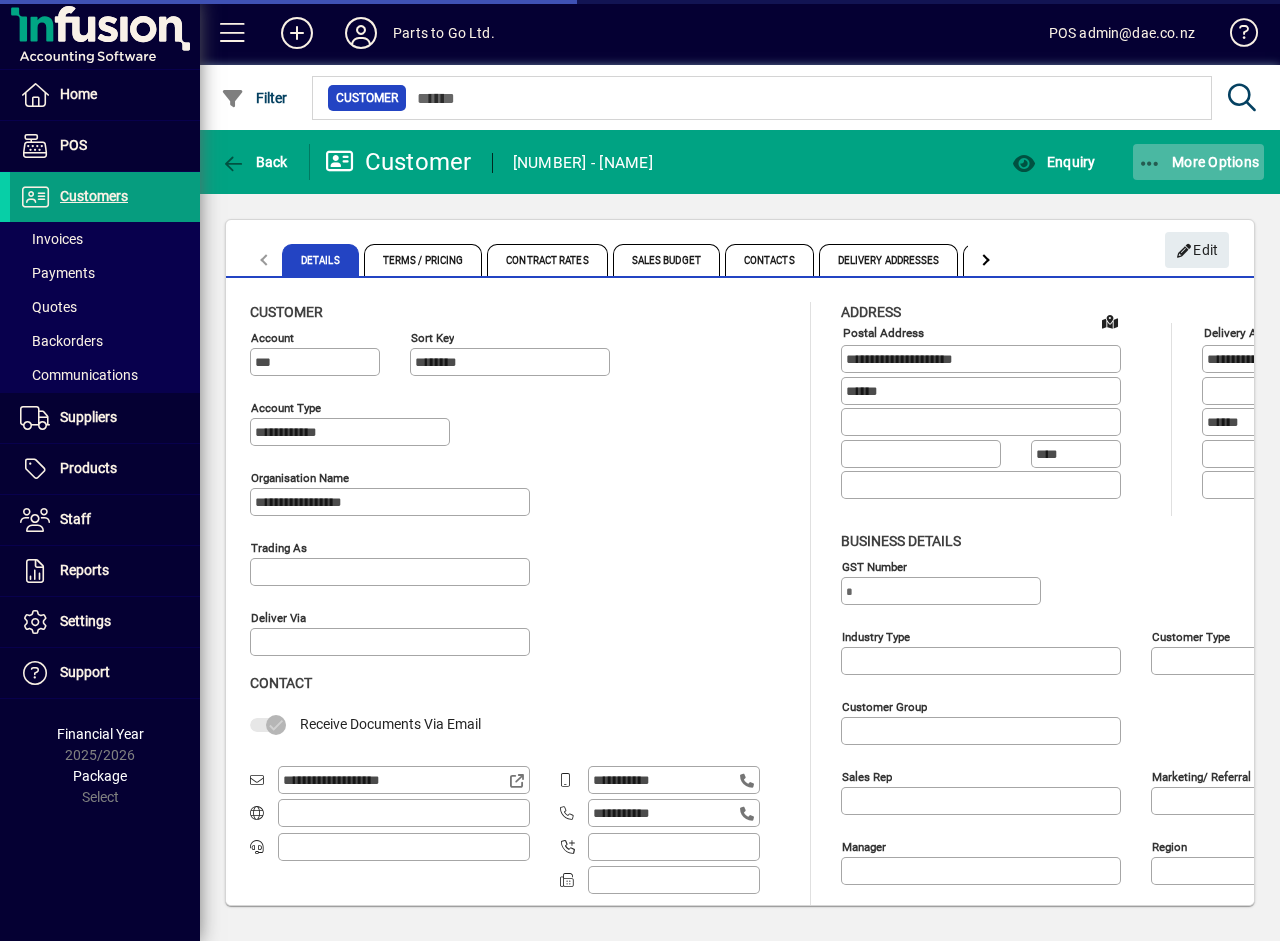 type on "**********" 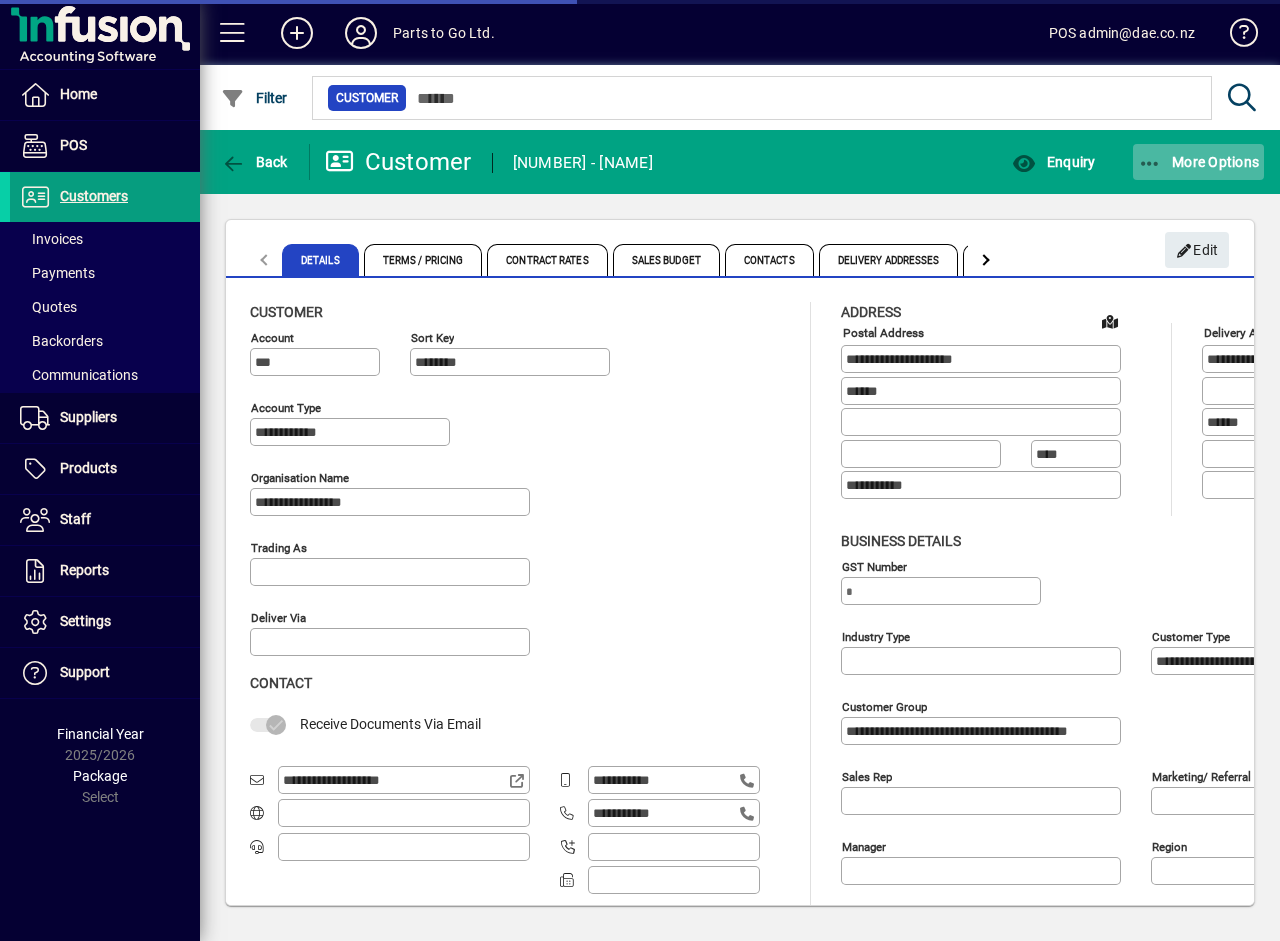 type on "********" 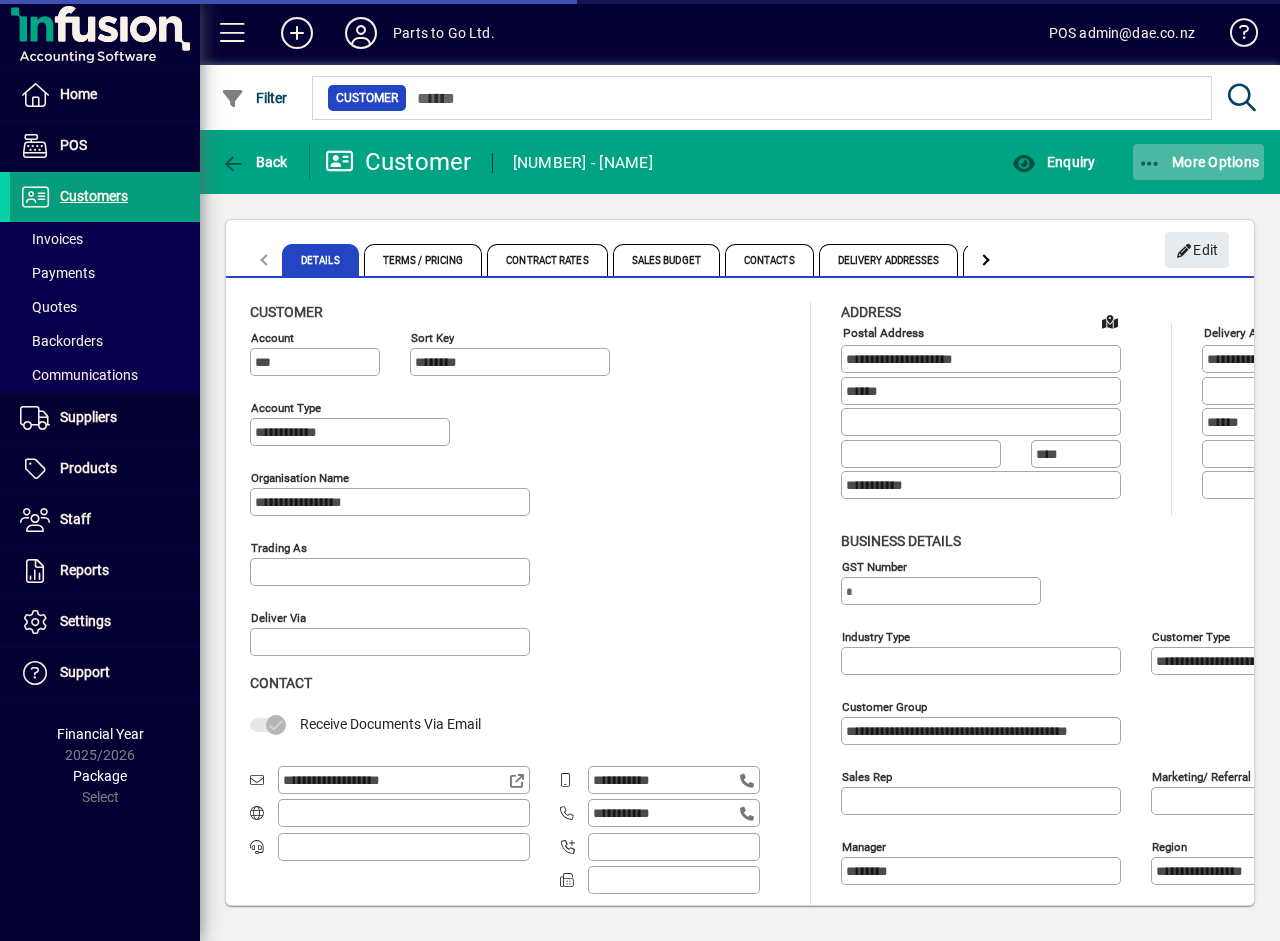 click on "More Options" 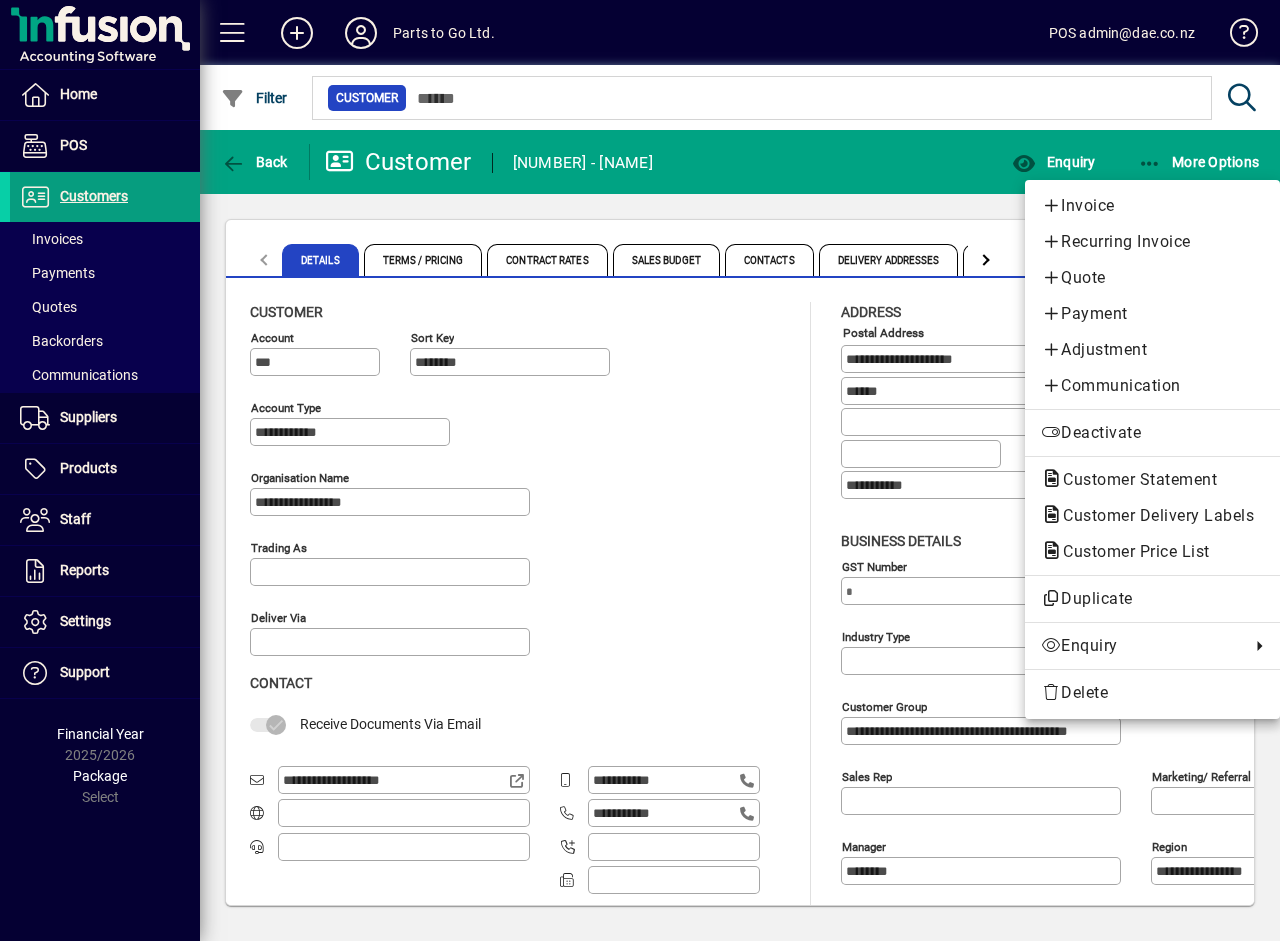 click at bounding box center (640, 470) 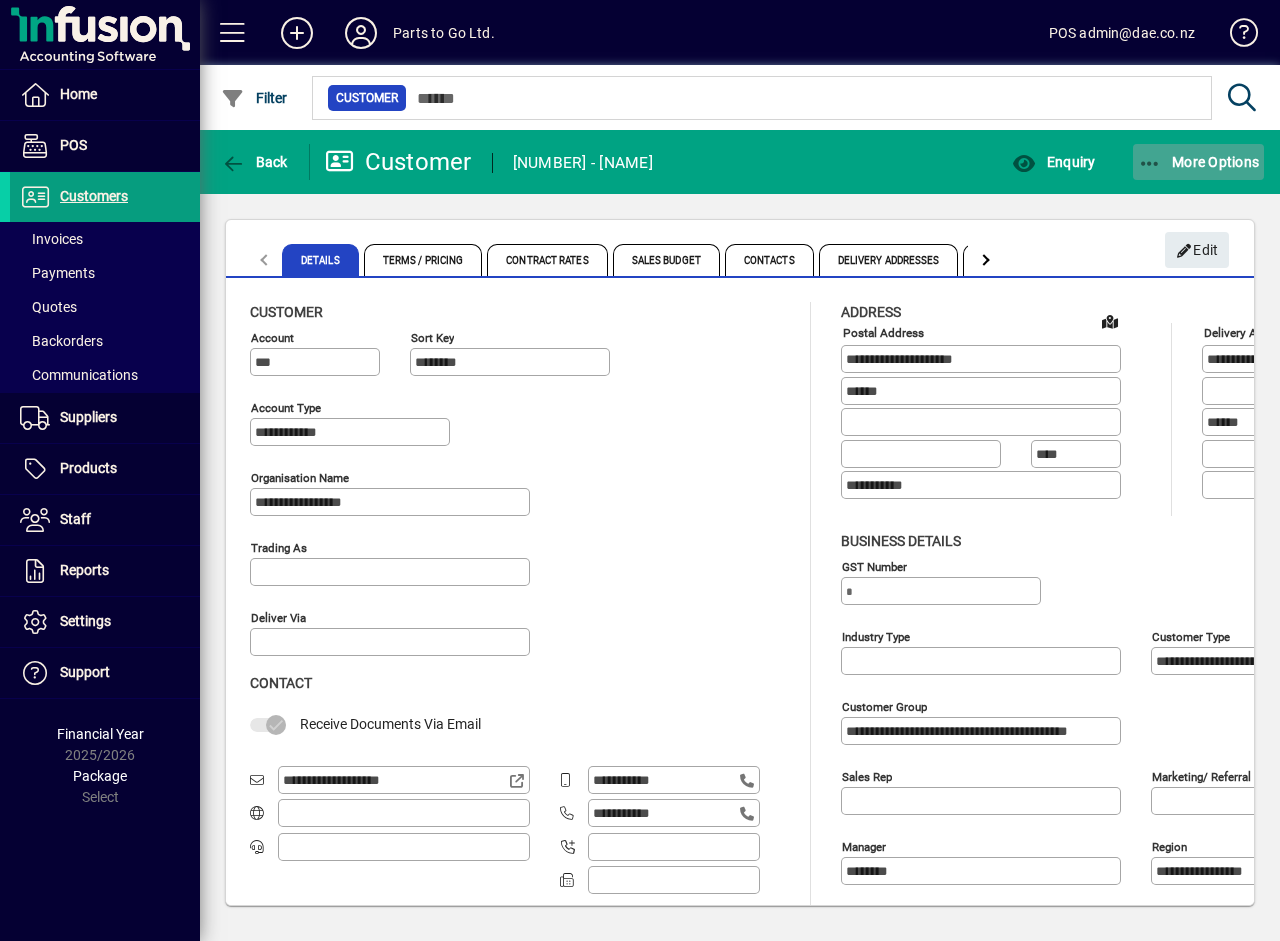 click on "More Options" 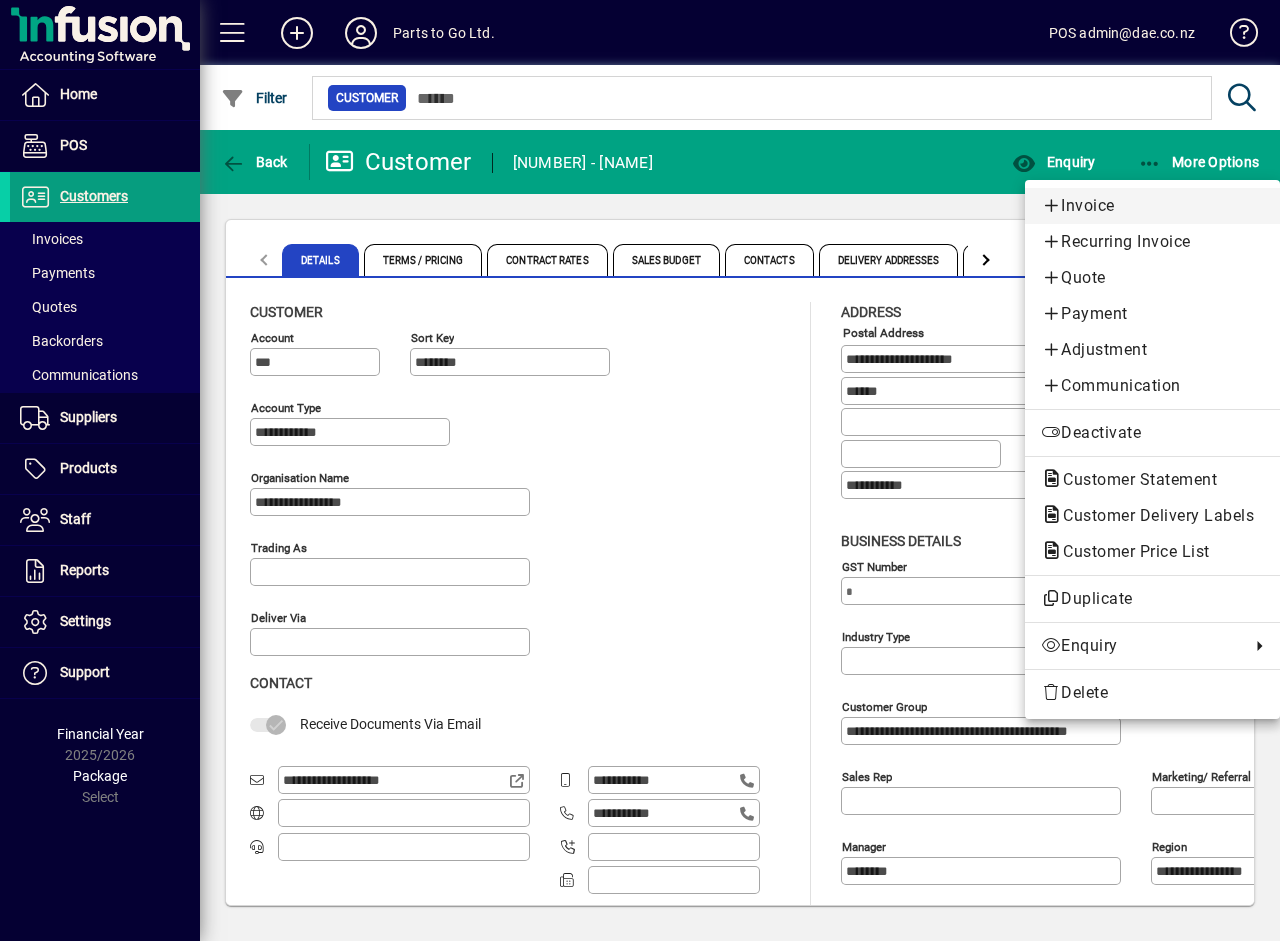 click on "Invoice" at bounding box center (1152, 206) 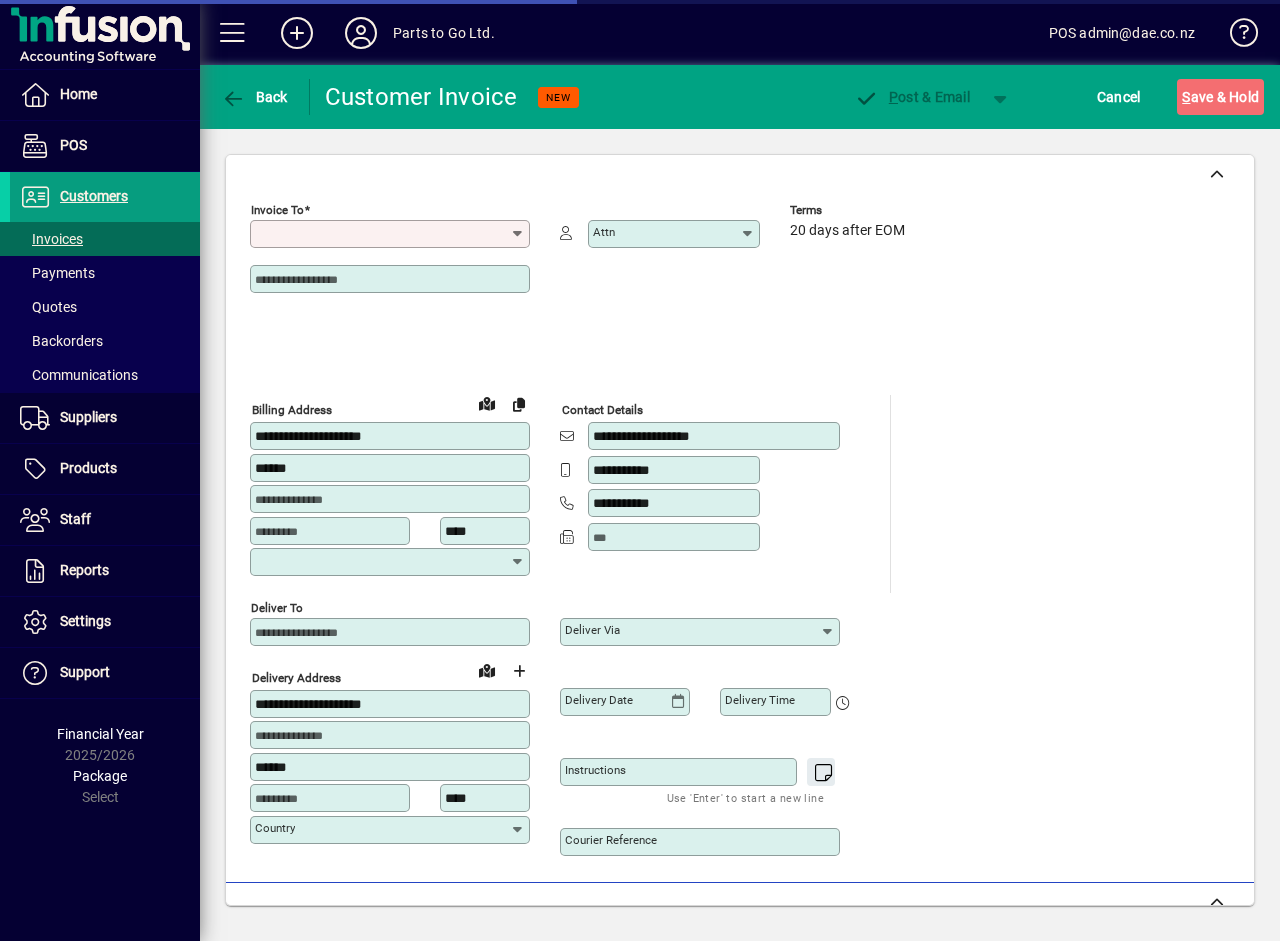 type on "**********" 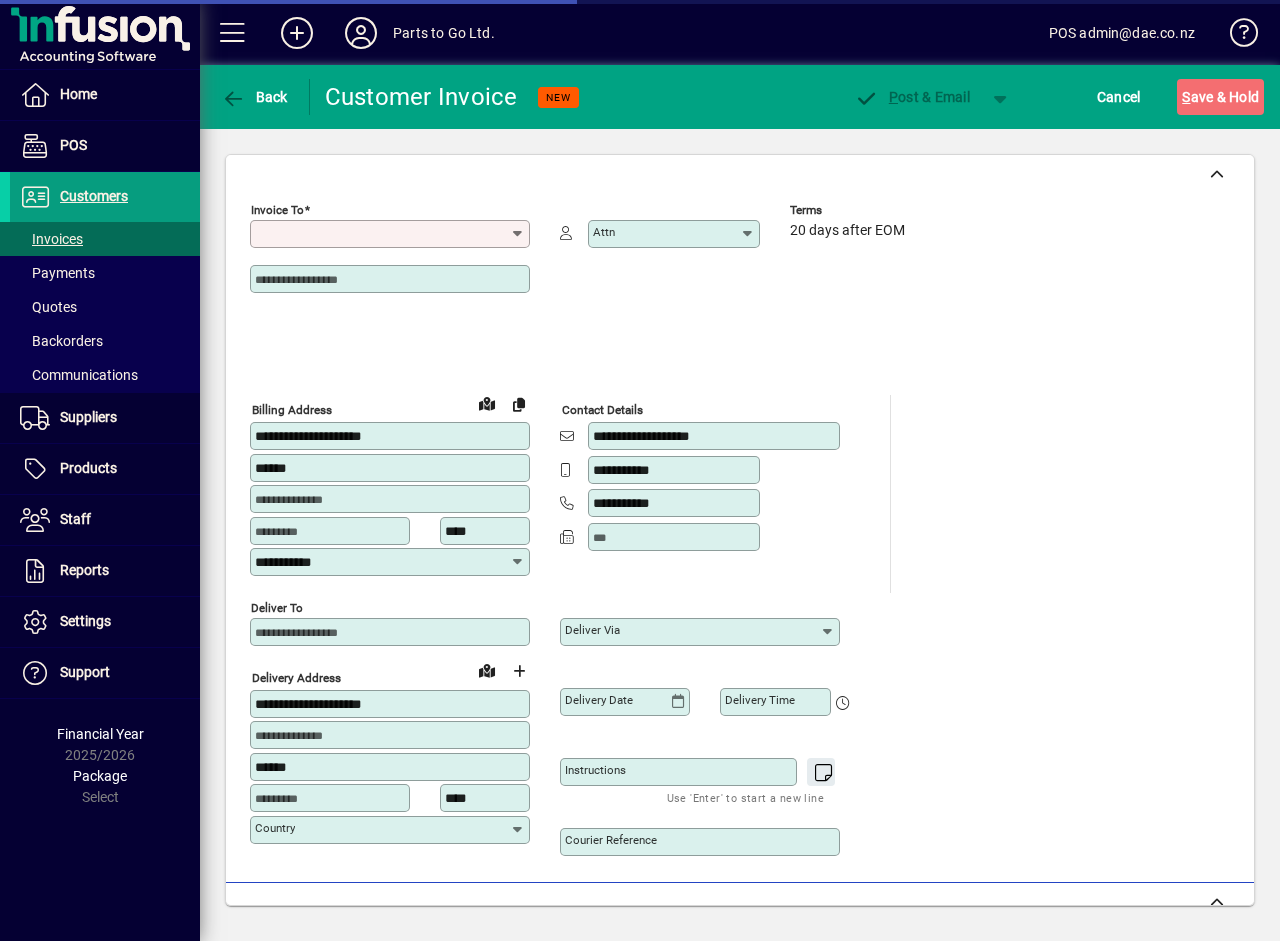 type on "**********" 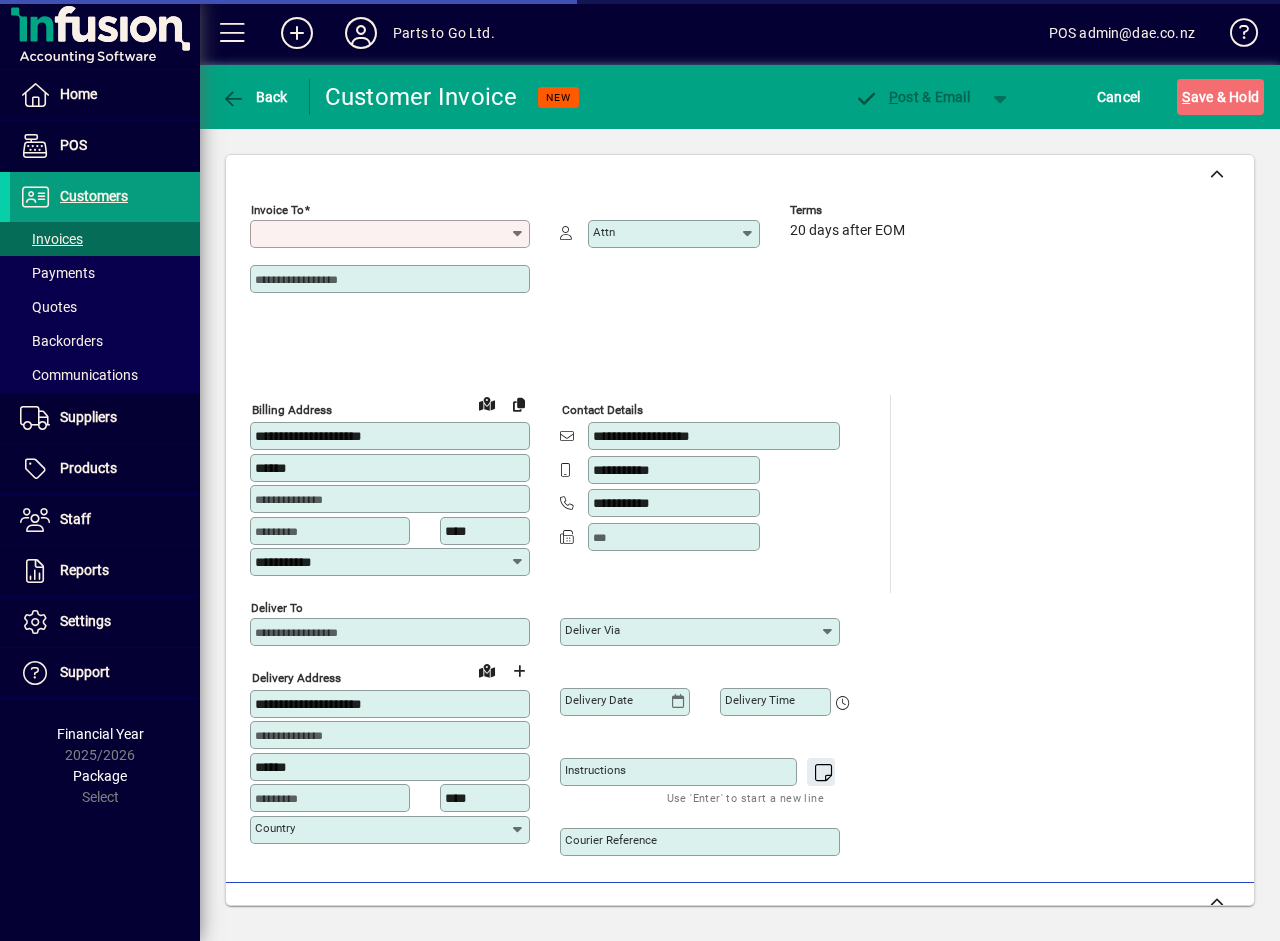 type on "**********" 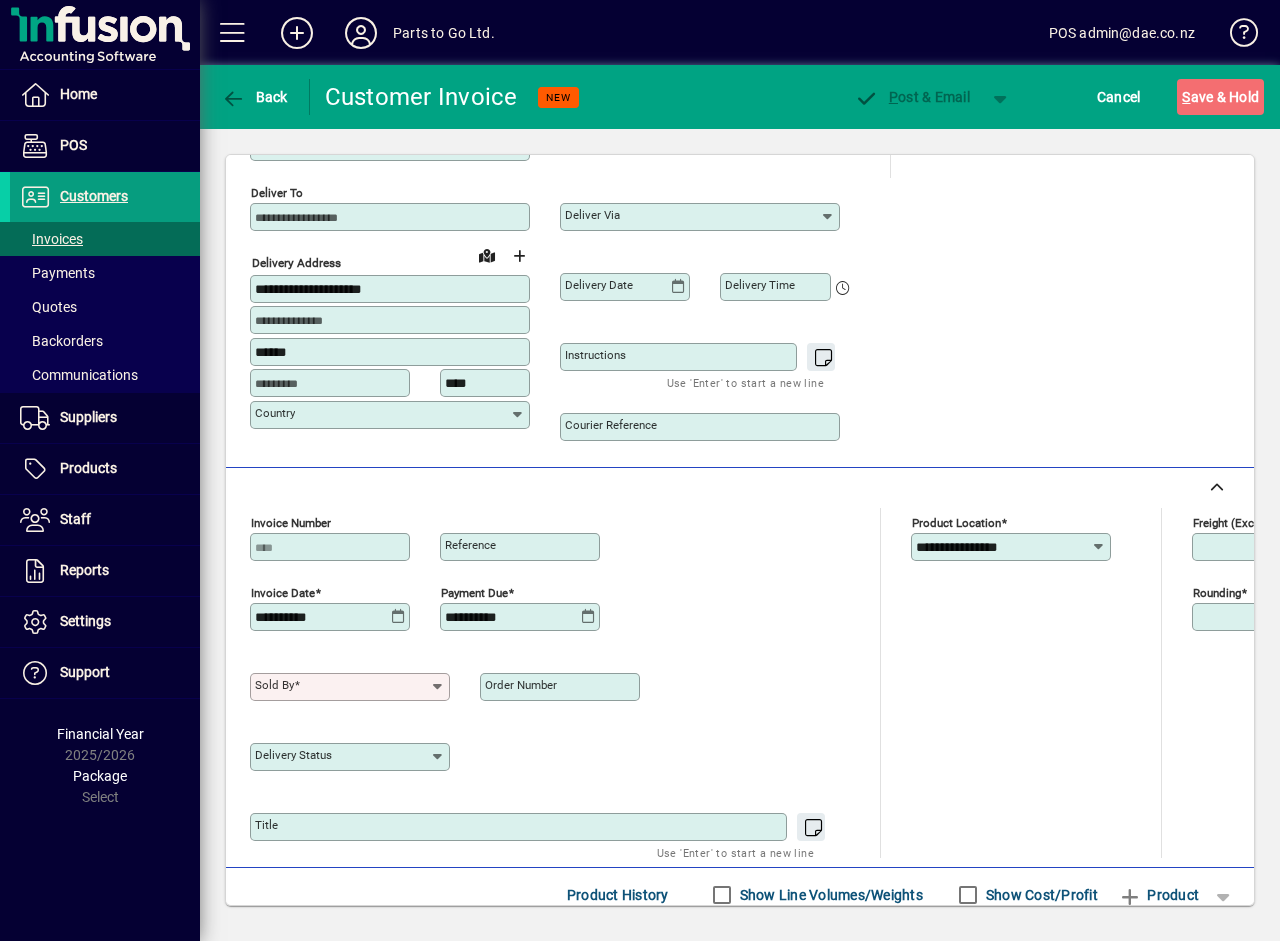 scroll, scrollTop: 600, scrollLeft: 0, axis: vertical 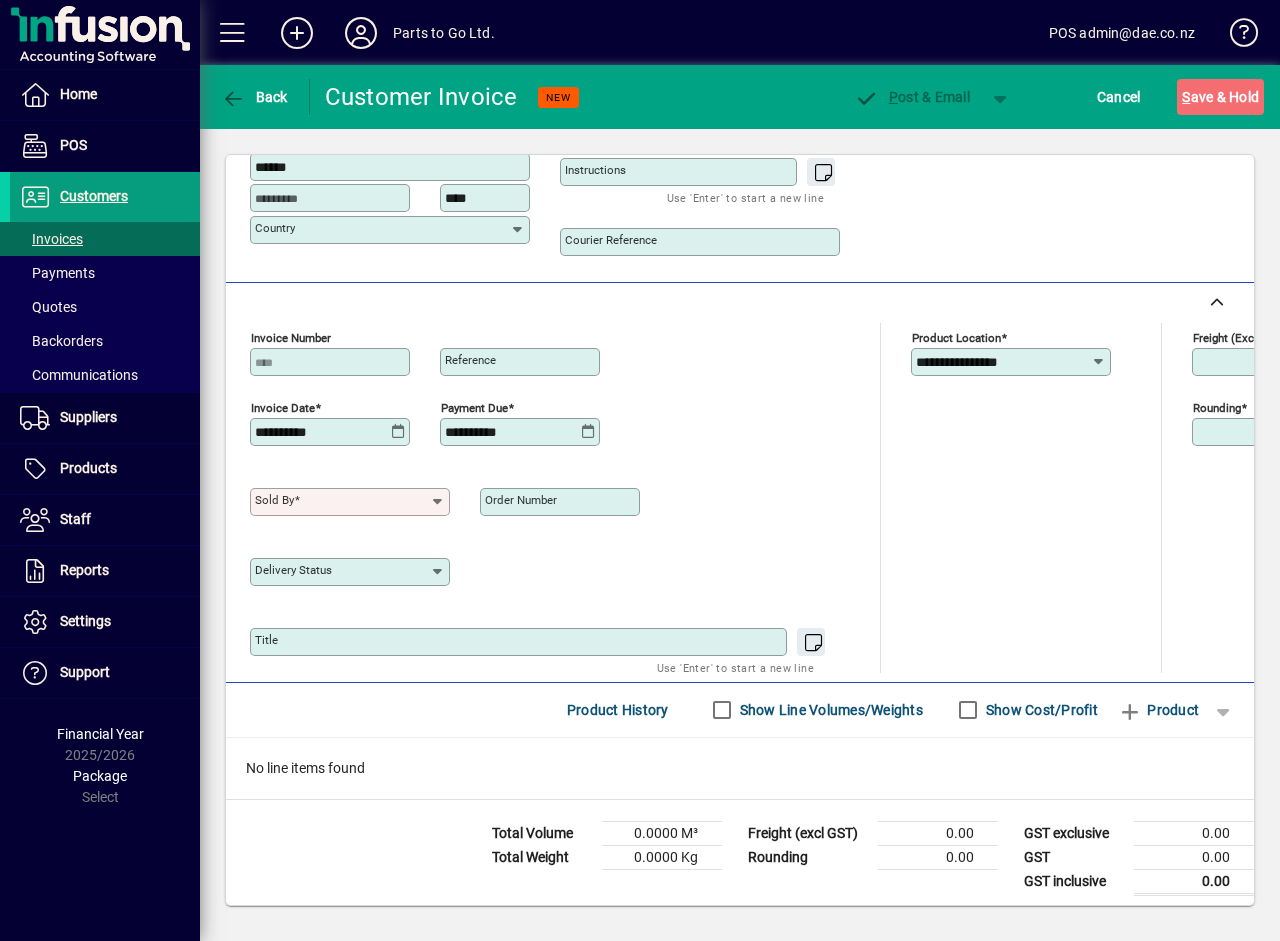 drag, startPoint x: 439, startPoint y: 500, endPoint x: 426, endPoint y: 511, distance: 17.029387 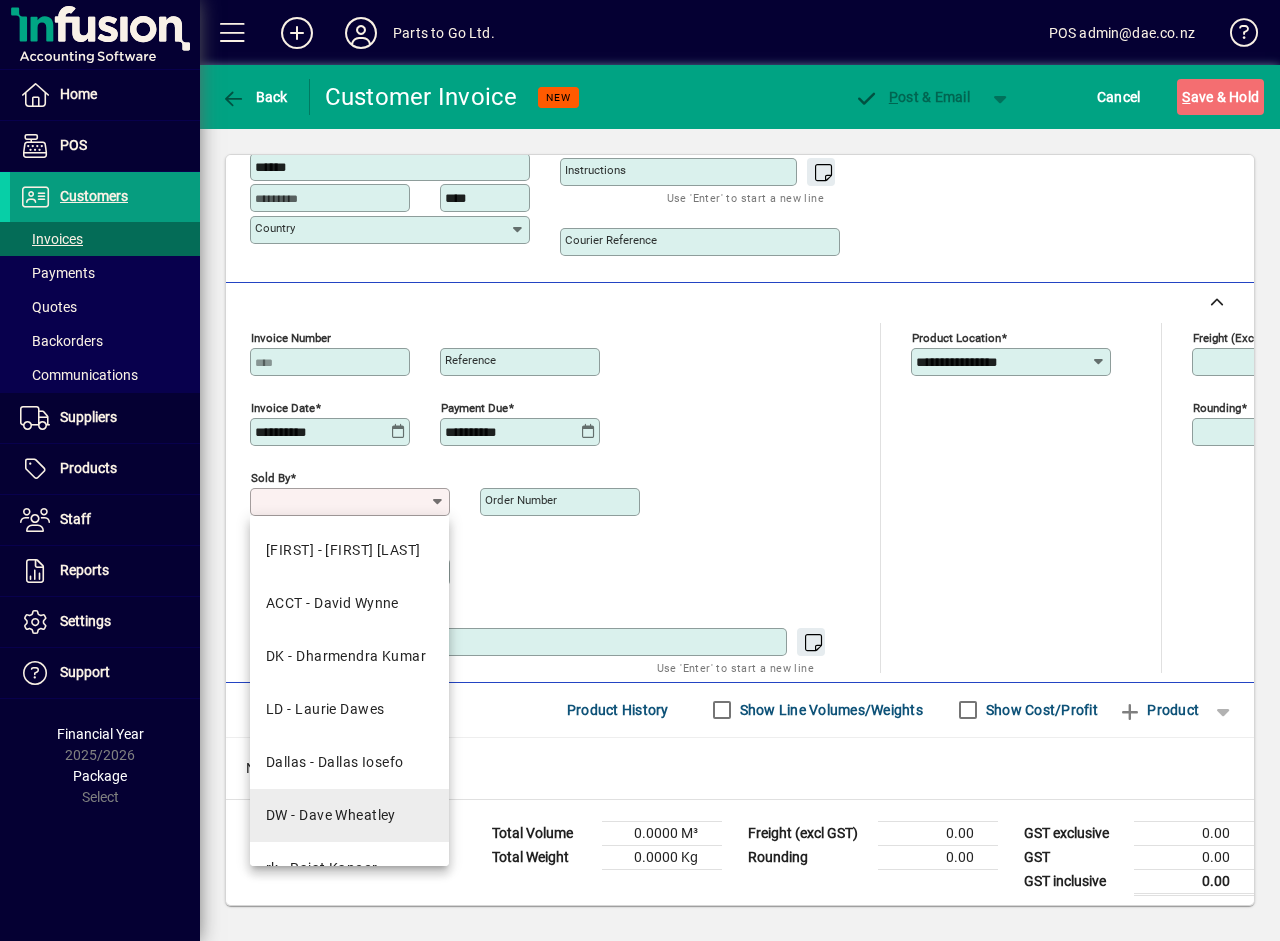 click on "DW - Dave Wheatley" at bounding box center [331, 815] 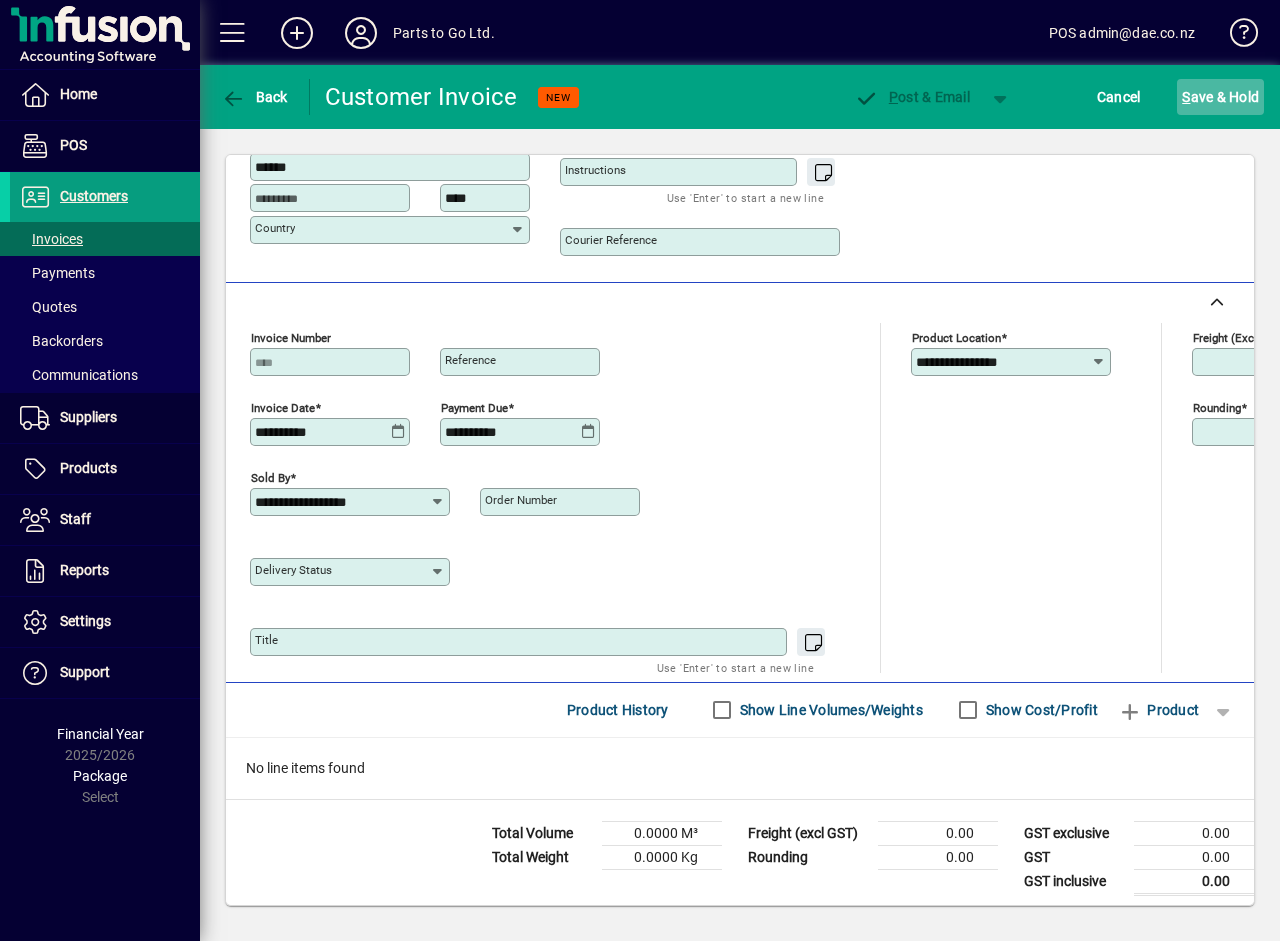 click on "S ave & Hold" 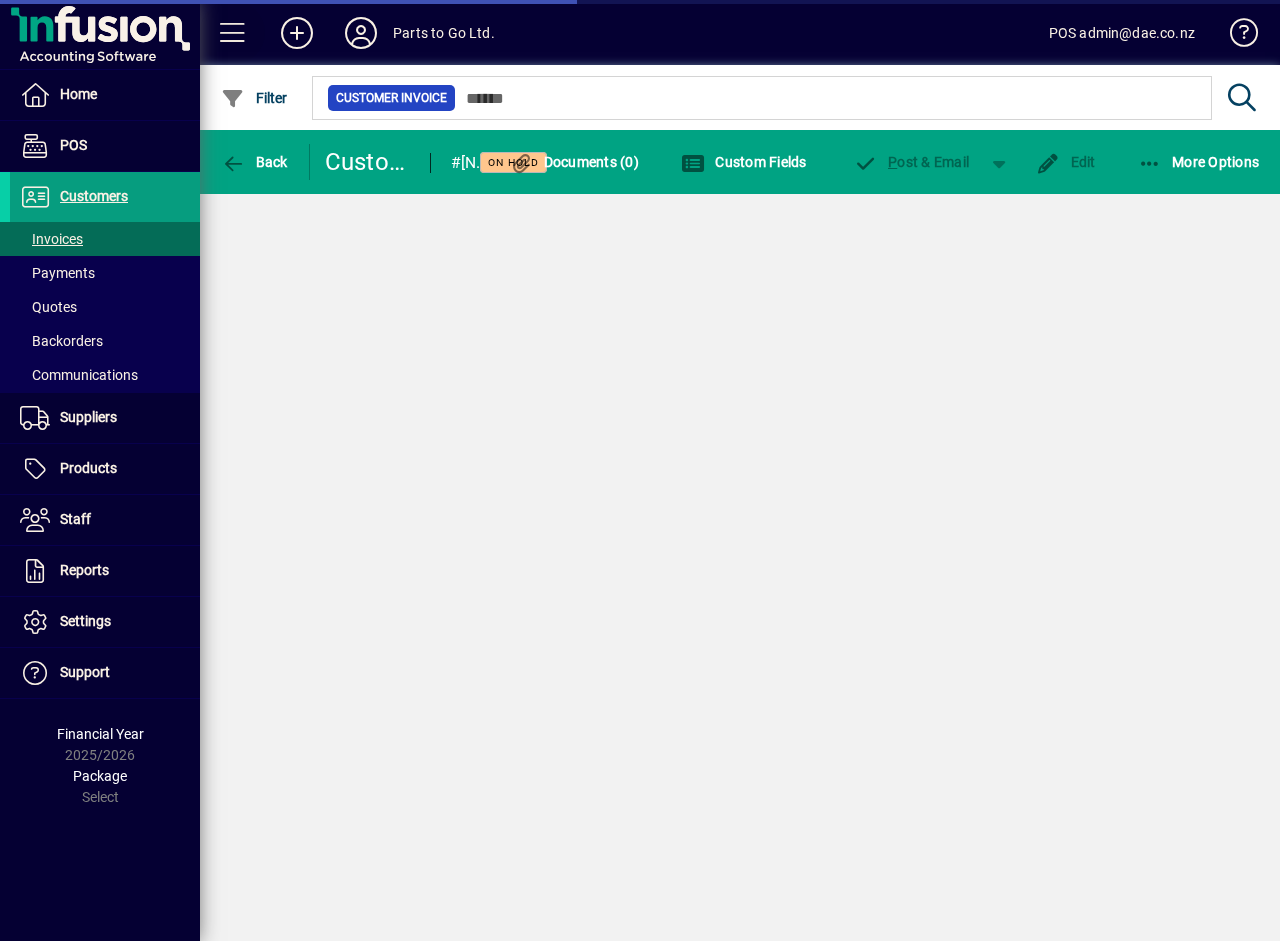 click at bounding box center (233, 33) 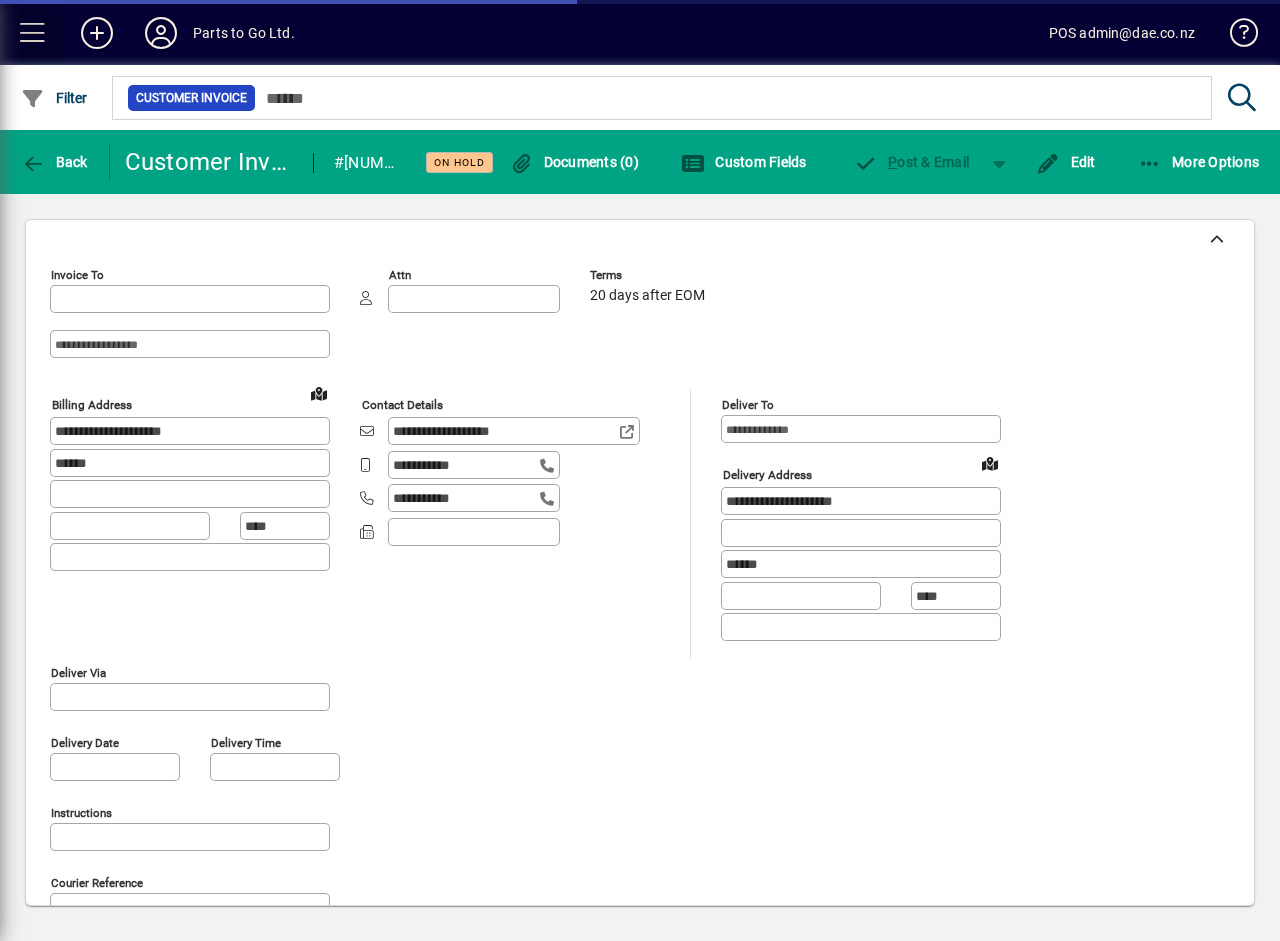type on "**********" 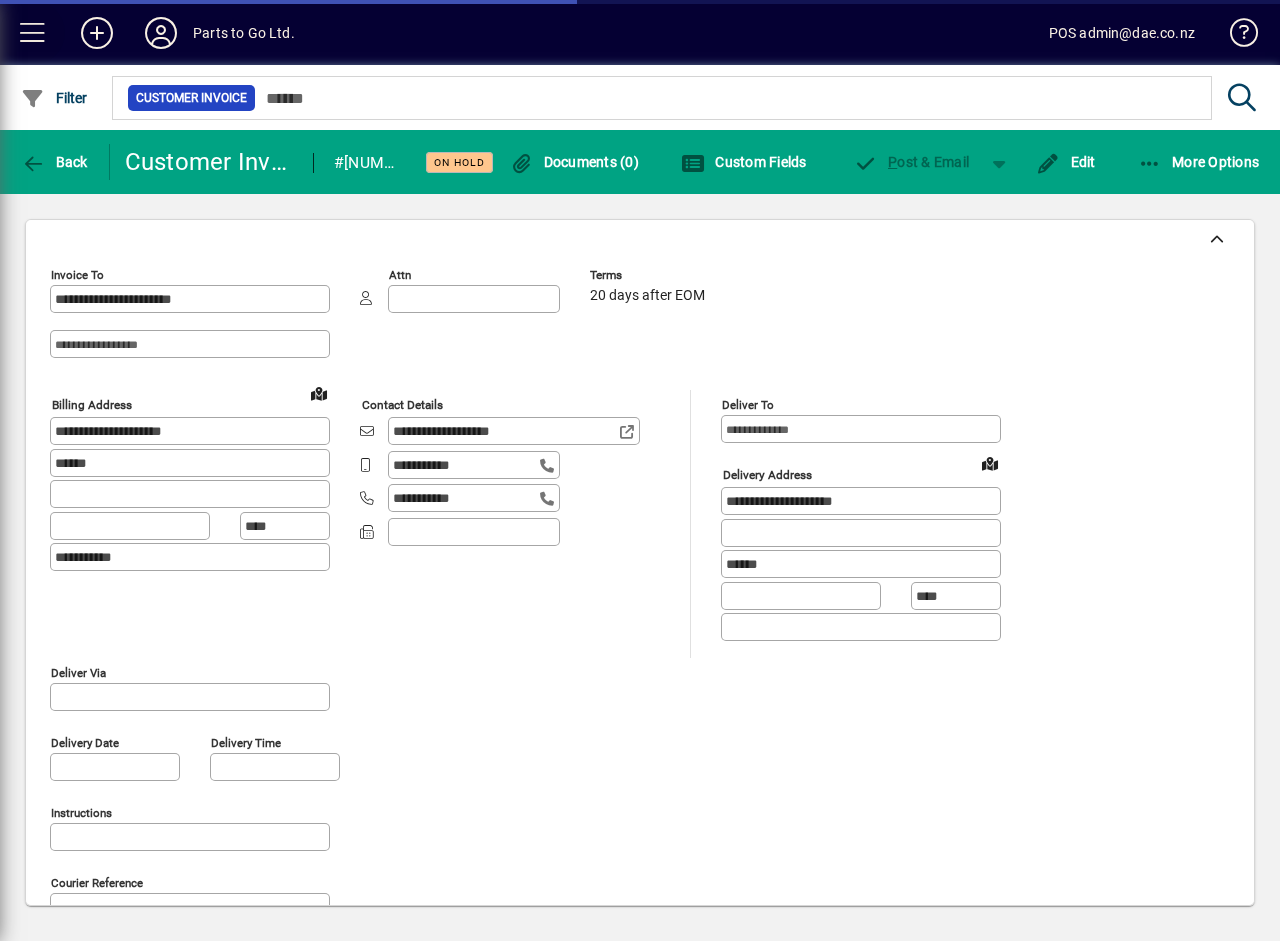 type on "**********" 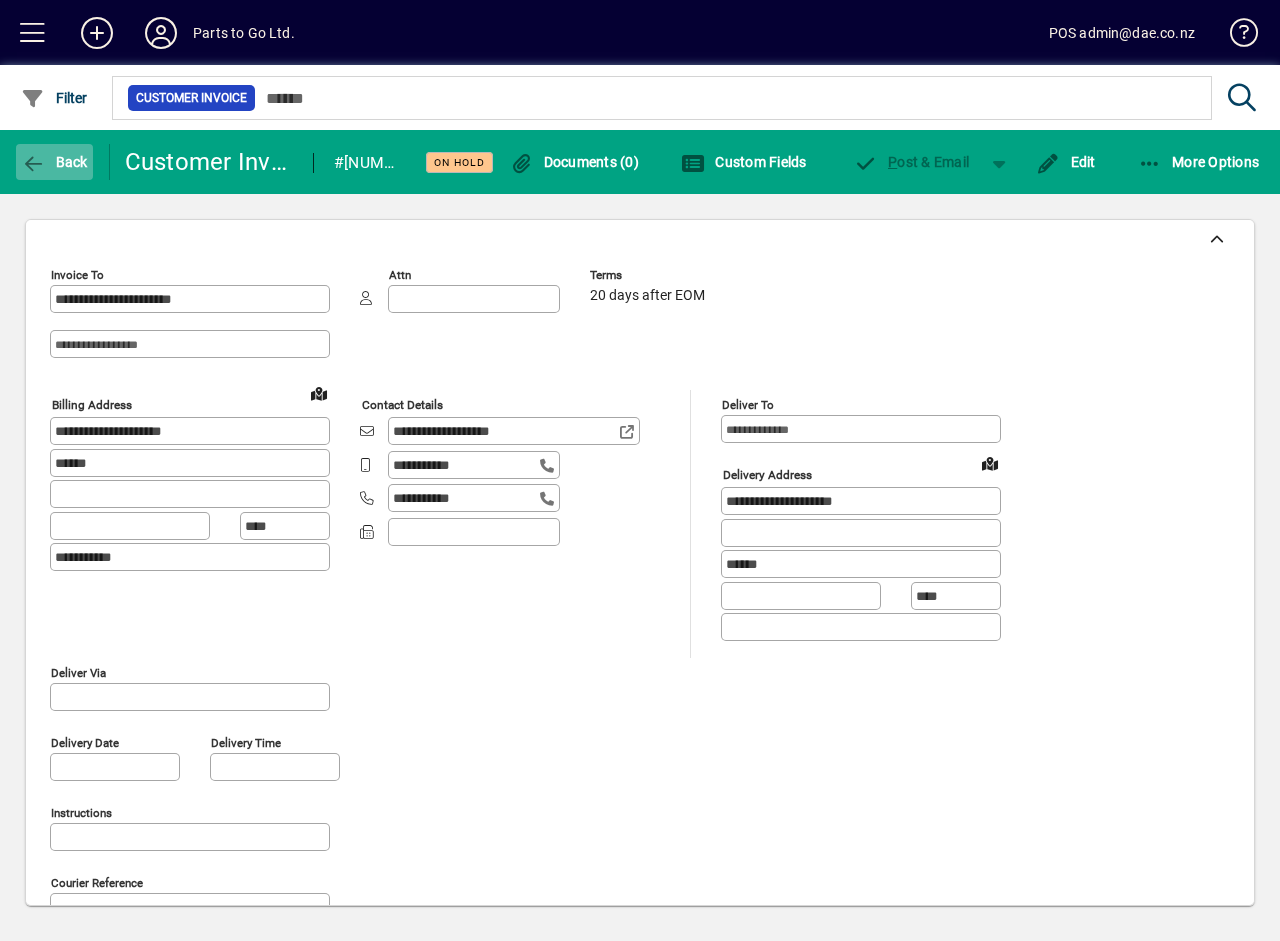 click on "Back" 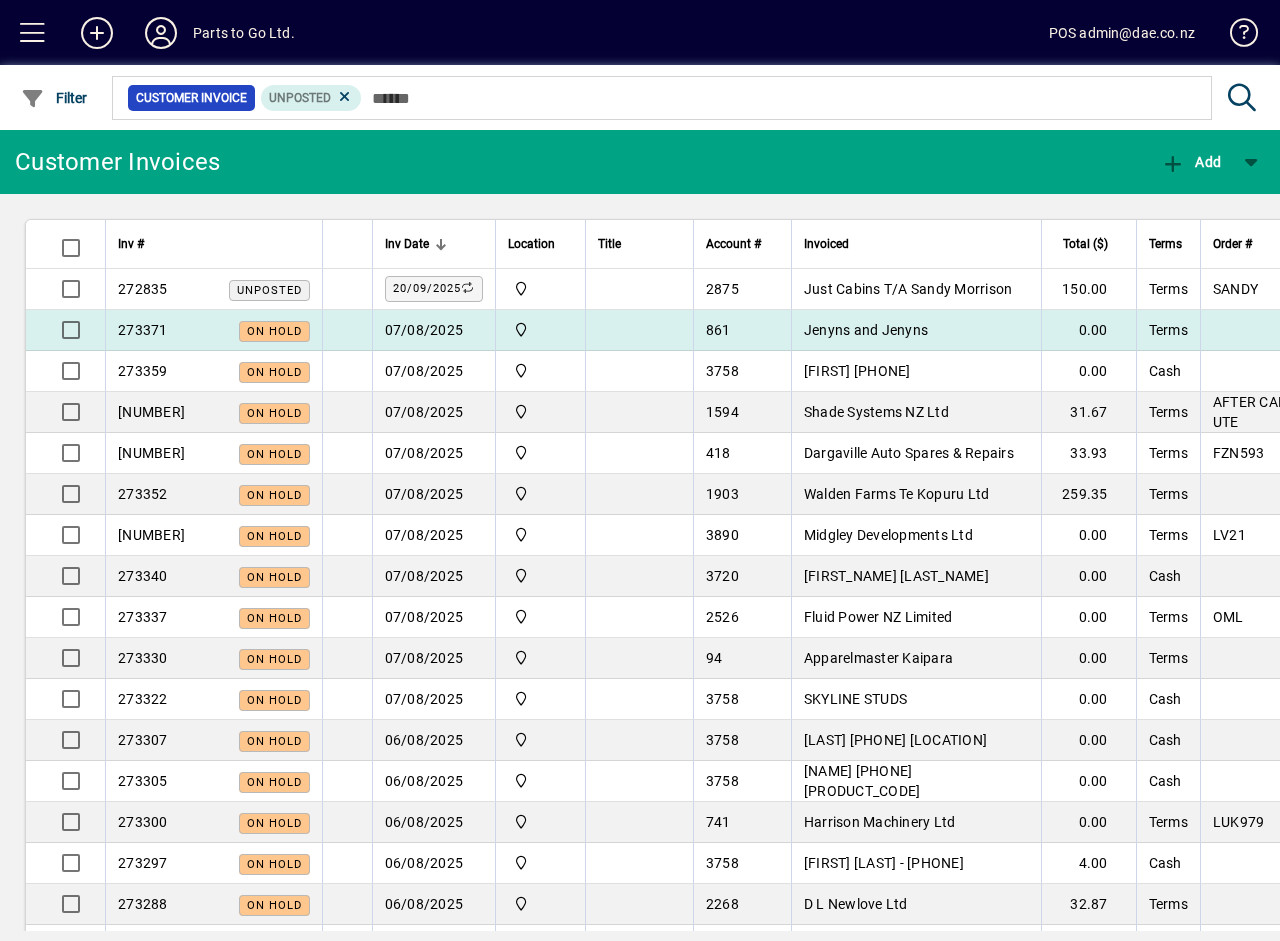 click on "Jenyns and Jenyns" at bounding box center [866, 330] 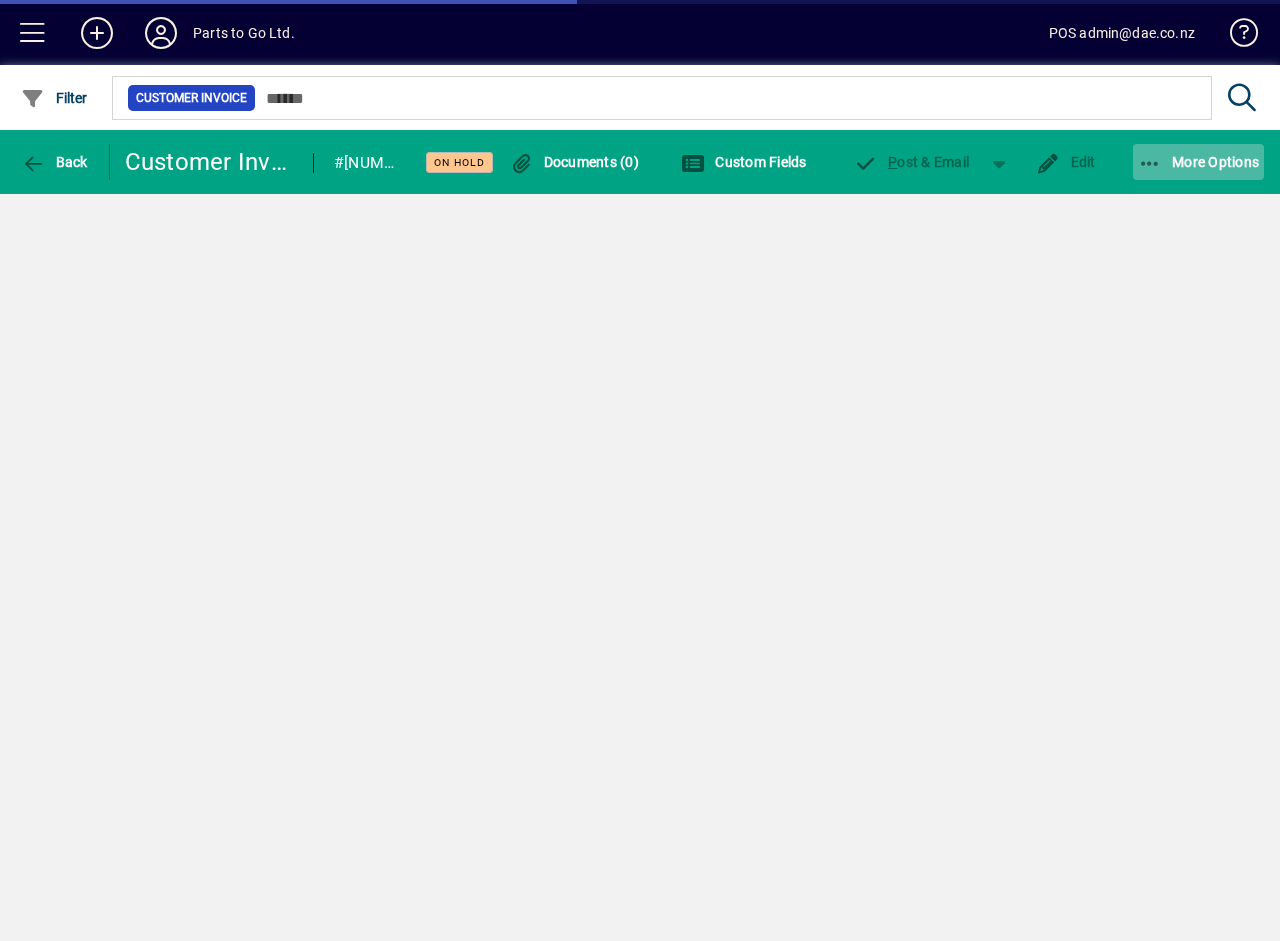 click on "More Options" 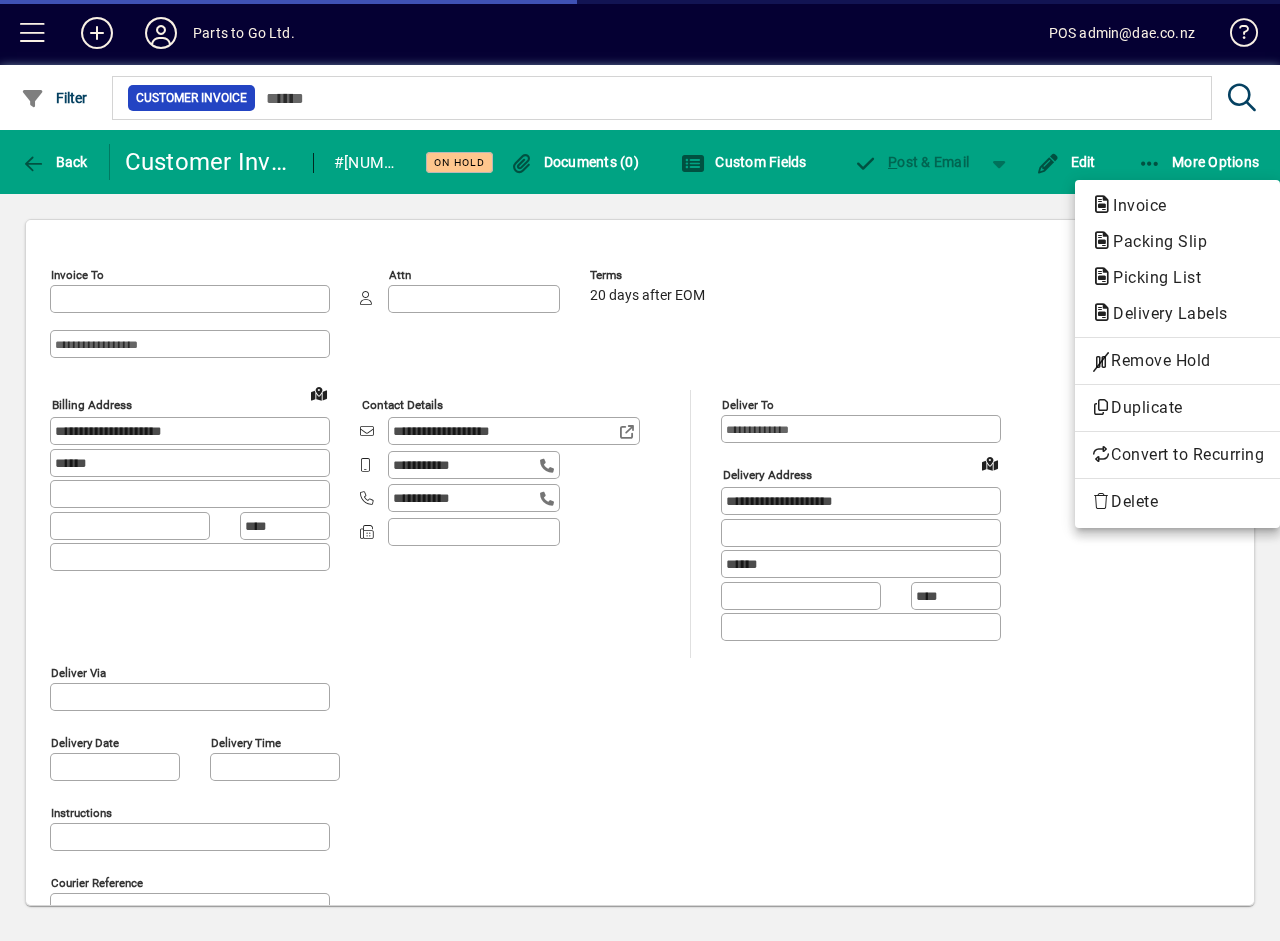 type on "**********" 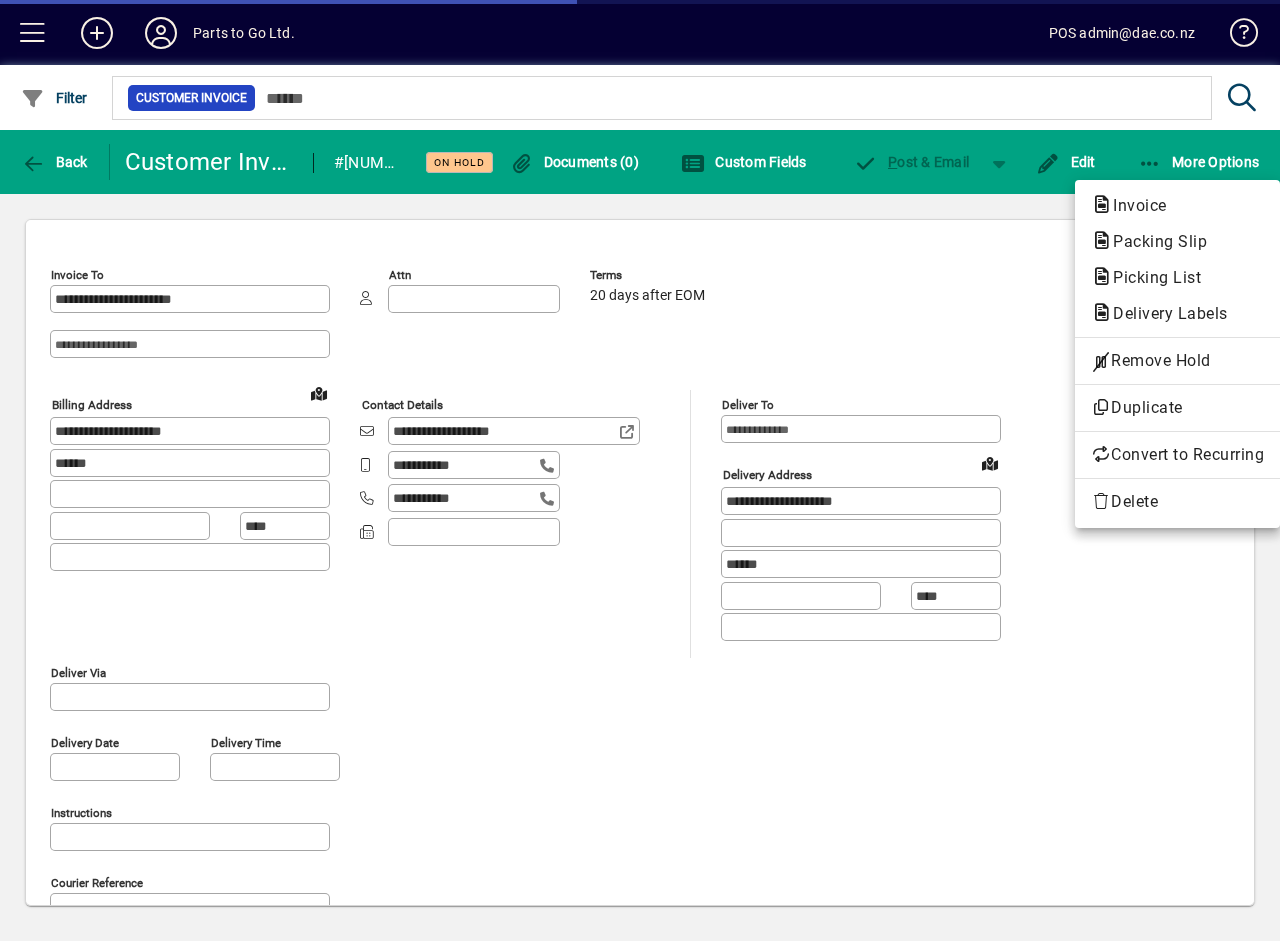 type on "**********" 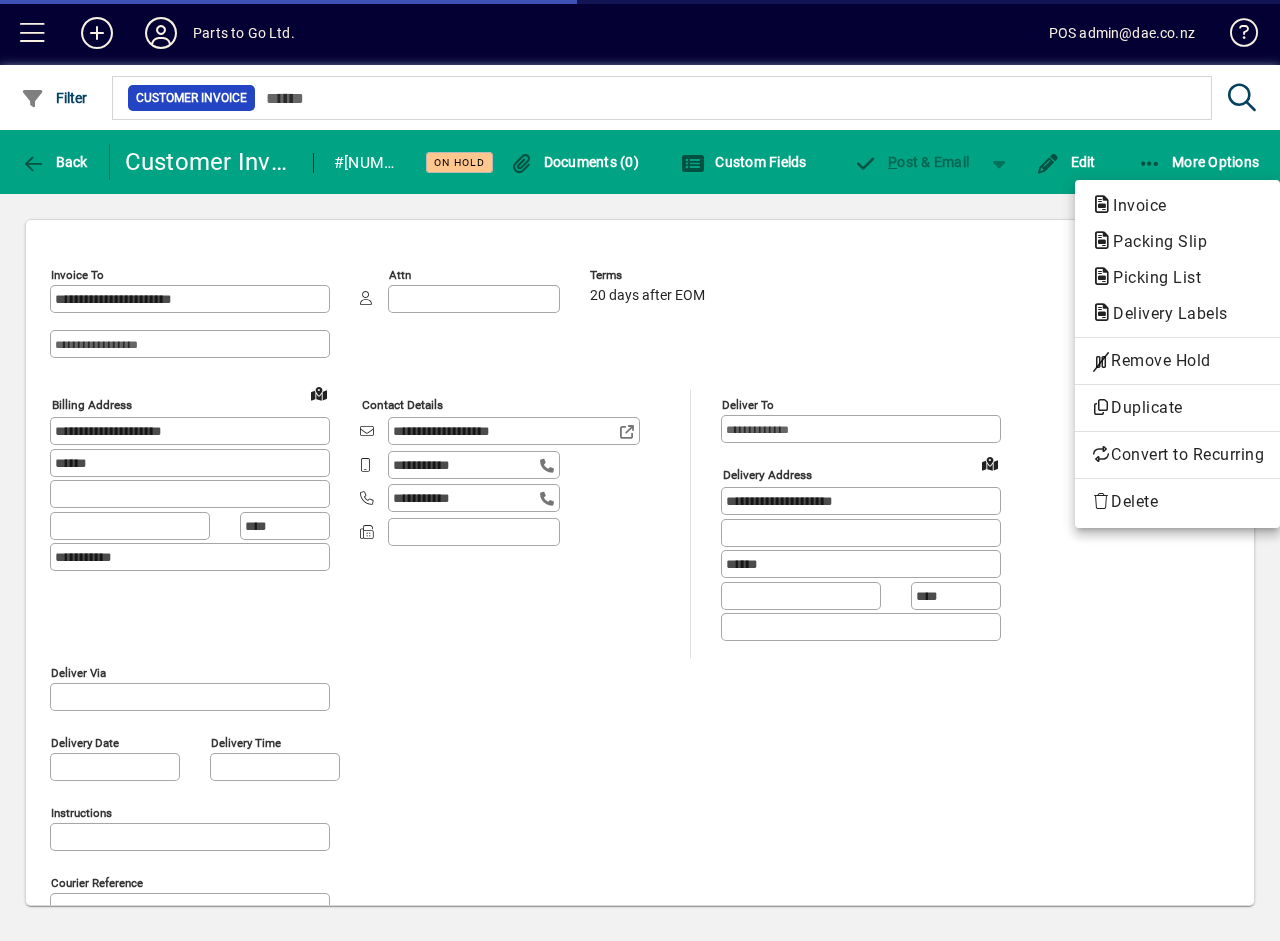 click at bounding box center [640, 470] 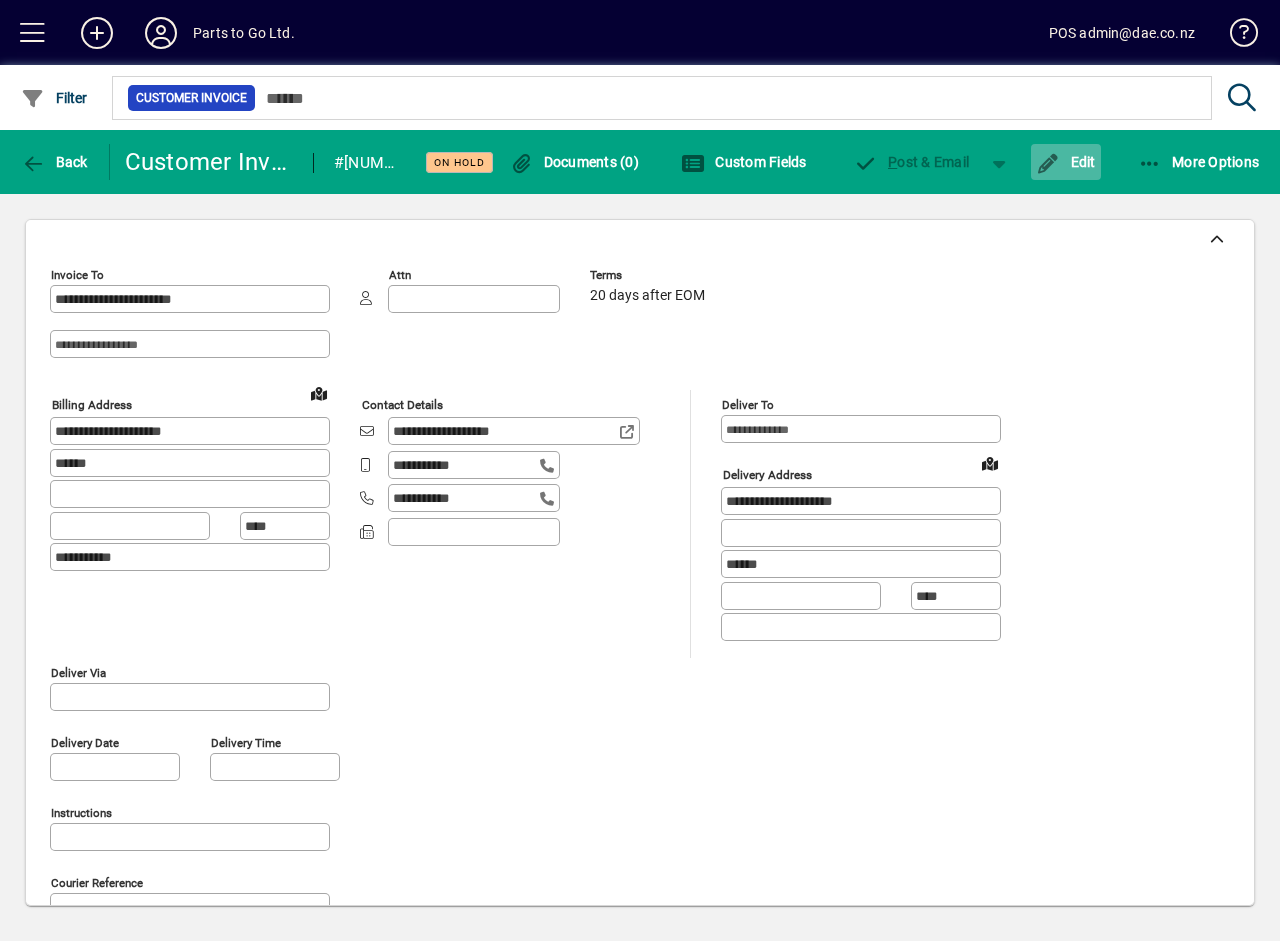 click on "Edit" 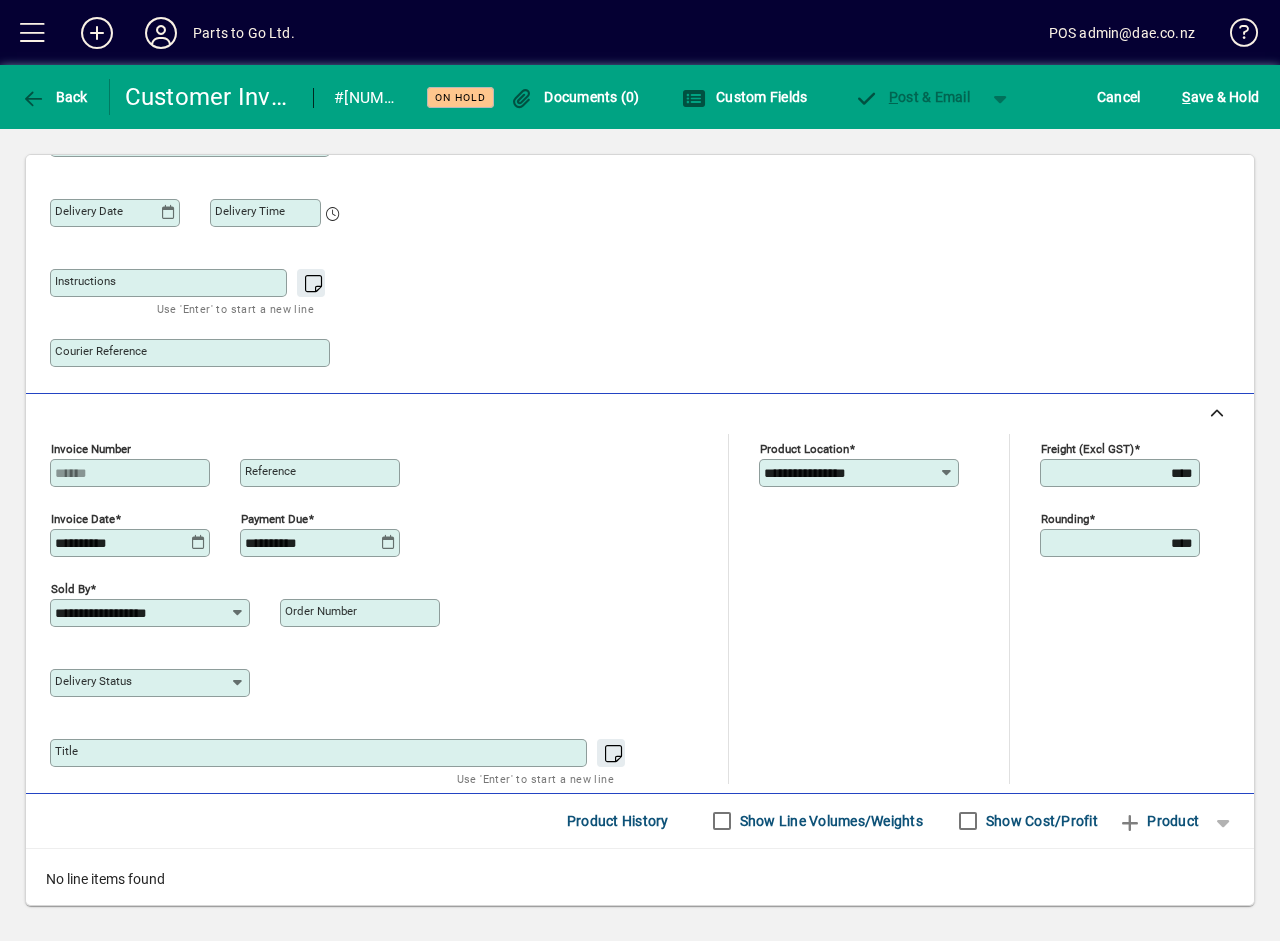 scroll, scrollTop: 500, scrollLeft: 0, axis: vertical 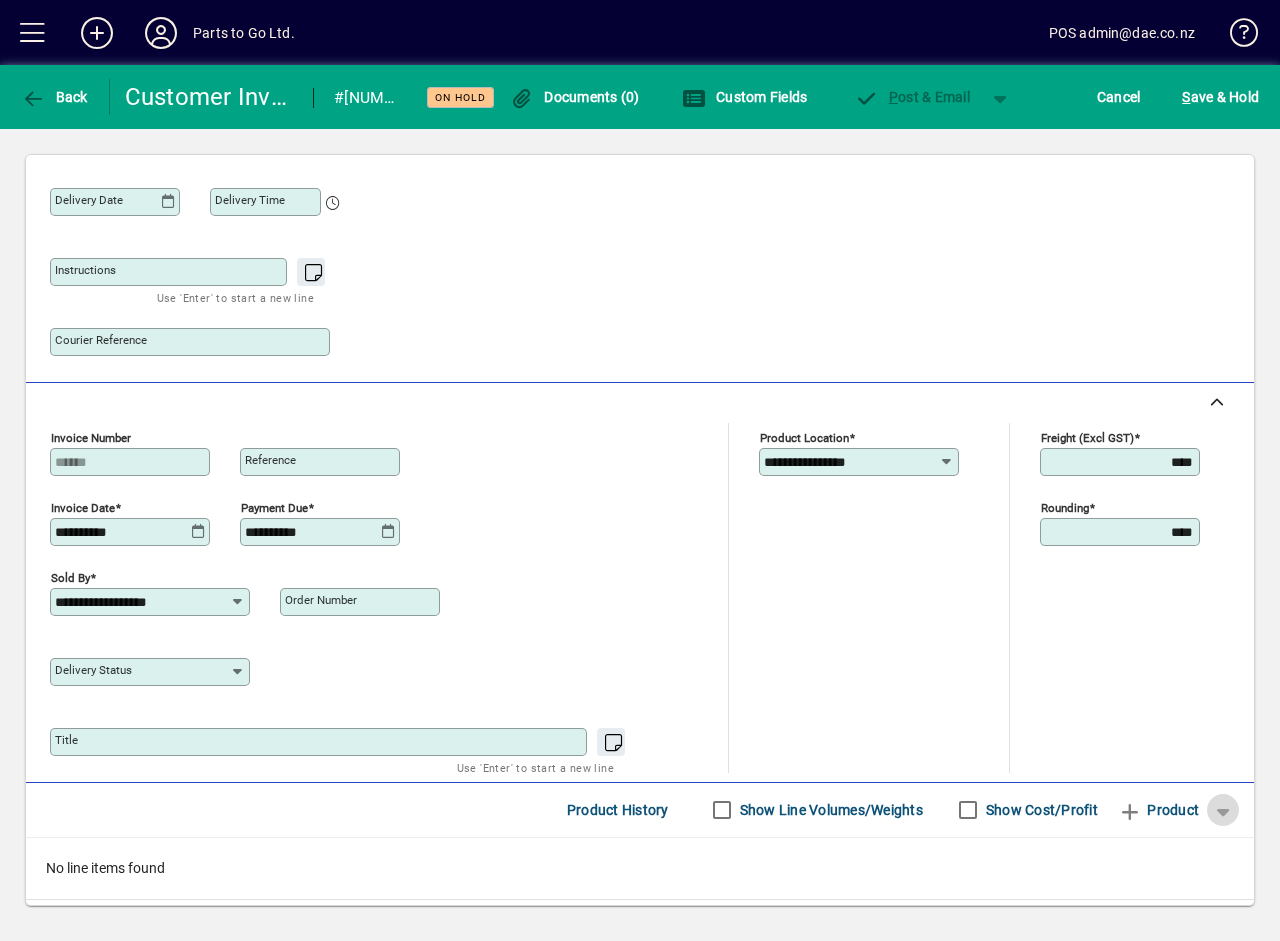 click 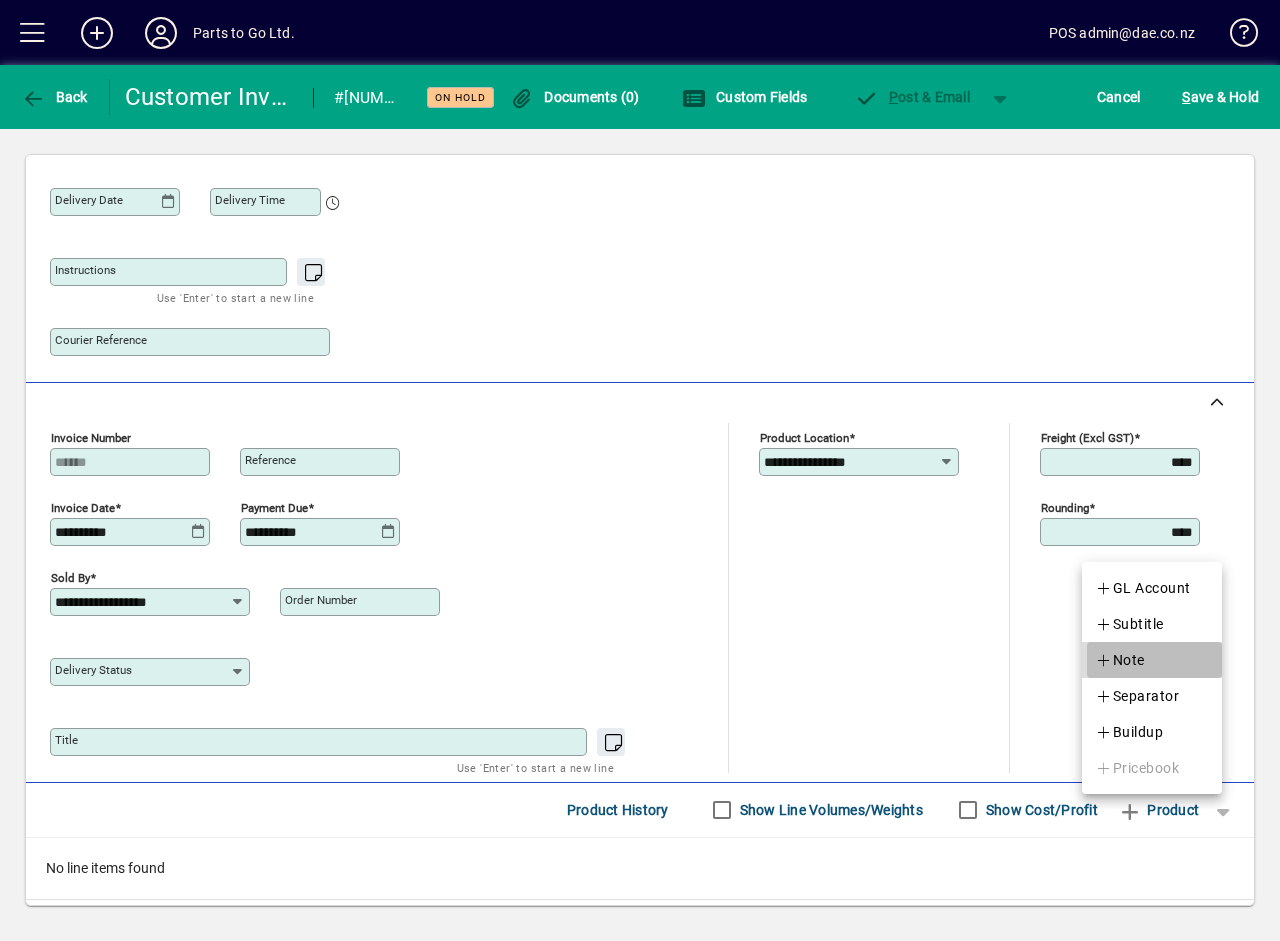click on "Note" at bounding box center (1120, 660) 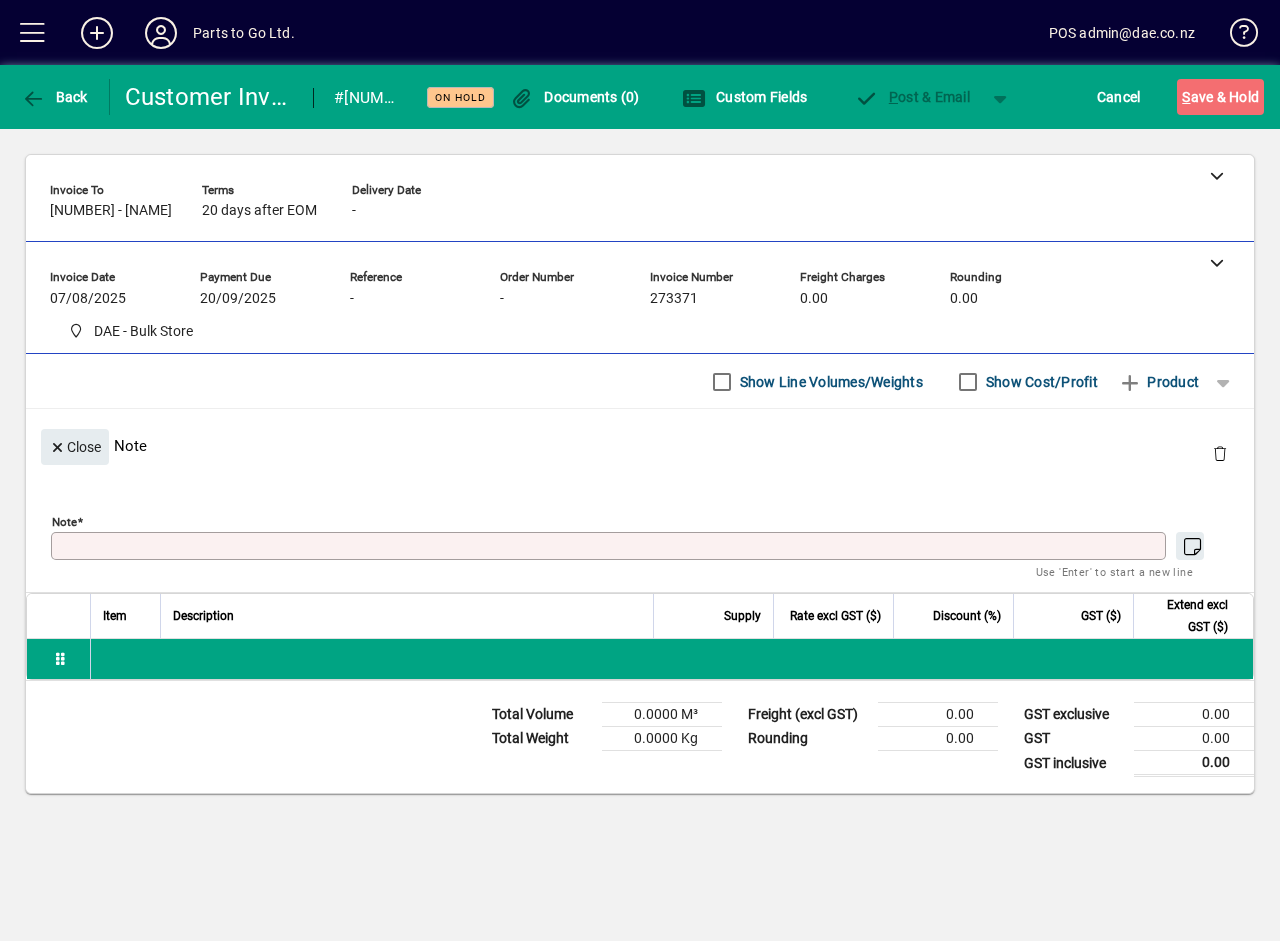 scroll, scrollTop: 0, scrollLeft: 0, axis: both 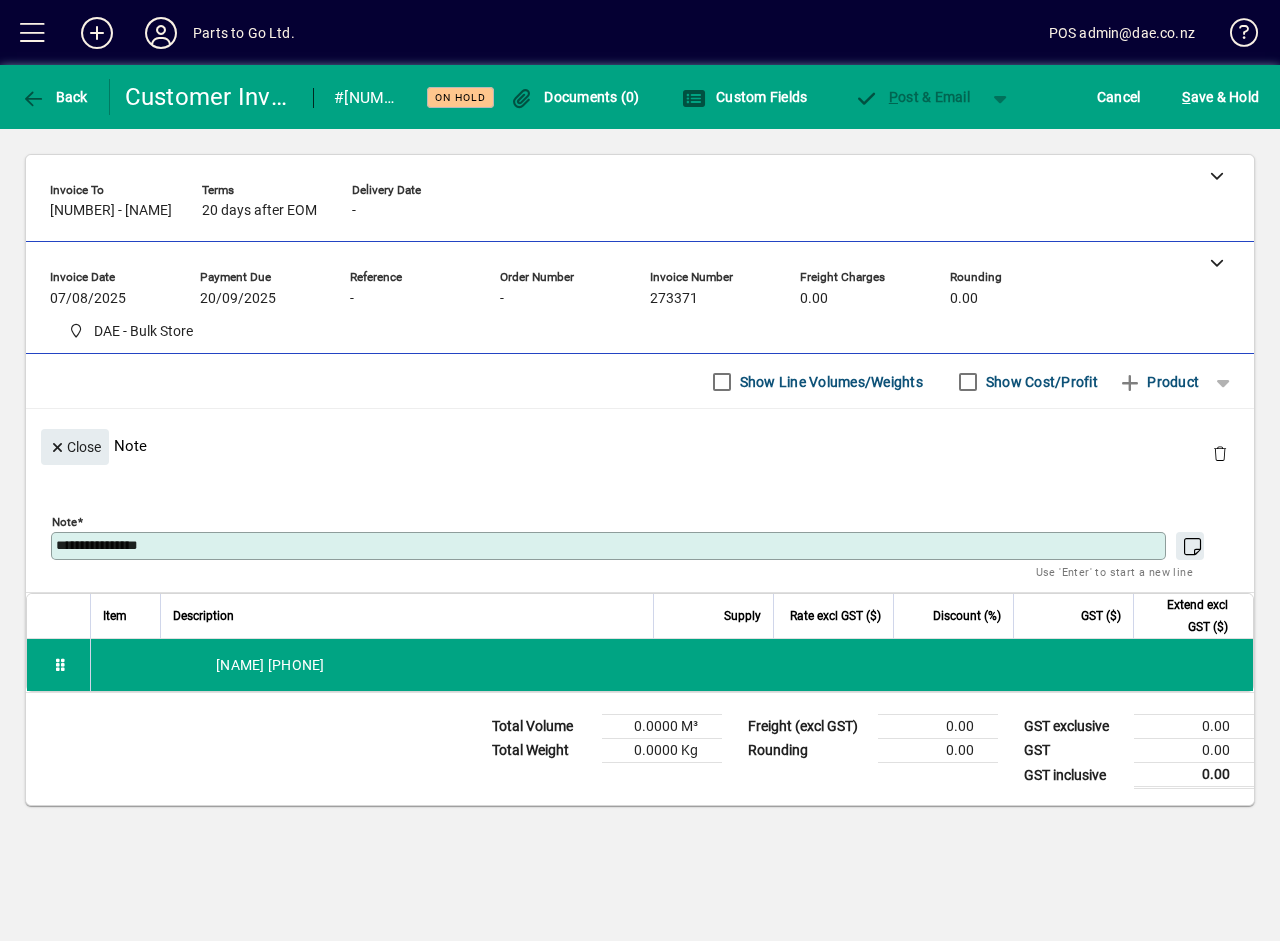 type on "**********" 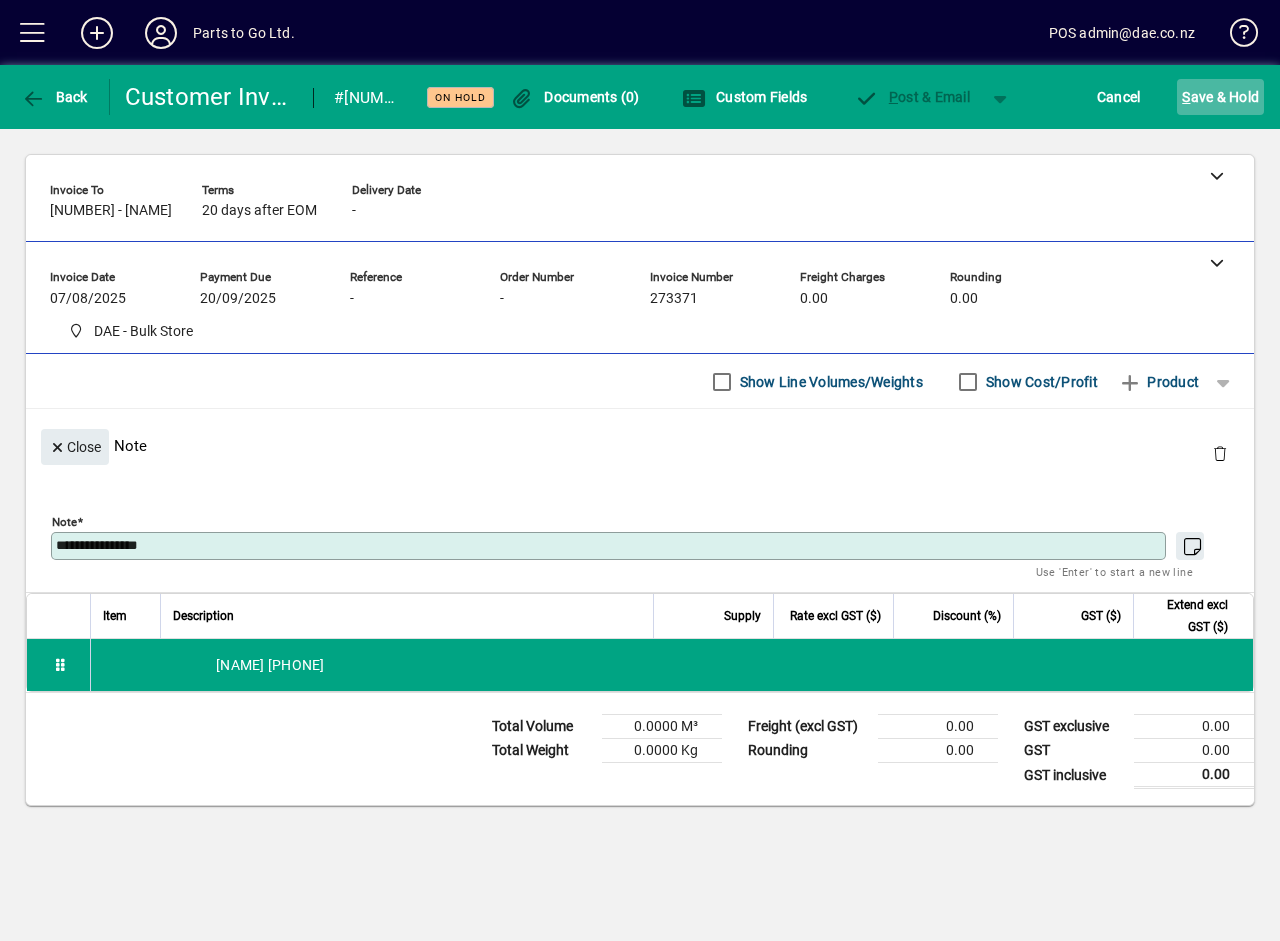 click on "S ave & Hold" 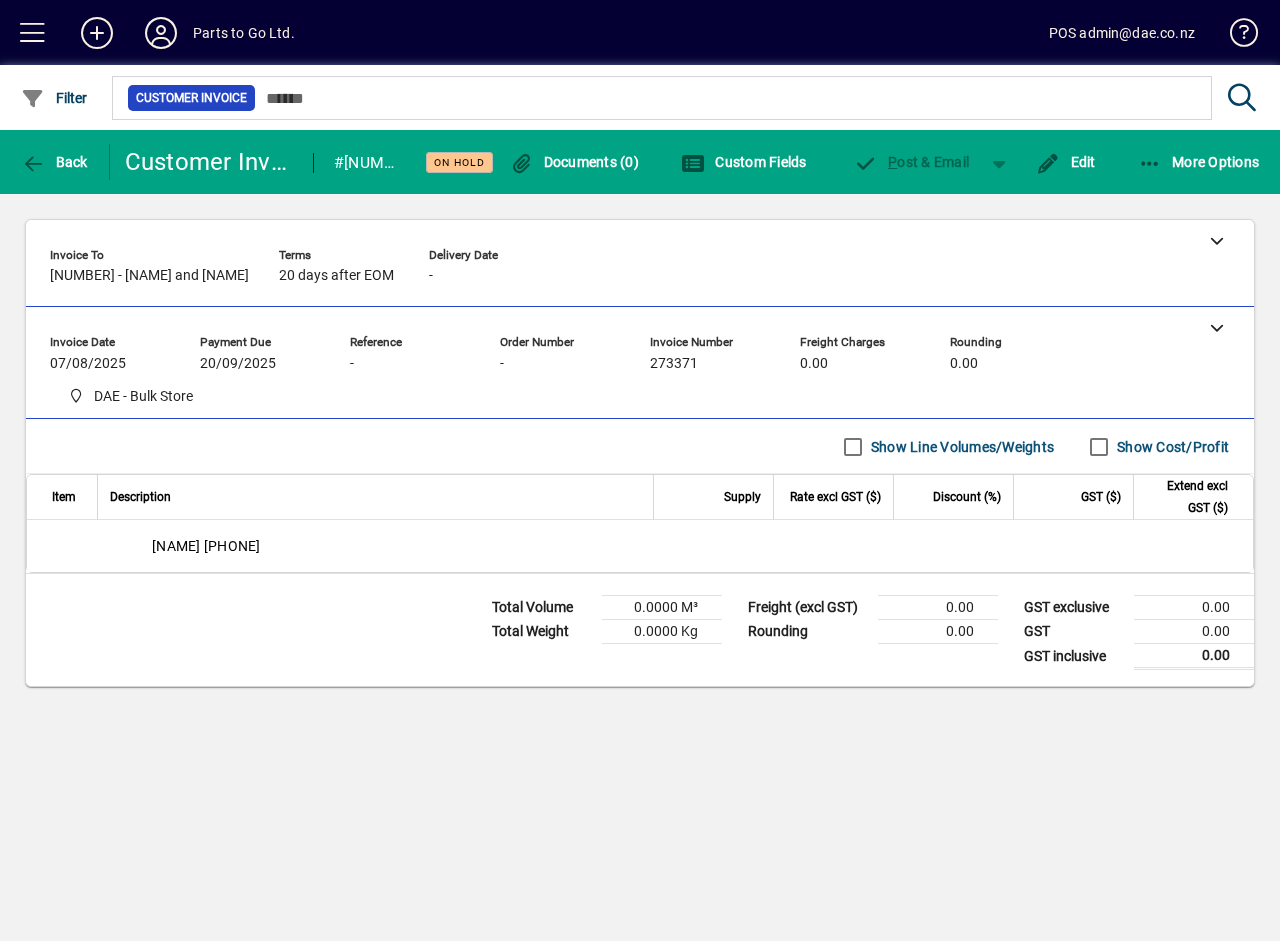scroll, scrollTop: 0, scrollLeft: 0, axis: both 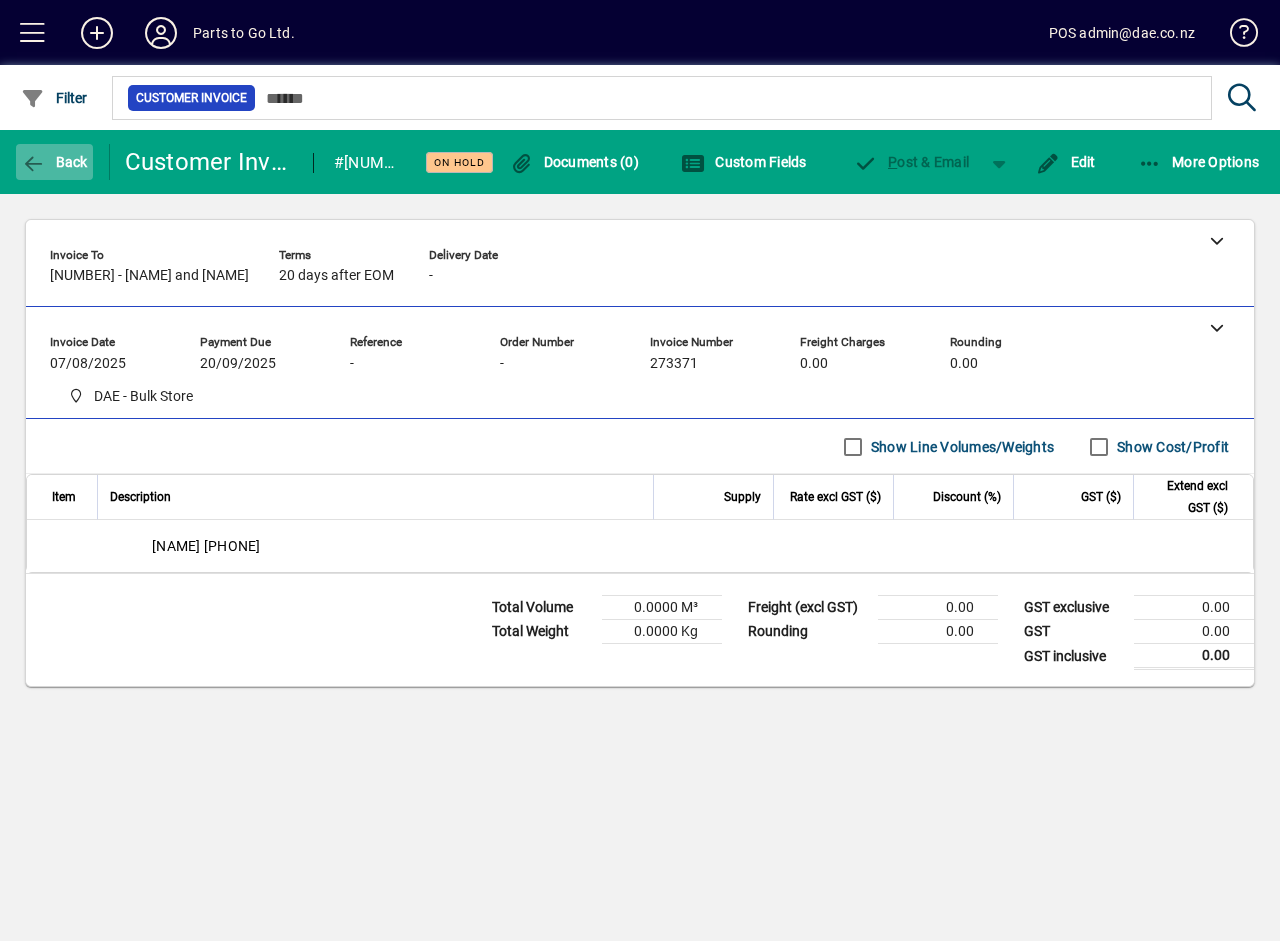 click on "Back" 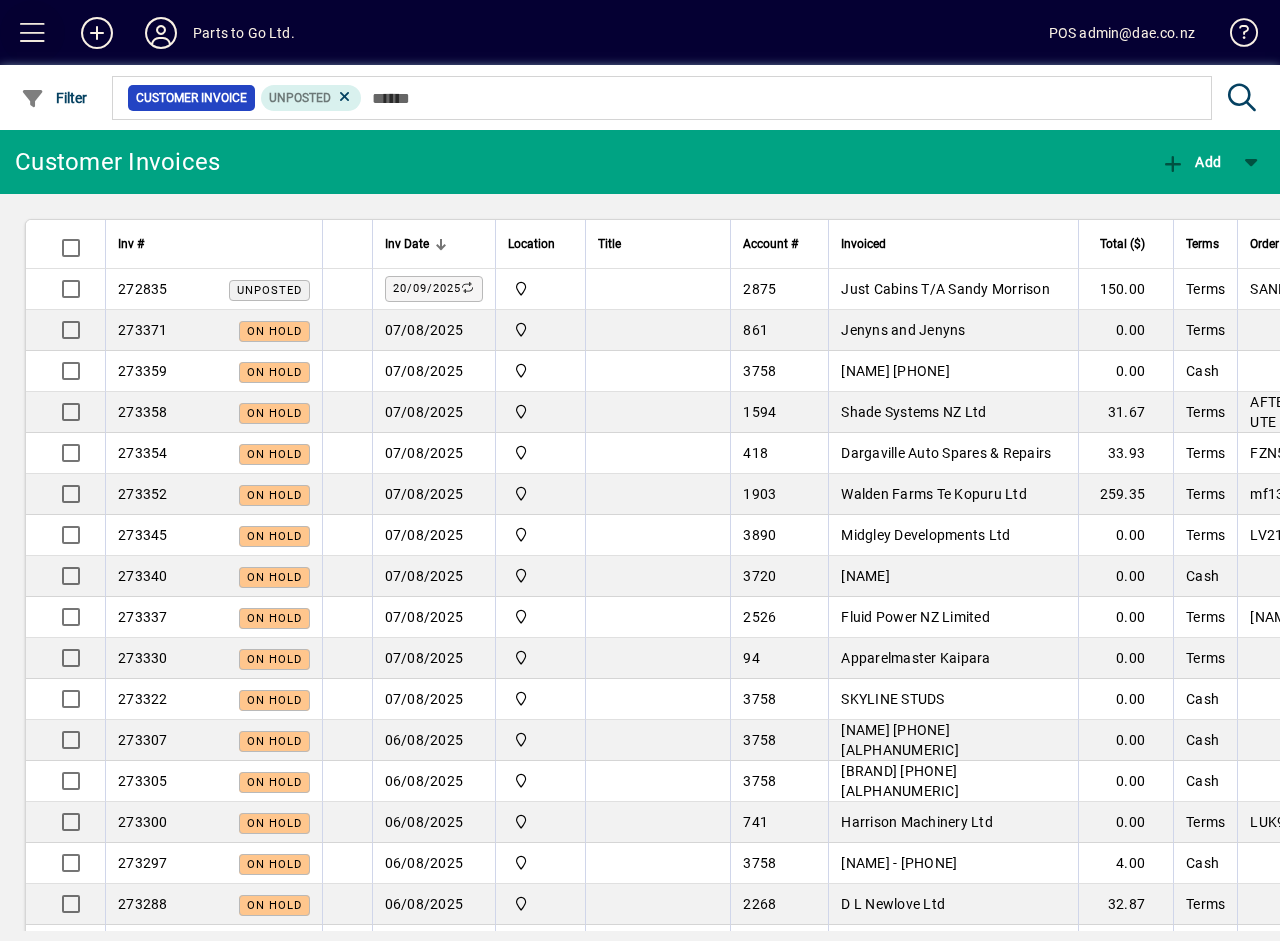 click at bounding box center (33, 33) 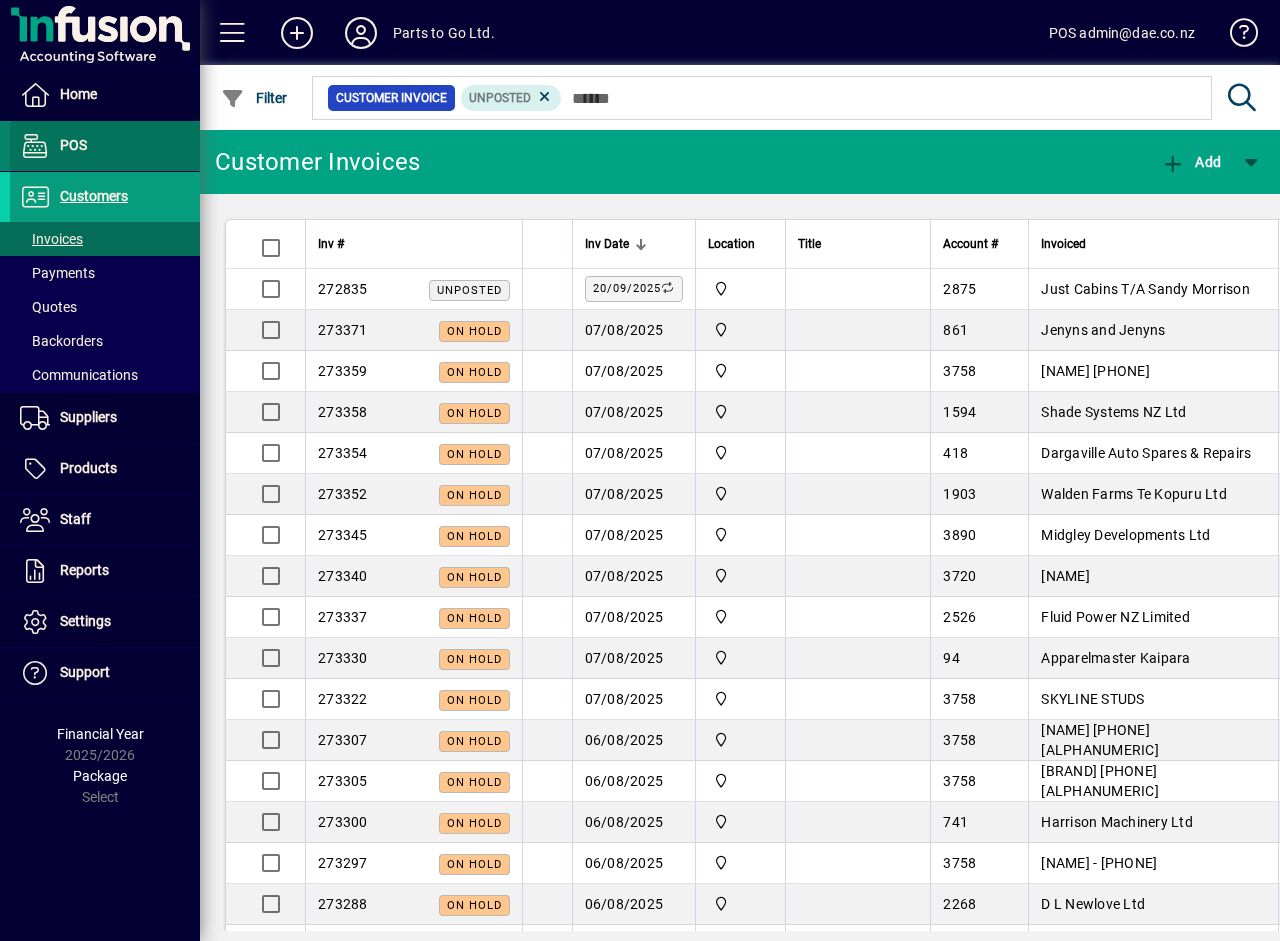 click on "POS" at bounding box center (73, 145) 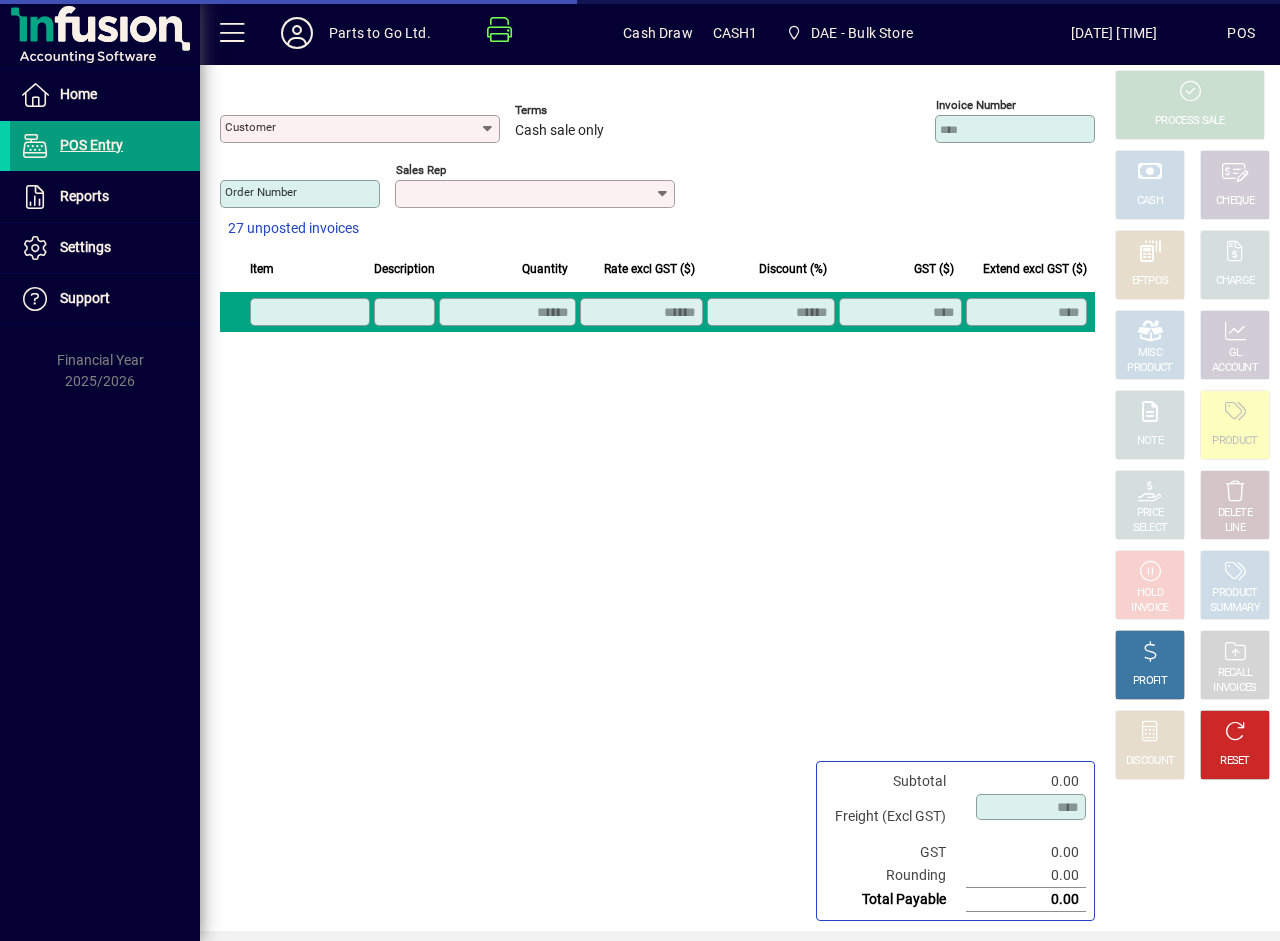 type on "**********" 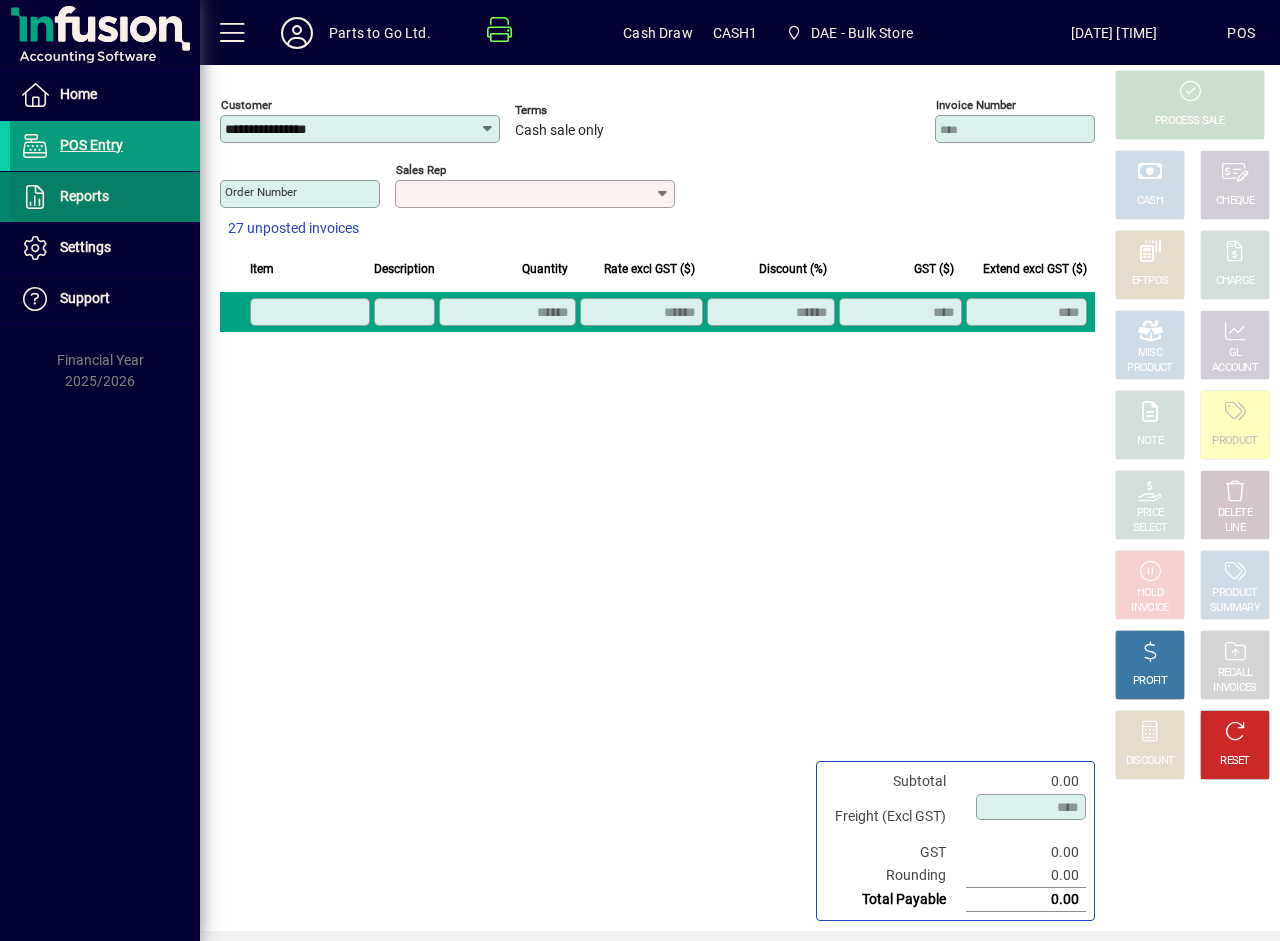 click on "Reports" at bounding box center [84, 196] 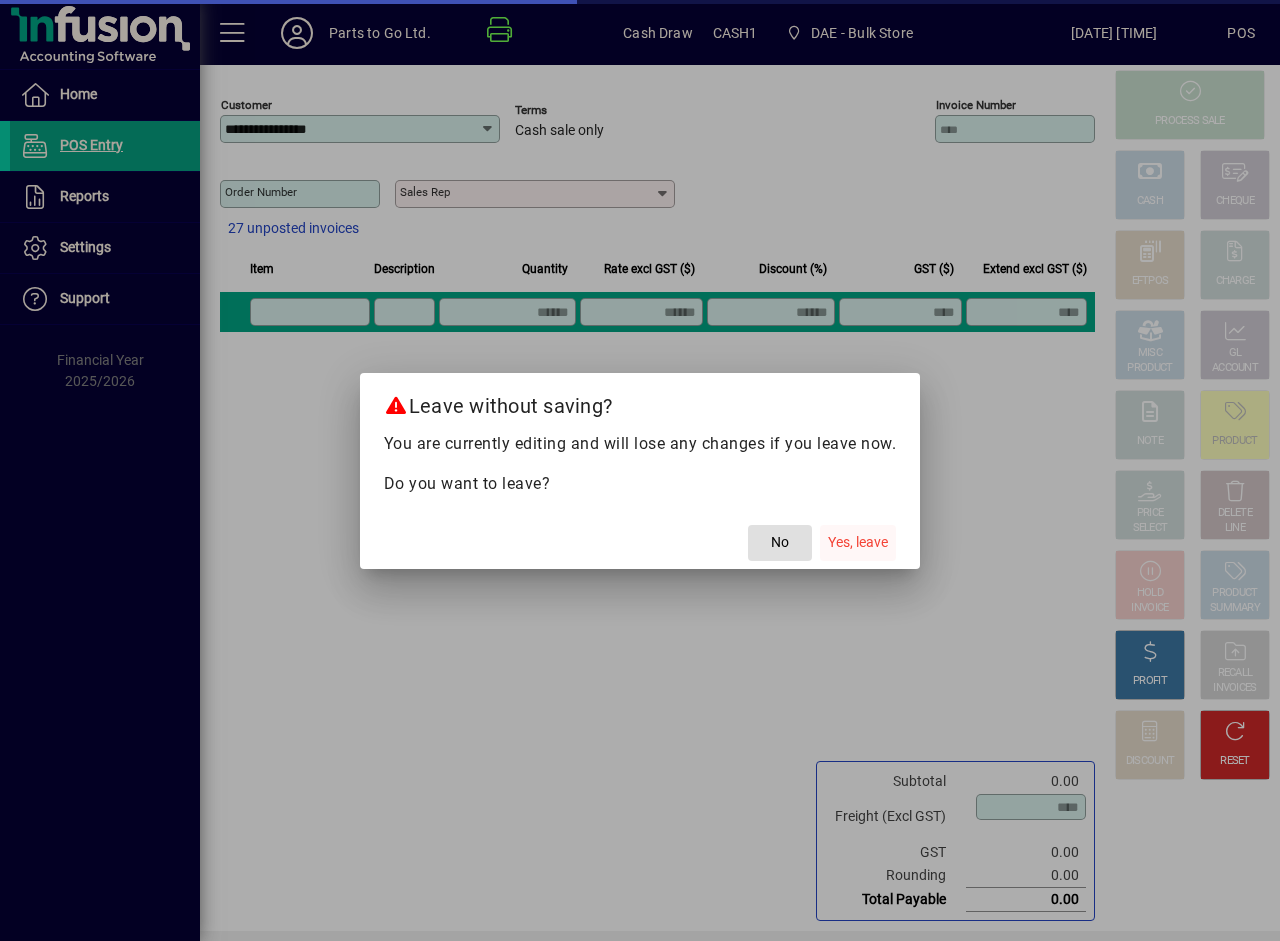 click on "Yes, leave" 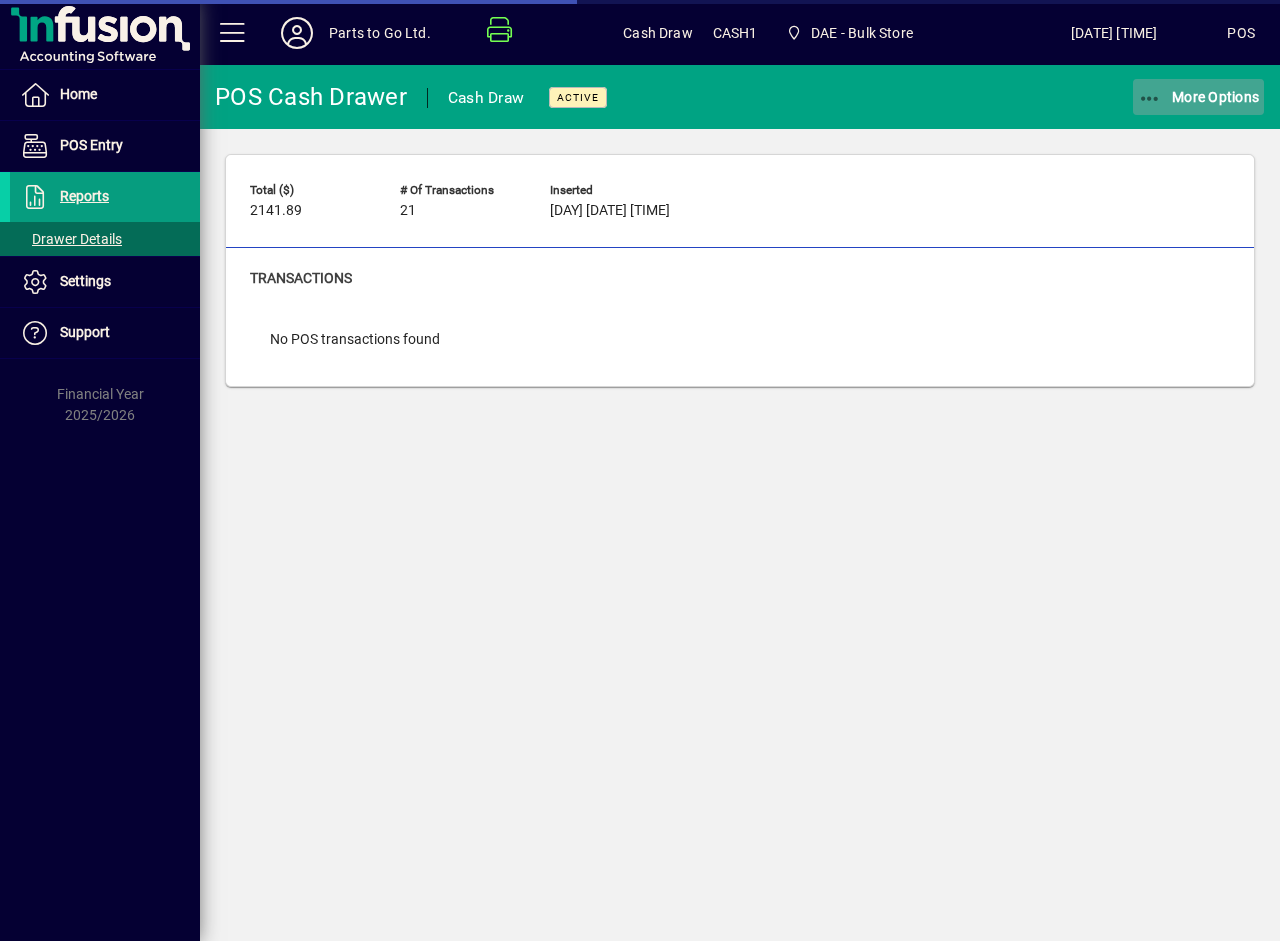 click on "More Options" 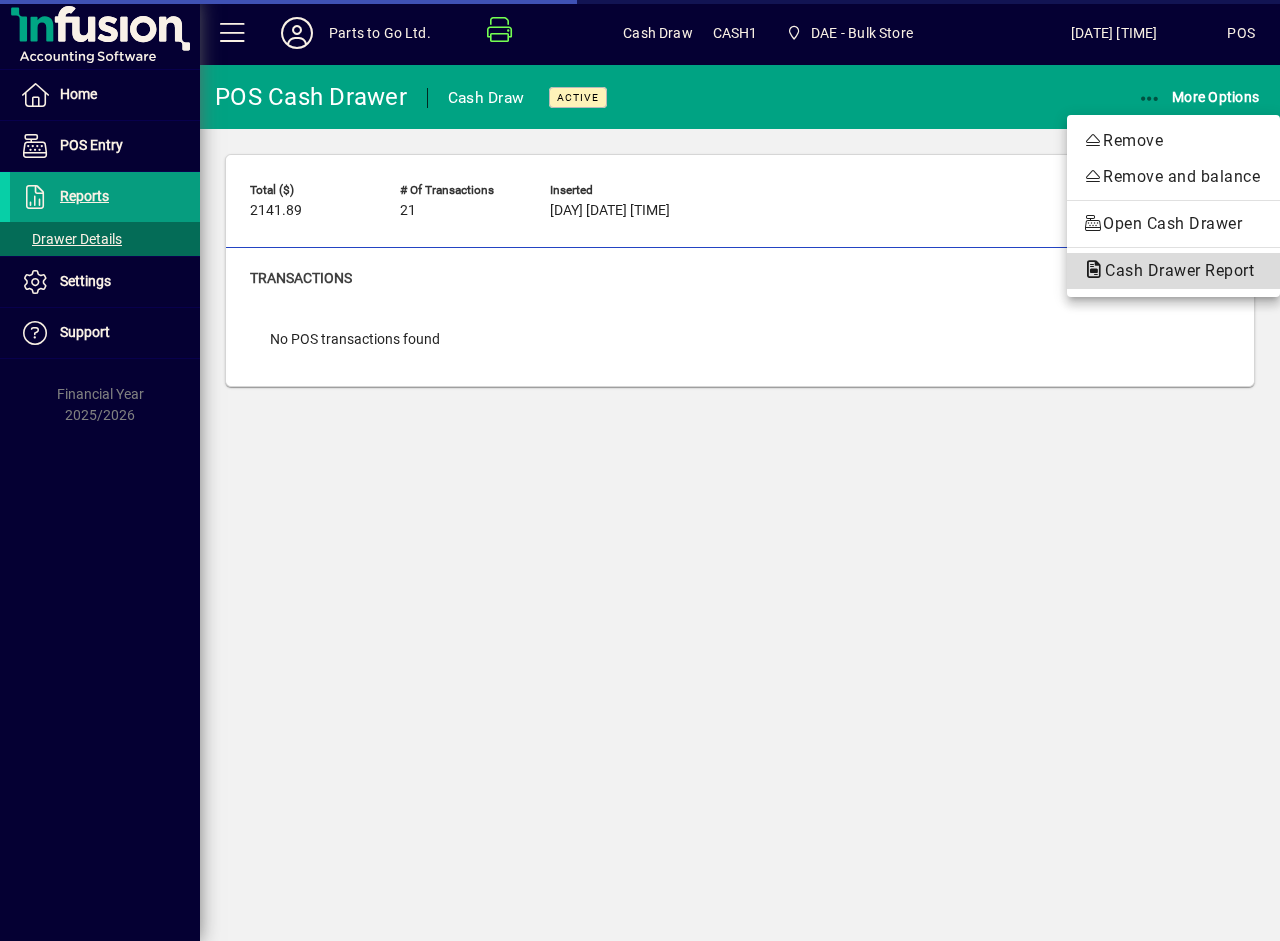 click on "Cash Drawer Report" 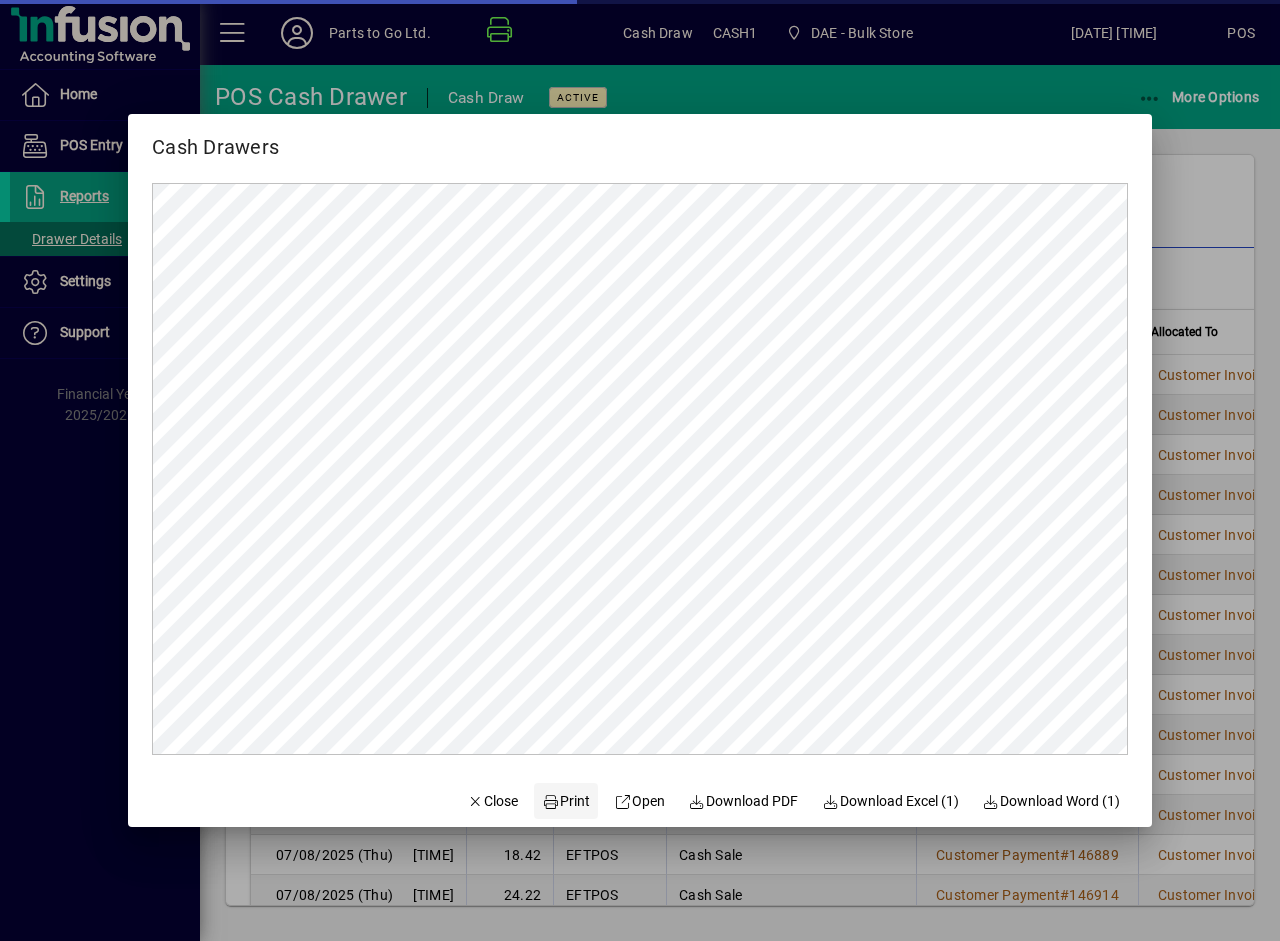 scroll, scrollTop: 0, scrollLeft: 0, axis: both 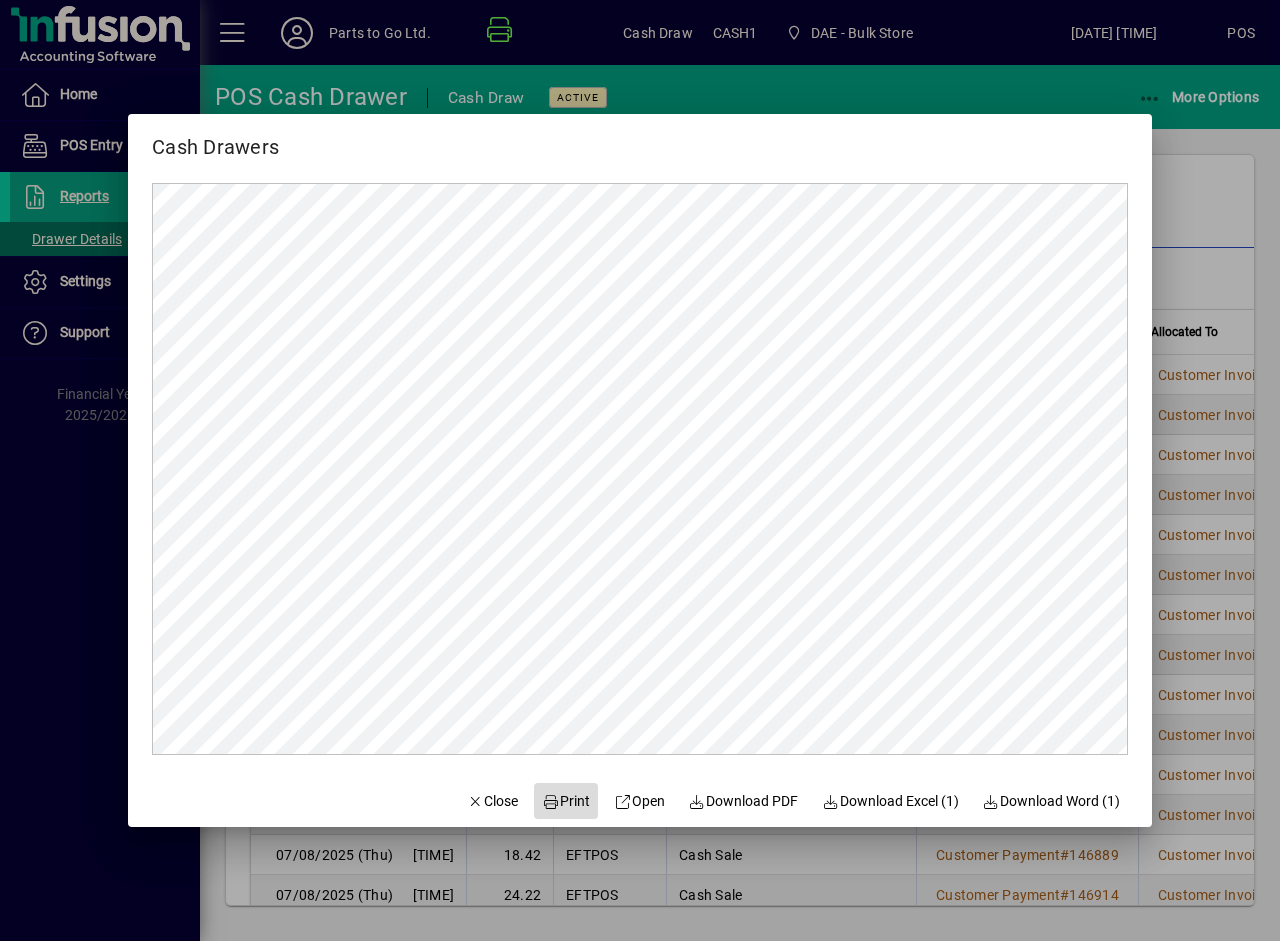 click on "Print" 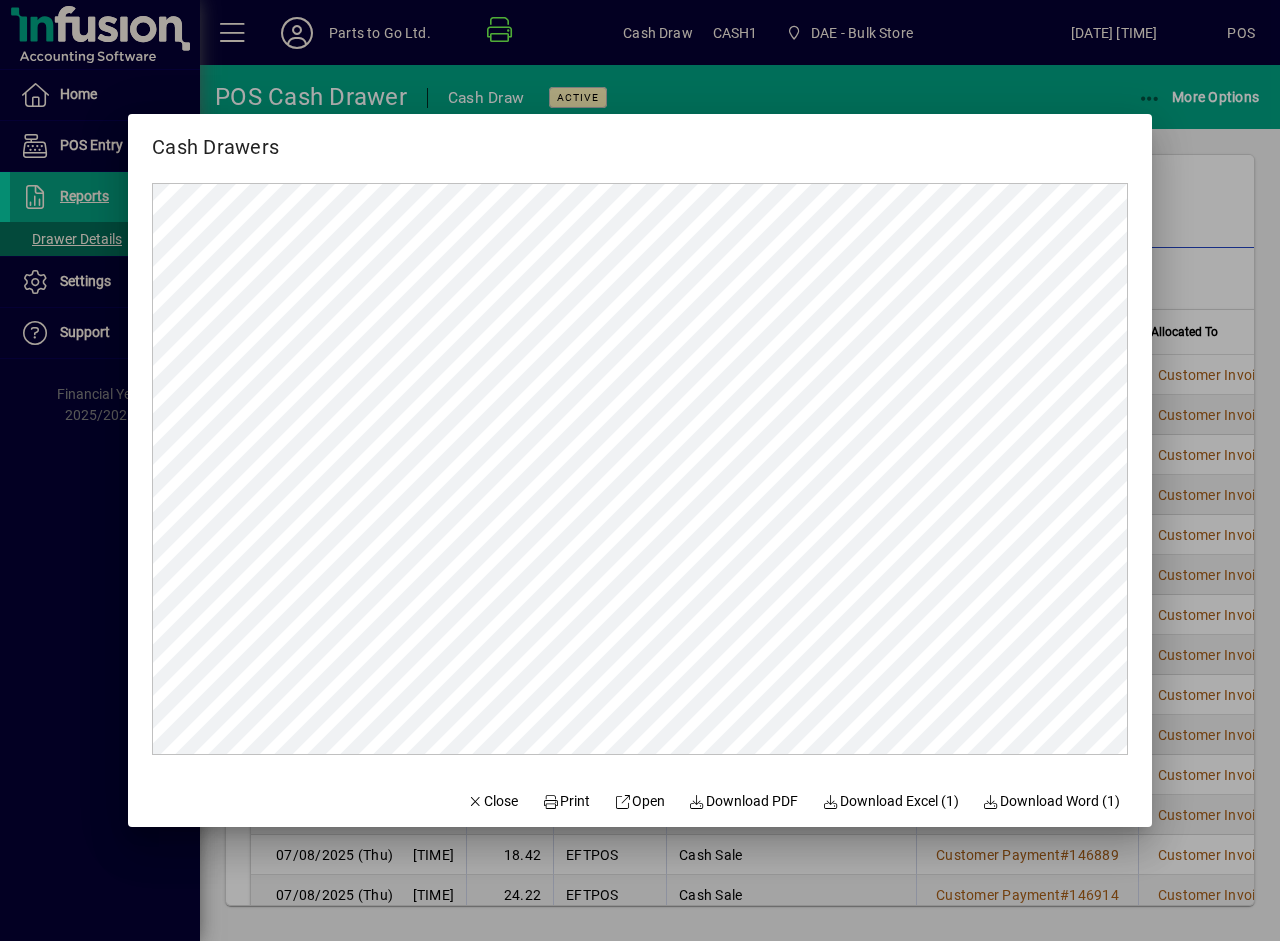 drag, startPoint x: 1186, startPoint y: 147, endPoint x: 1200, endPoint y: 122, distance: 28.653097 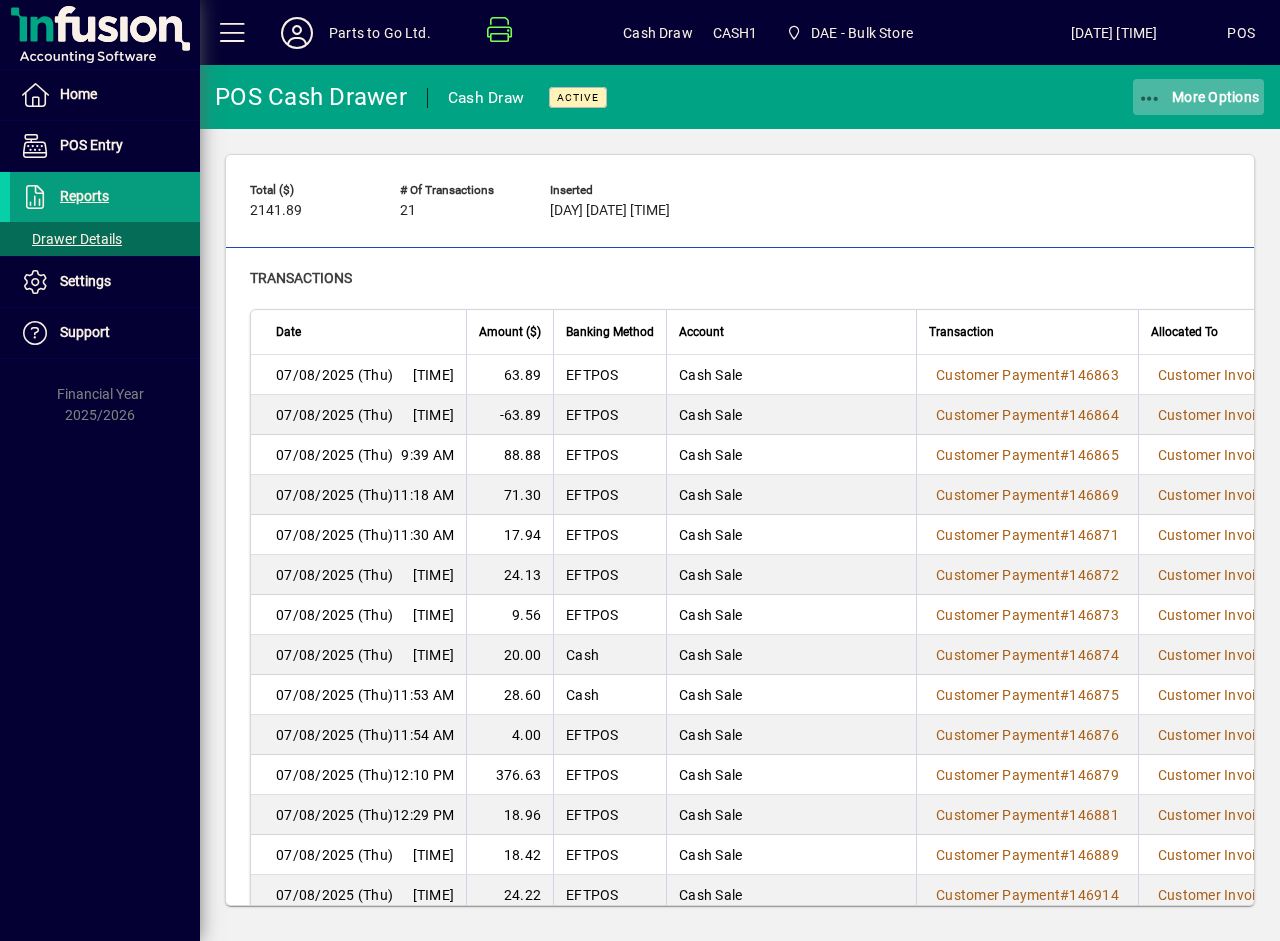 click on "More Options" 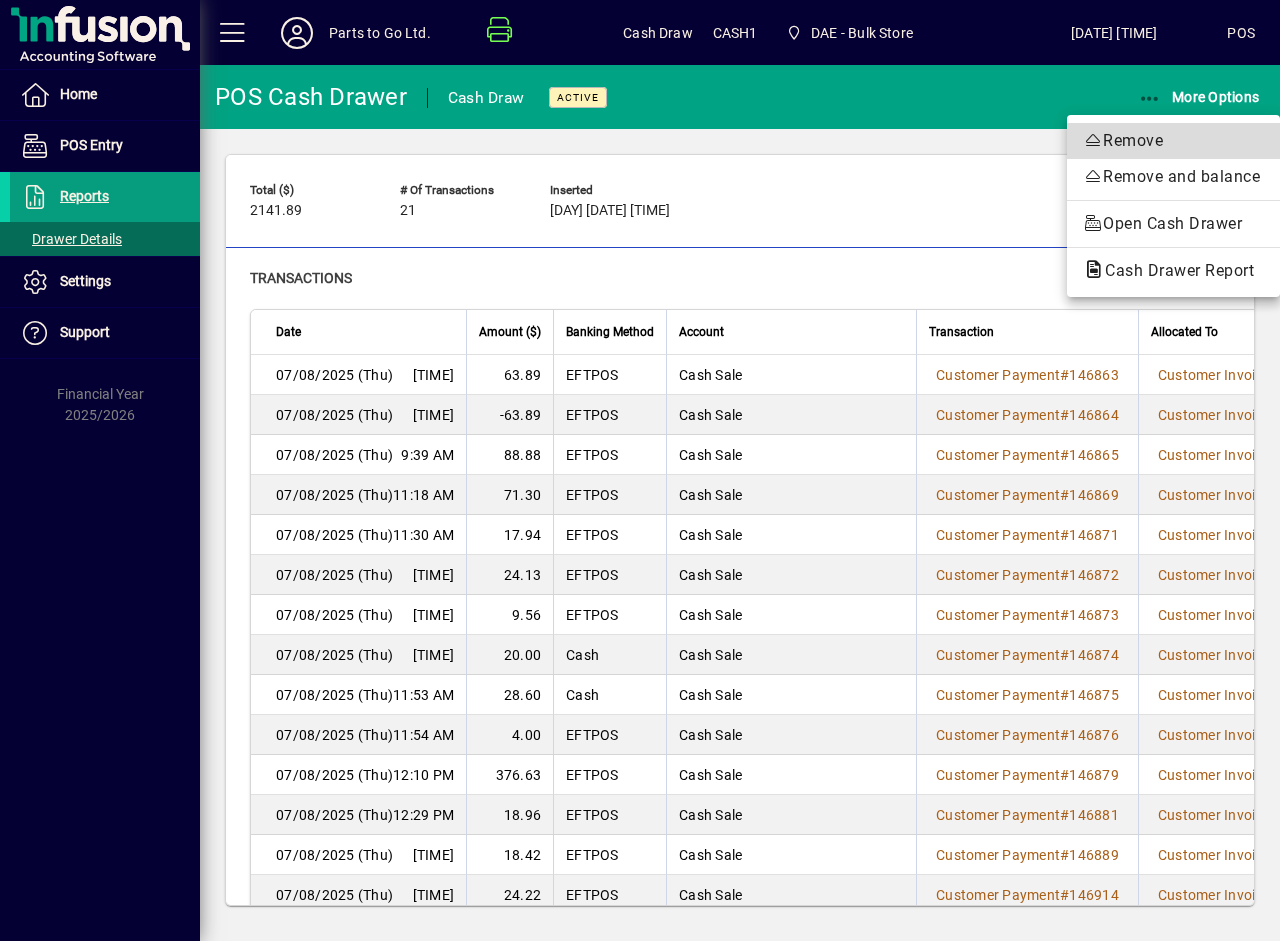 click on "Remove" at bounding box center (1173, 141) 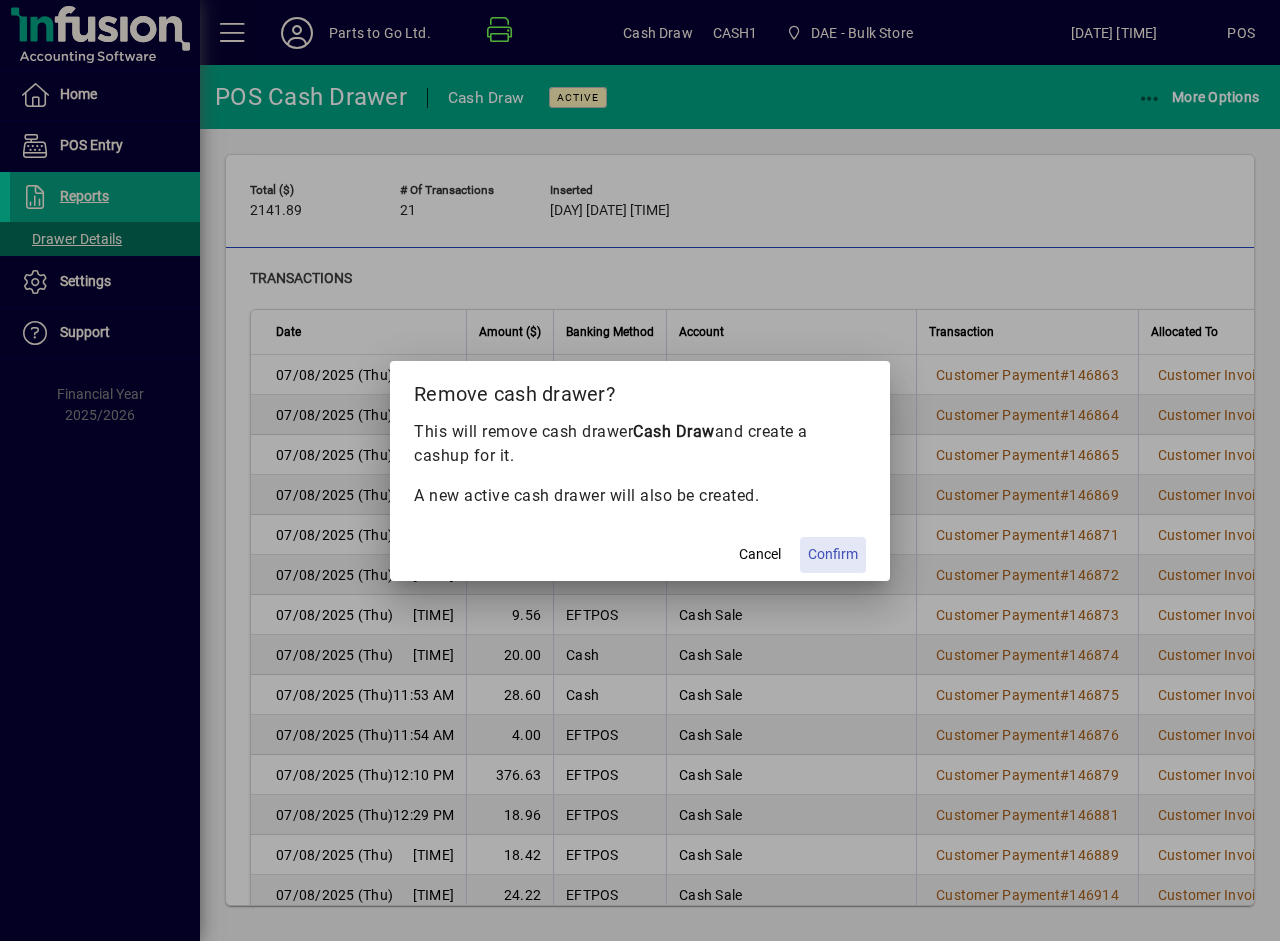 click on "Confirm" 